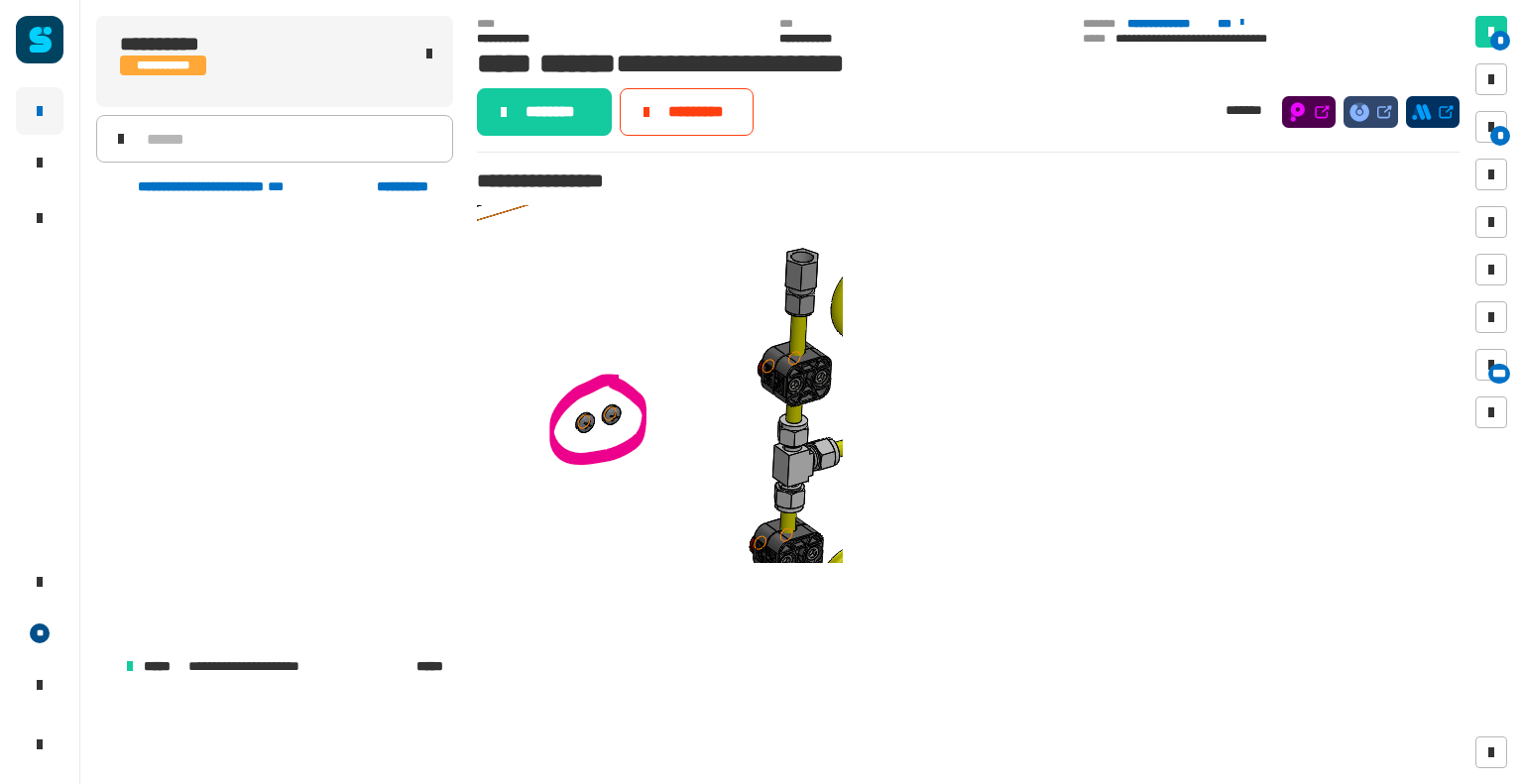 scroll, scrollTop: 0, scrollLeft: 0, axis: both 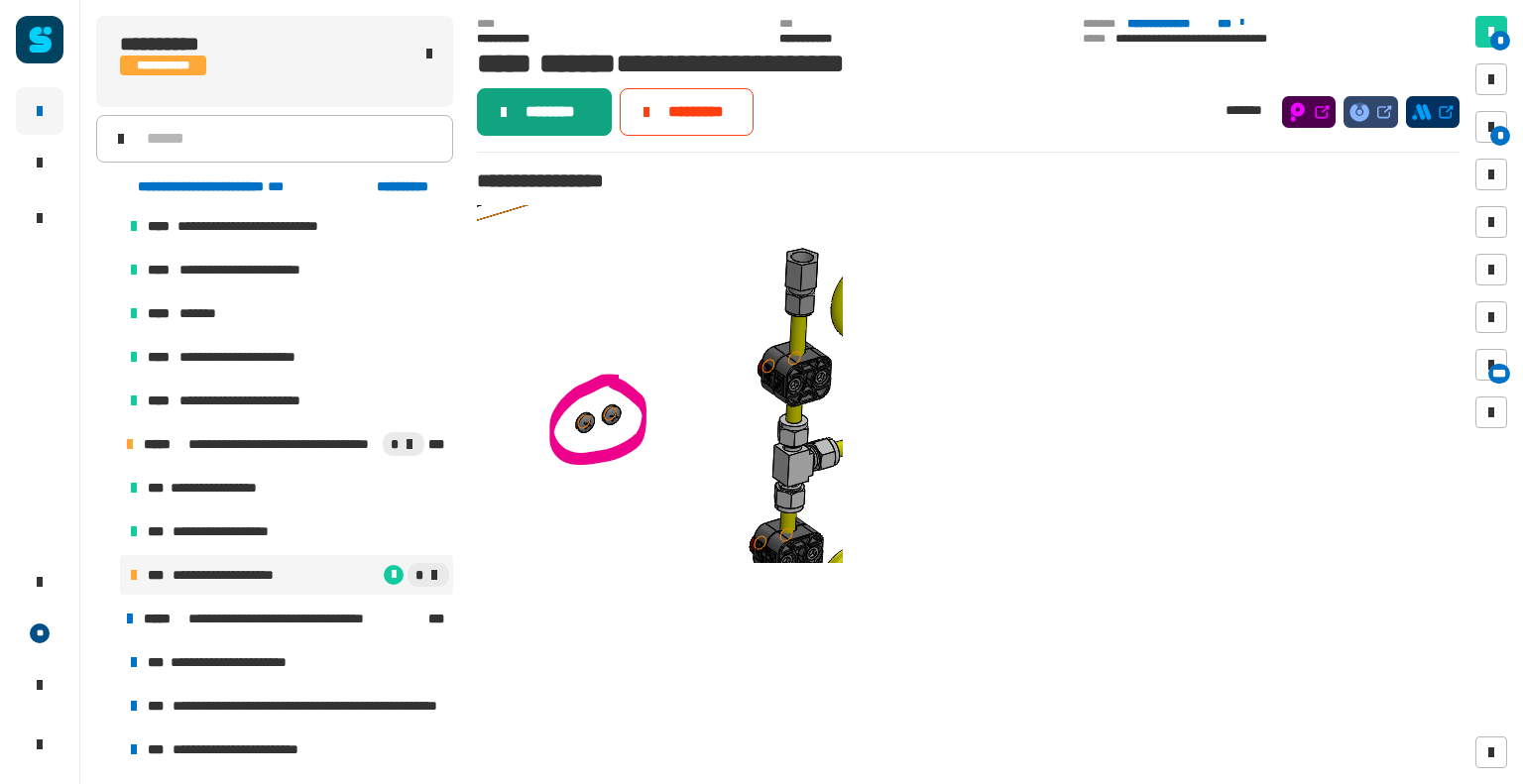 click on "********" 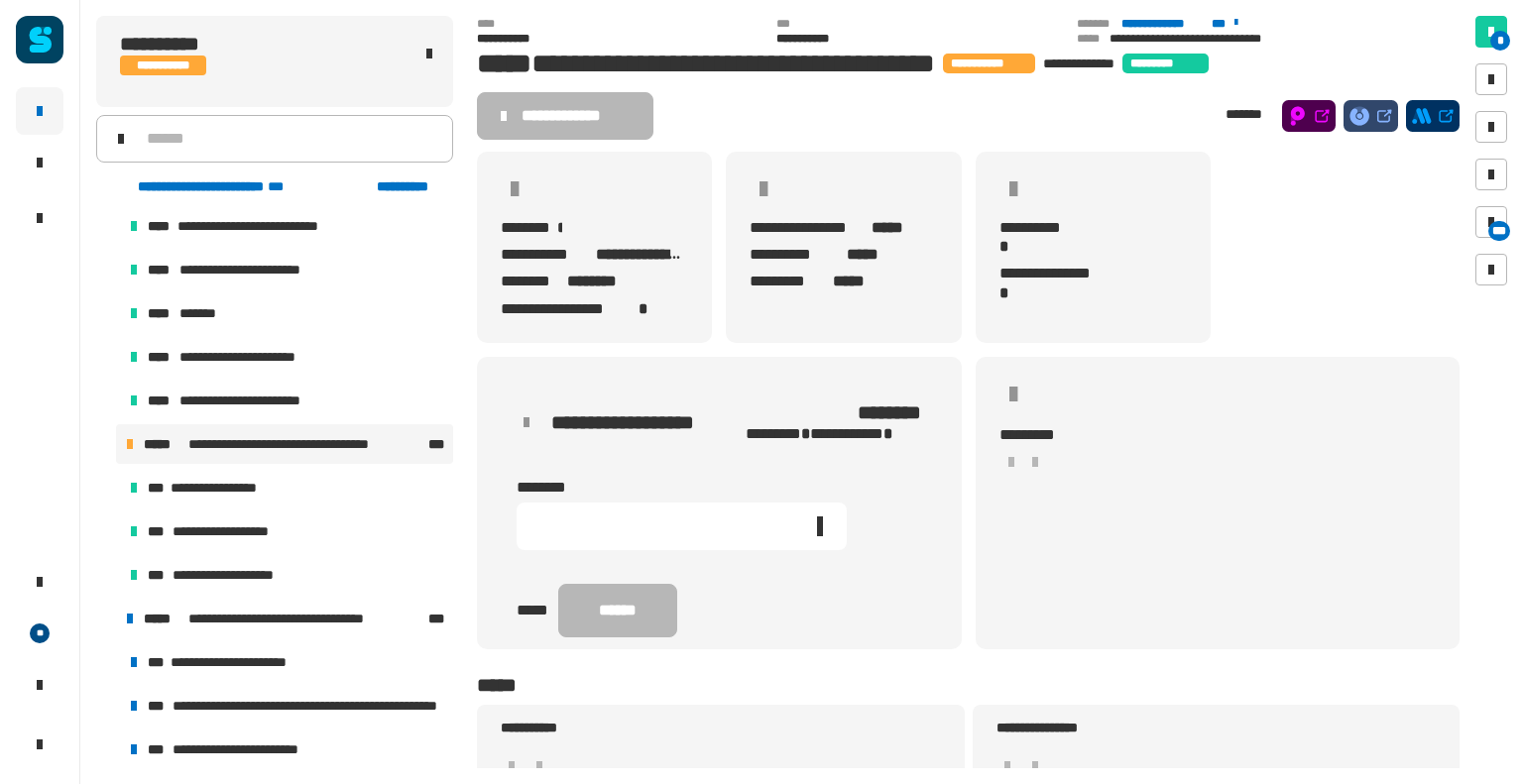 click 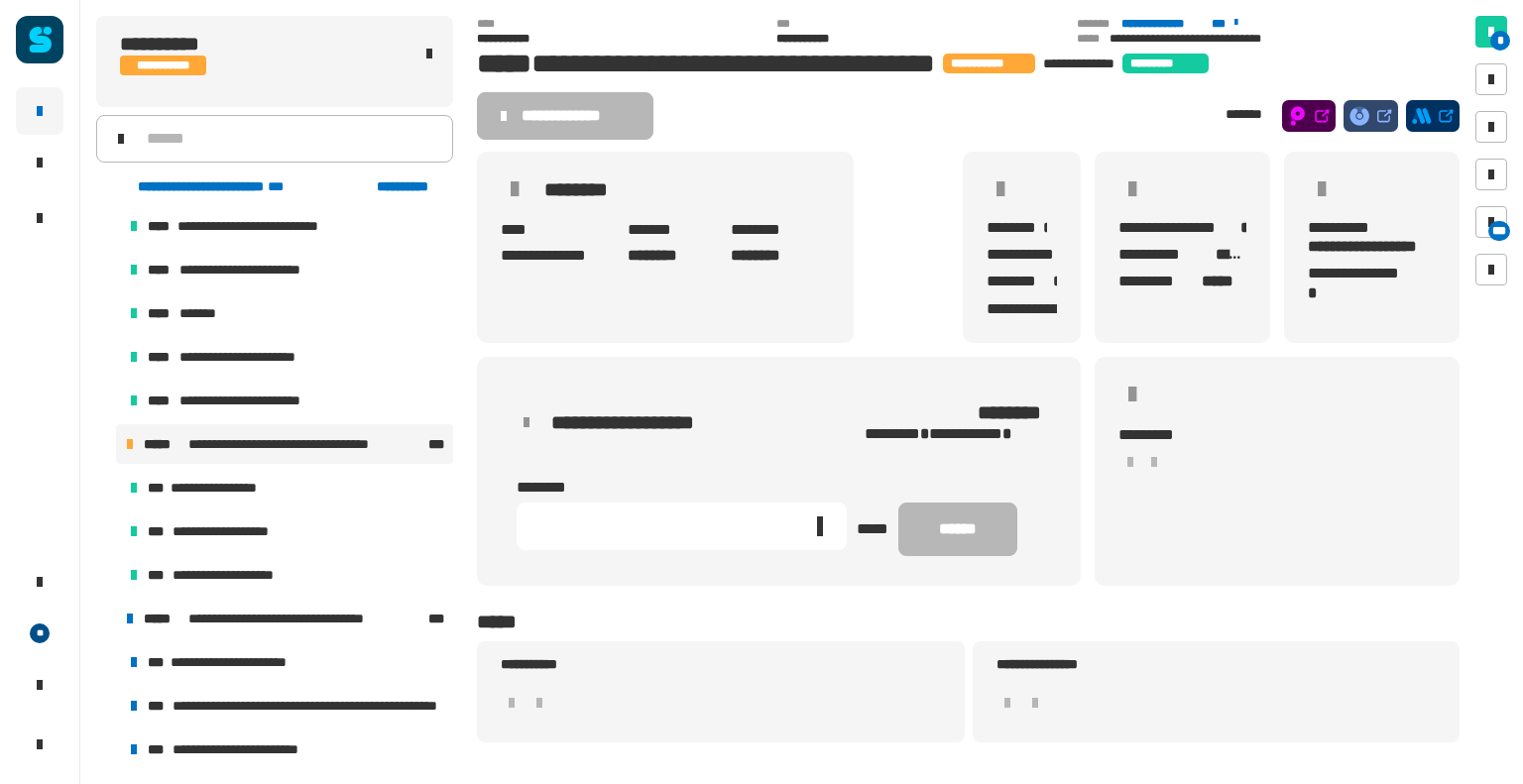 click 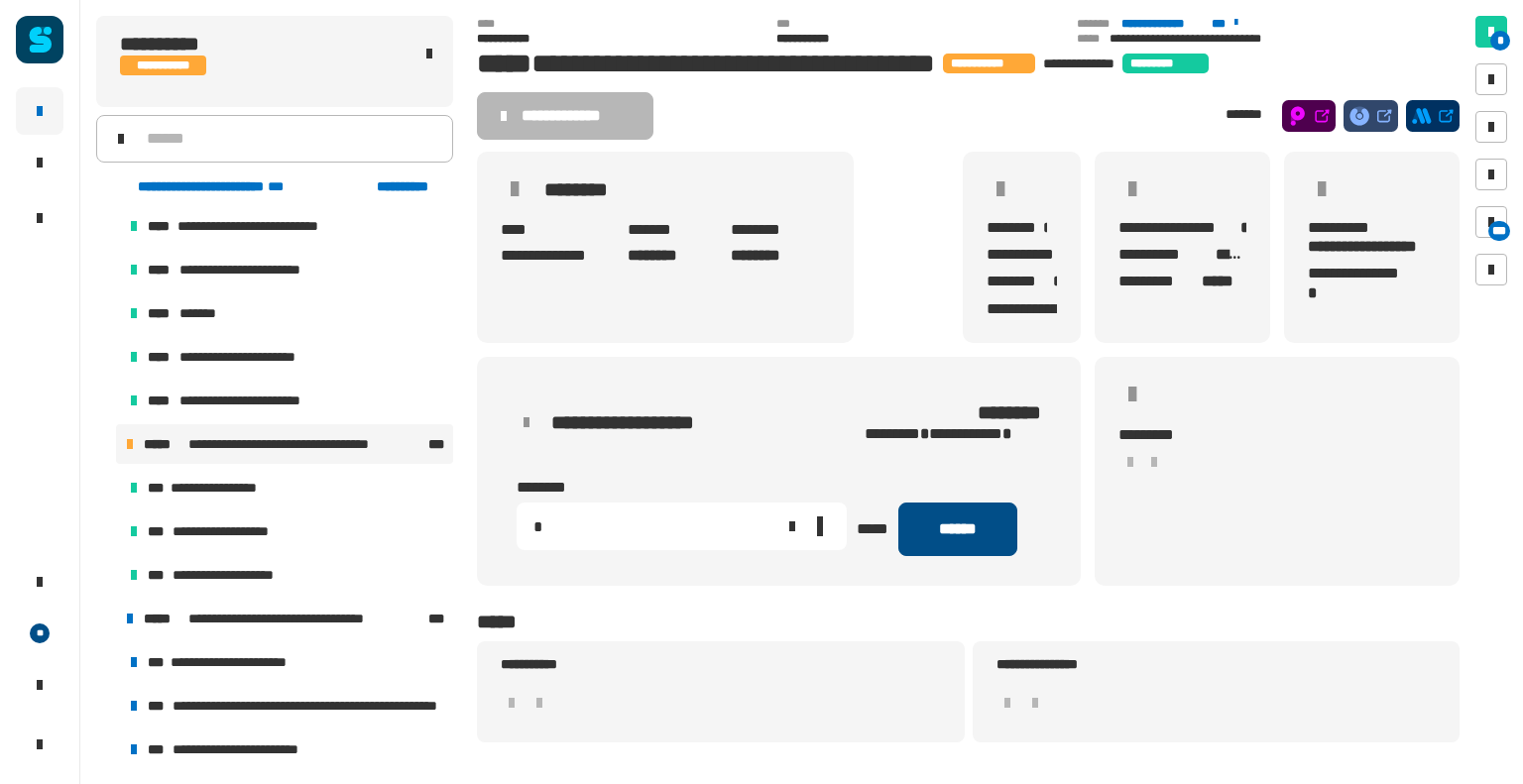 type on "*" 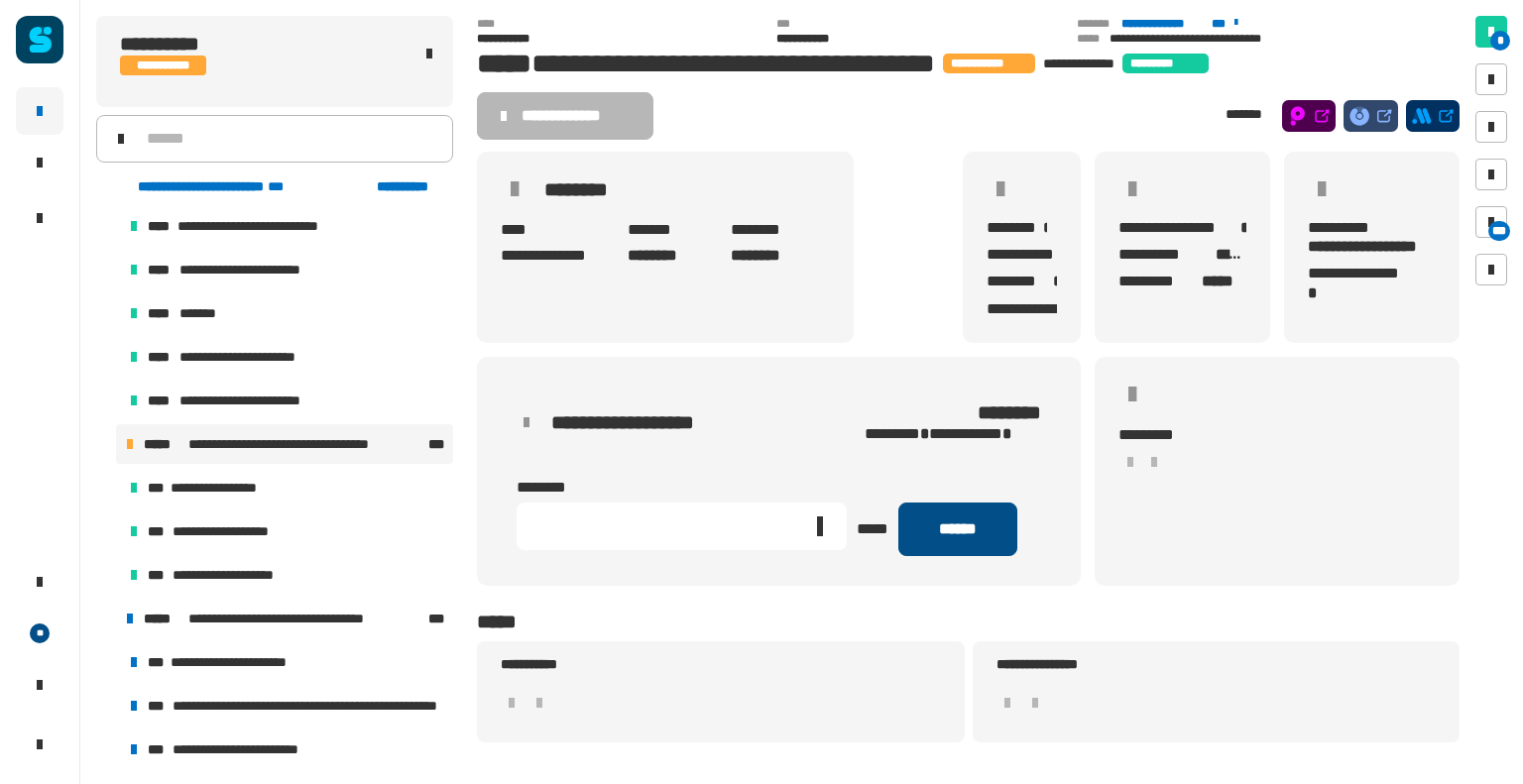 click on "******" 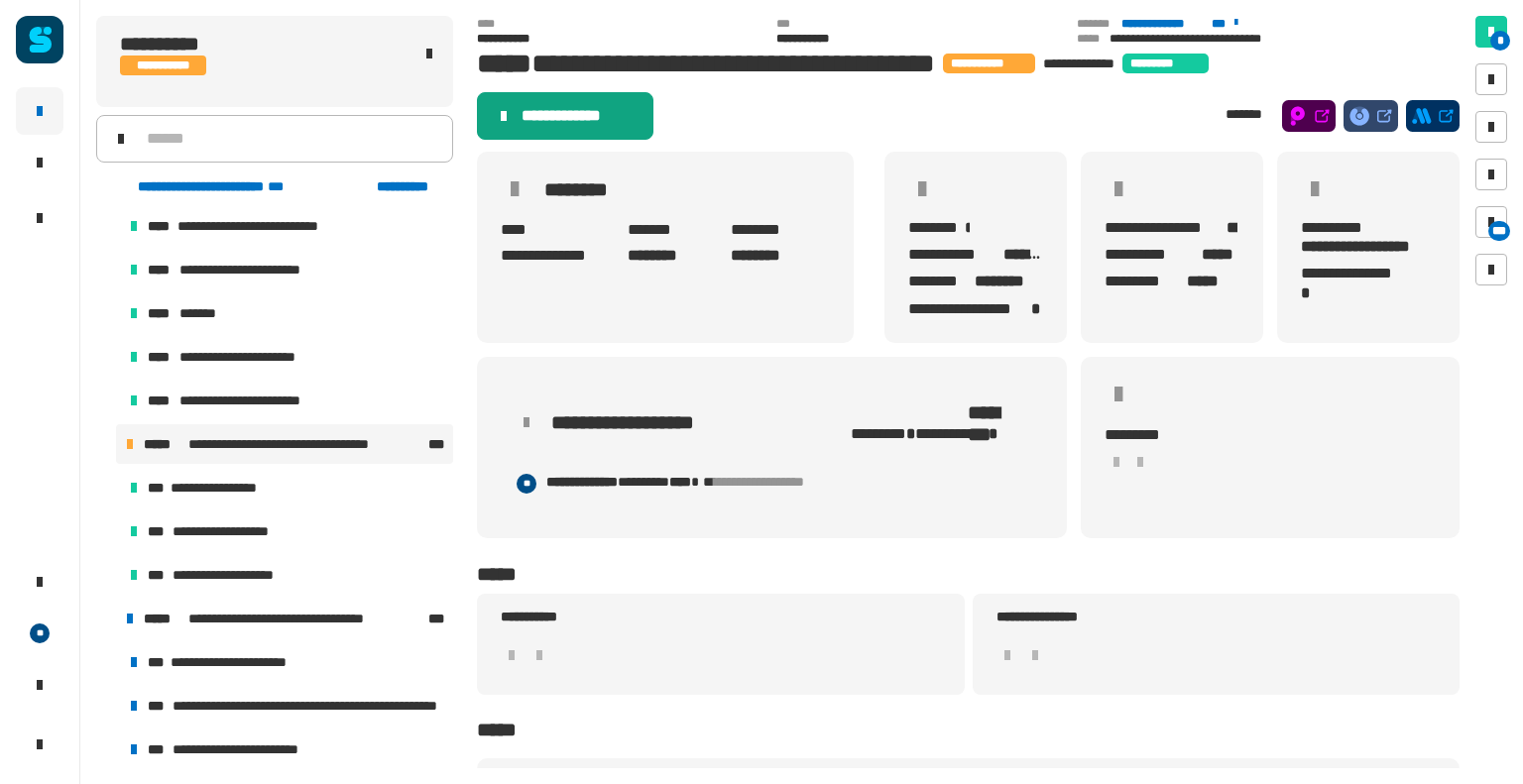 click on "**********" 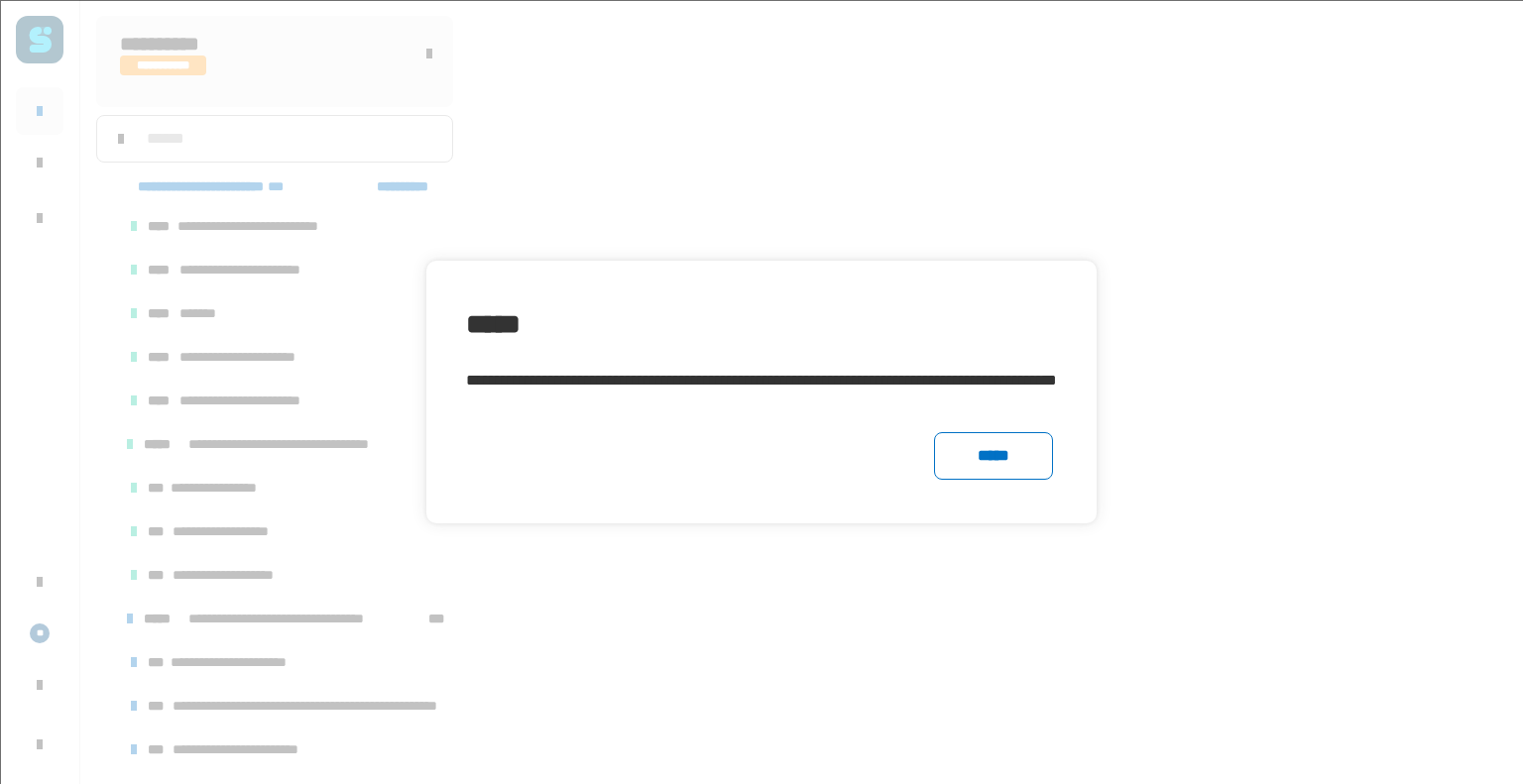 scroll, scrollTop: 91, scrollLeft: 0, axis: vertical 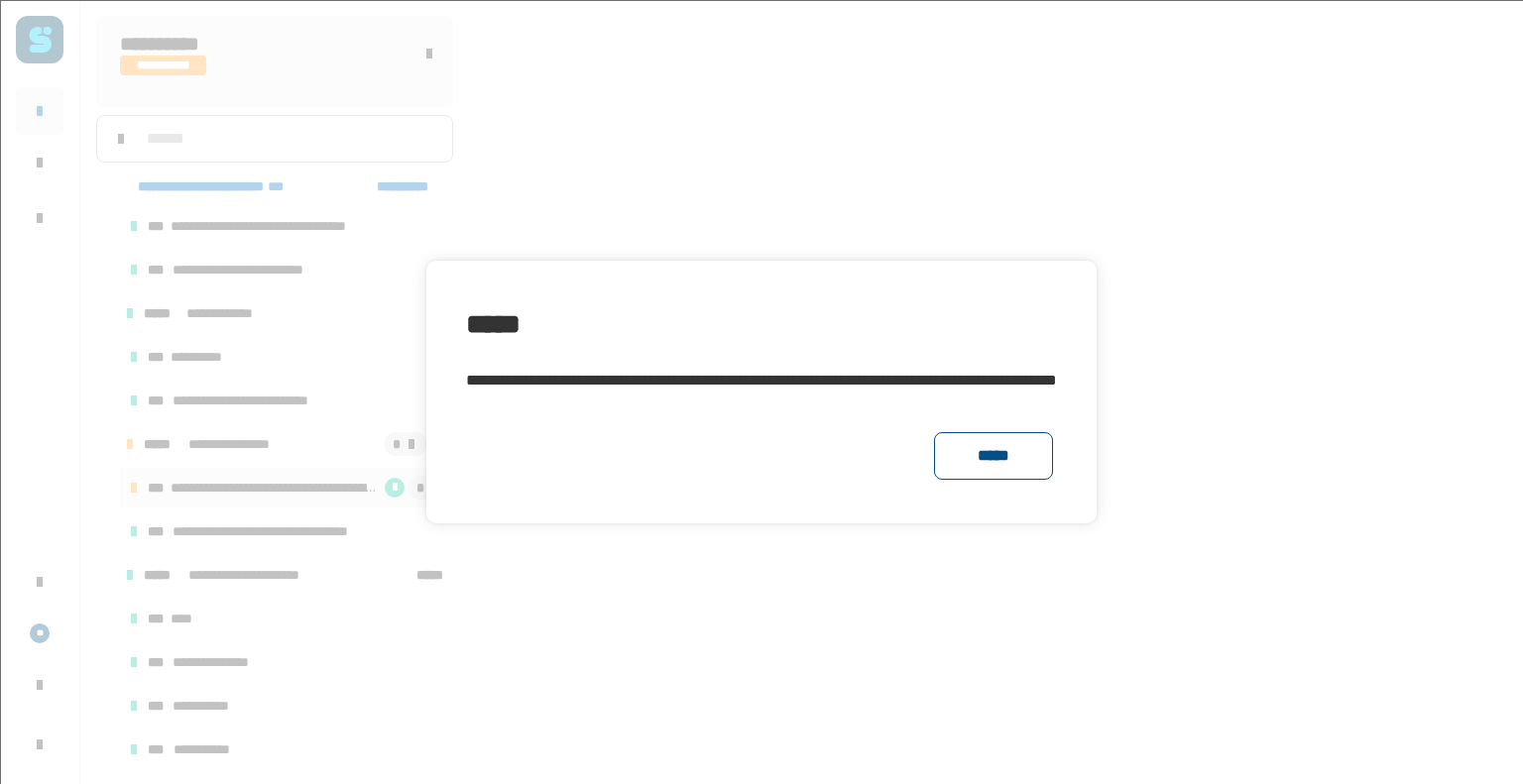 click on "*****" 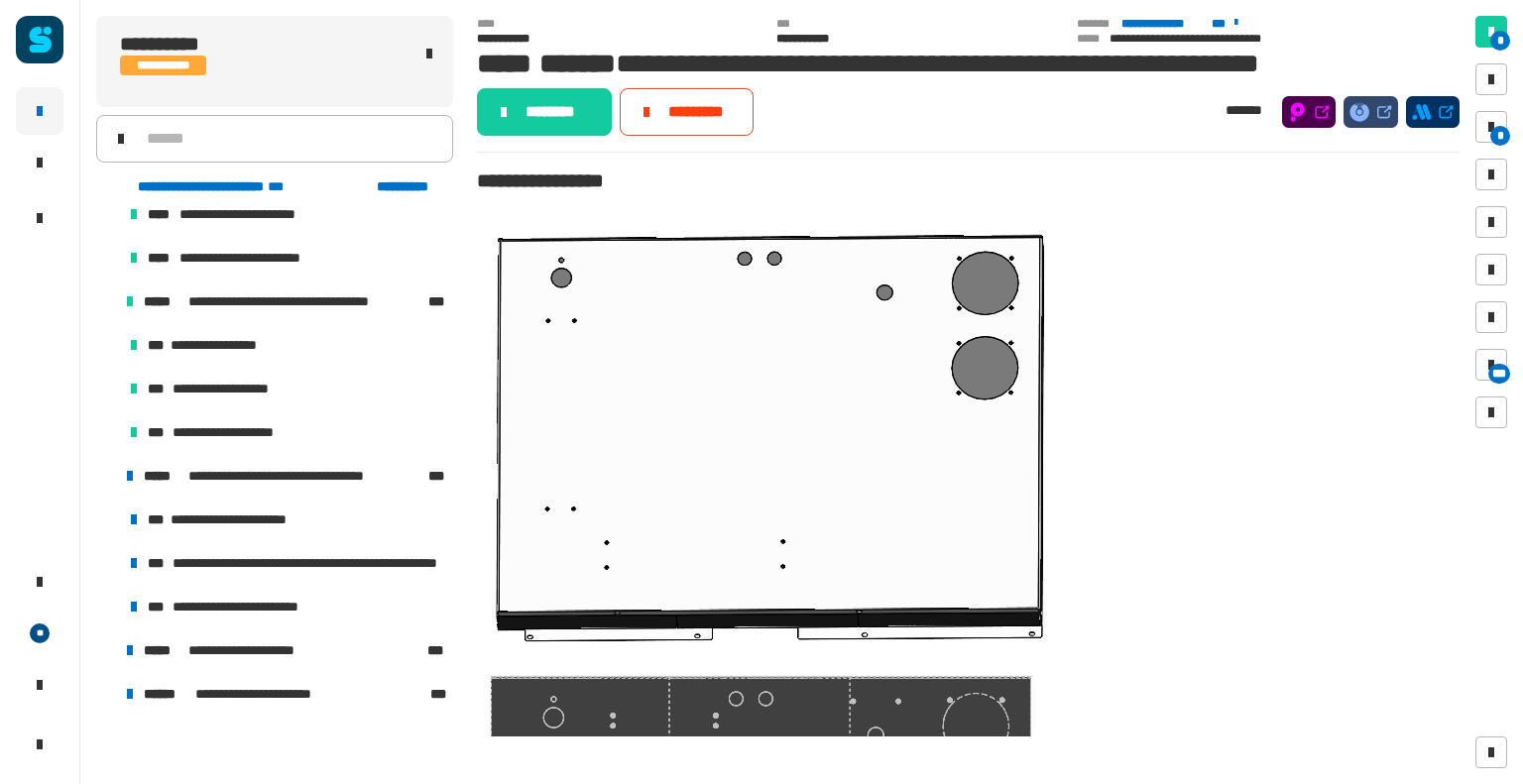 scroll, scrollTop: 1007, scrollLeft: 0, axis: vertical 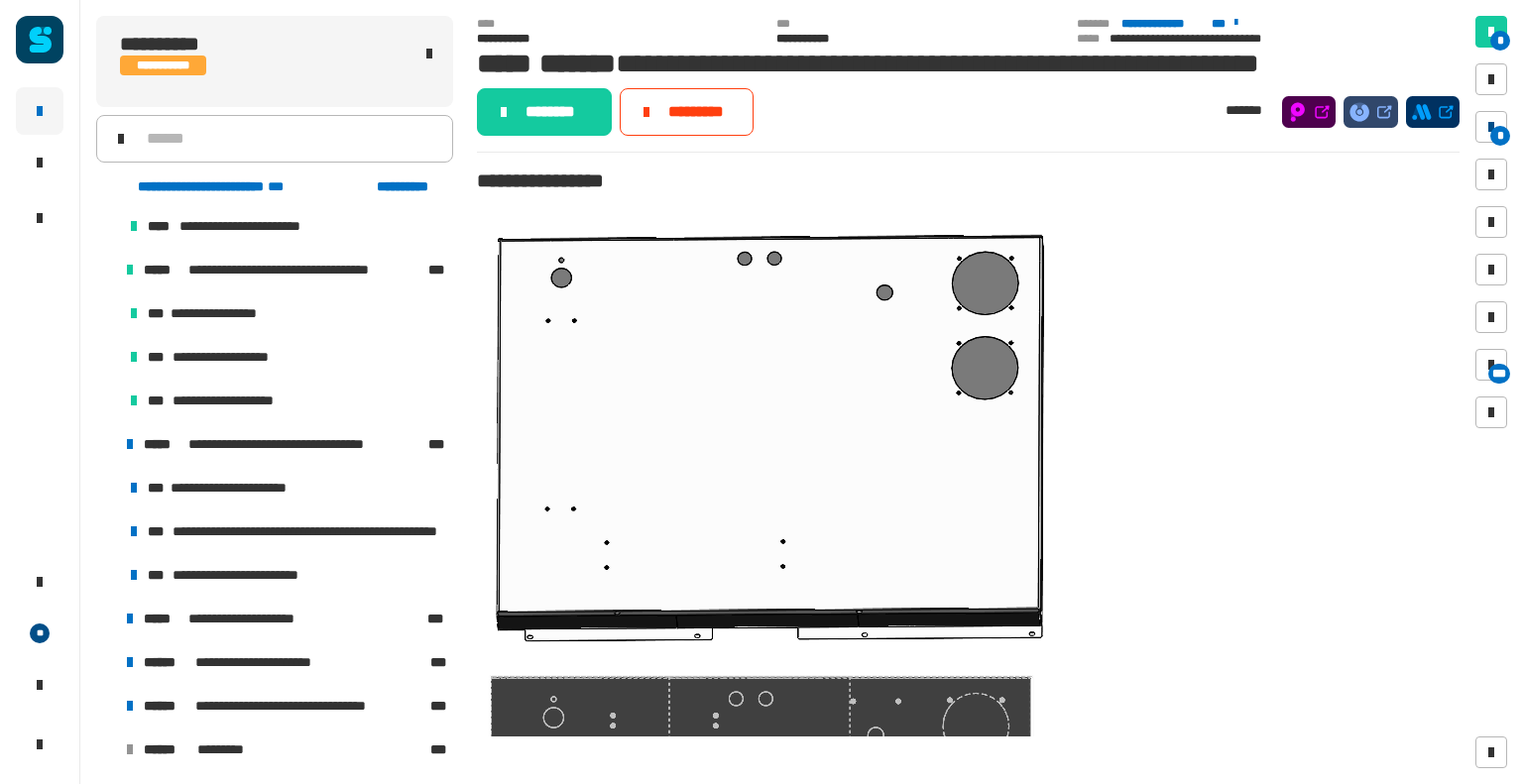 click at bounding box center (1491, 127) 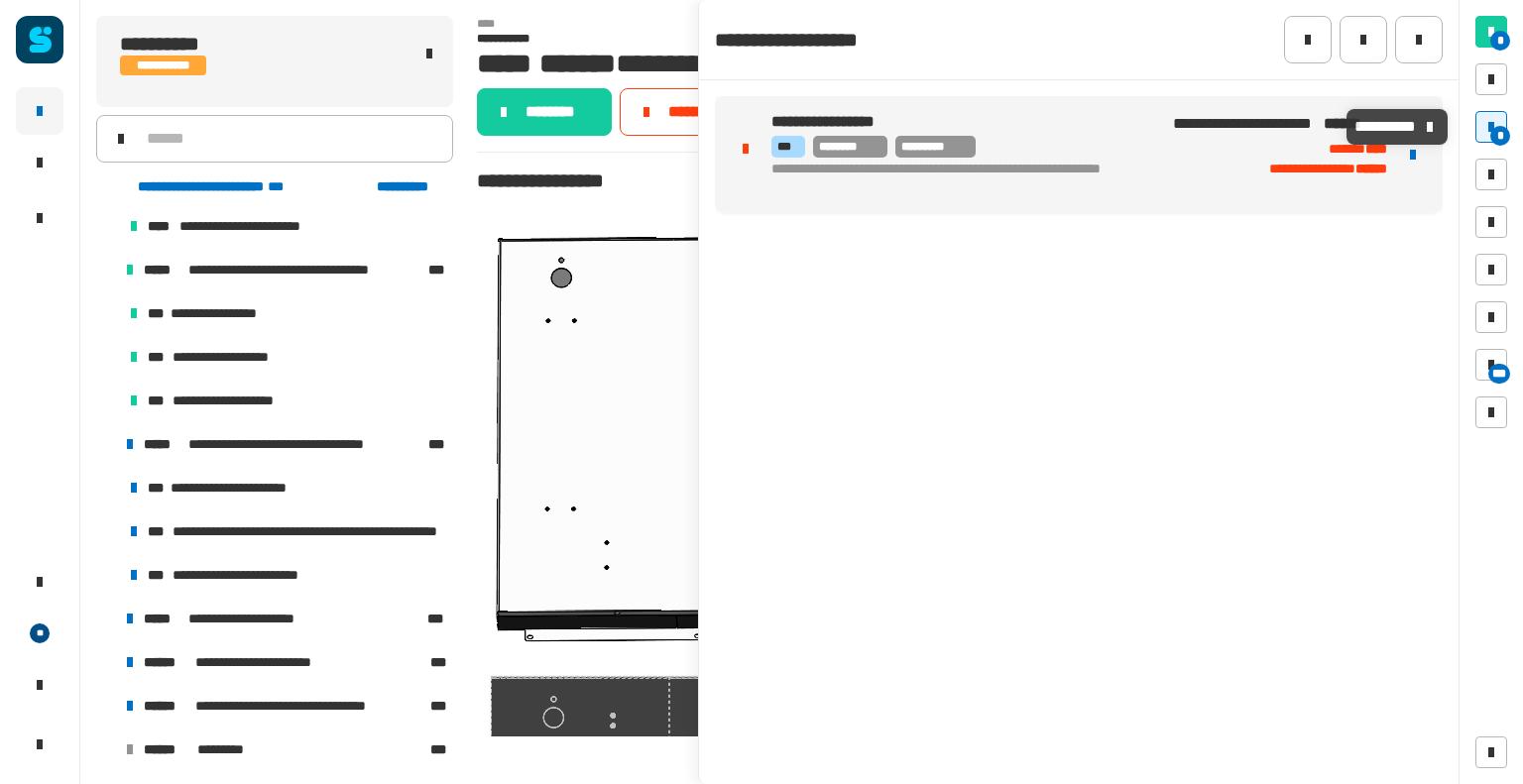click at bounding box center (1413, 155) 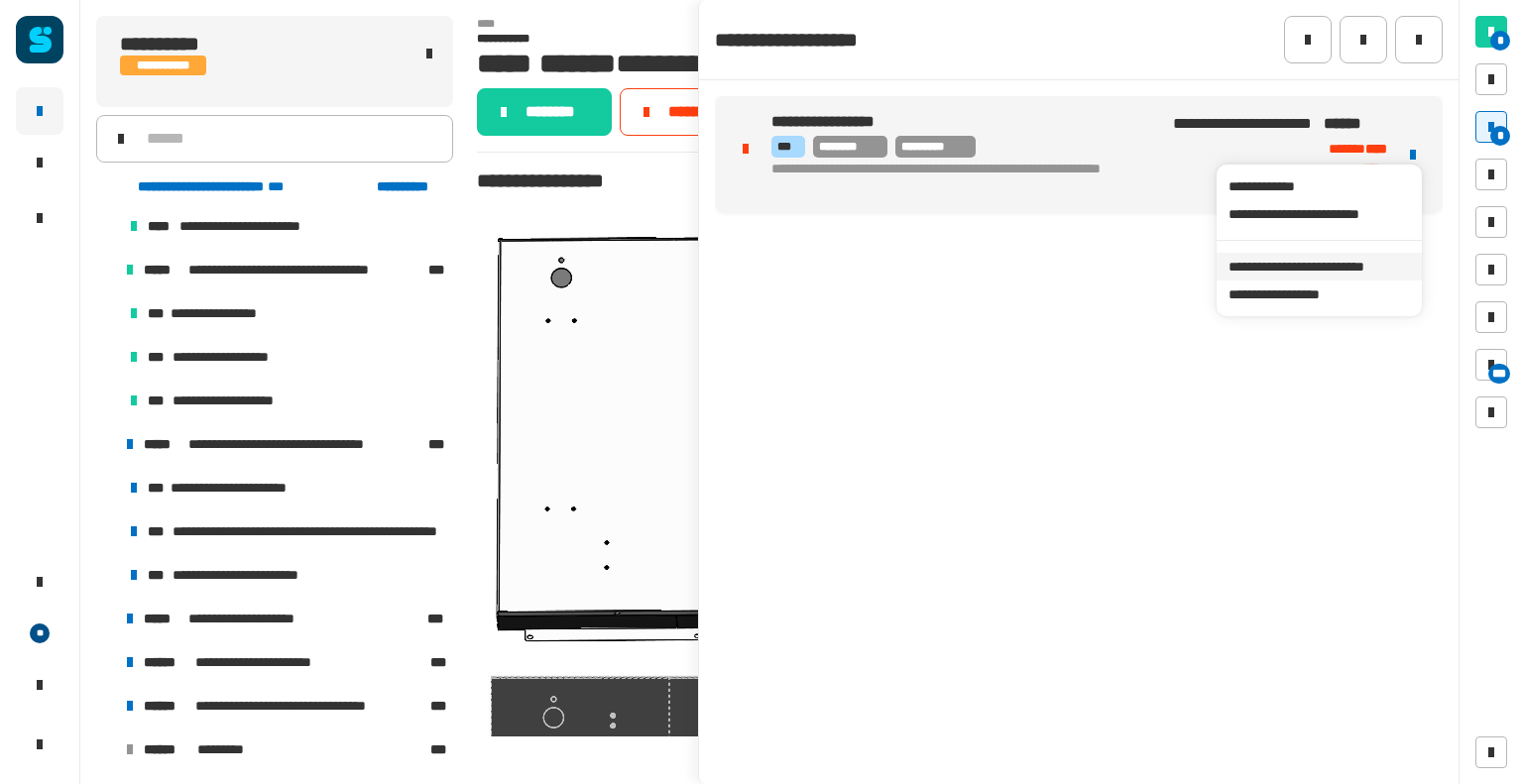 click on "**********" at bounding box center (1319, 267) 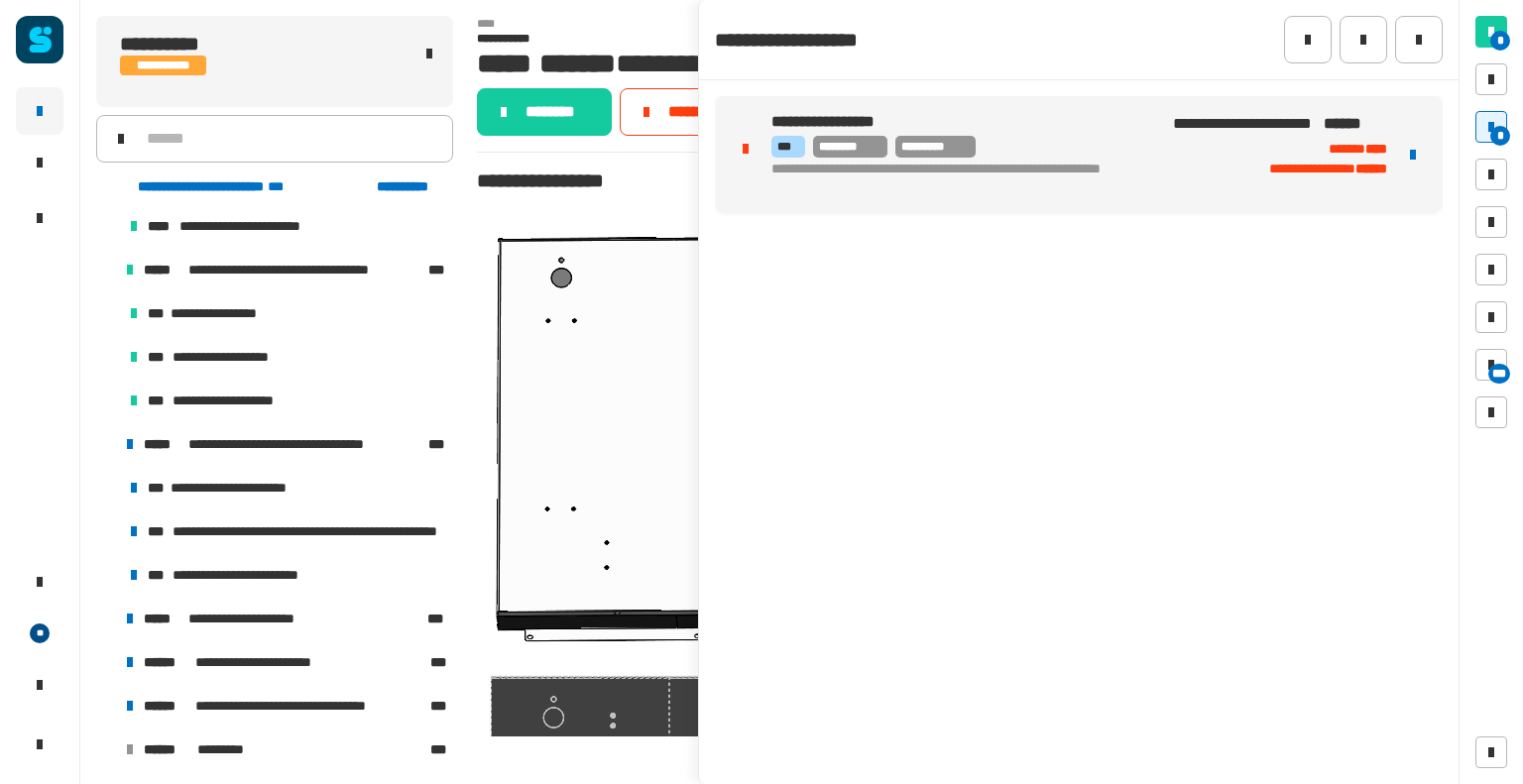 click on "**********" at bounding box center [1317, 168] 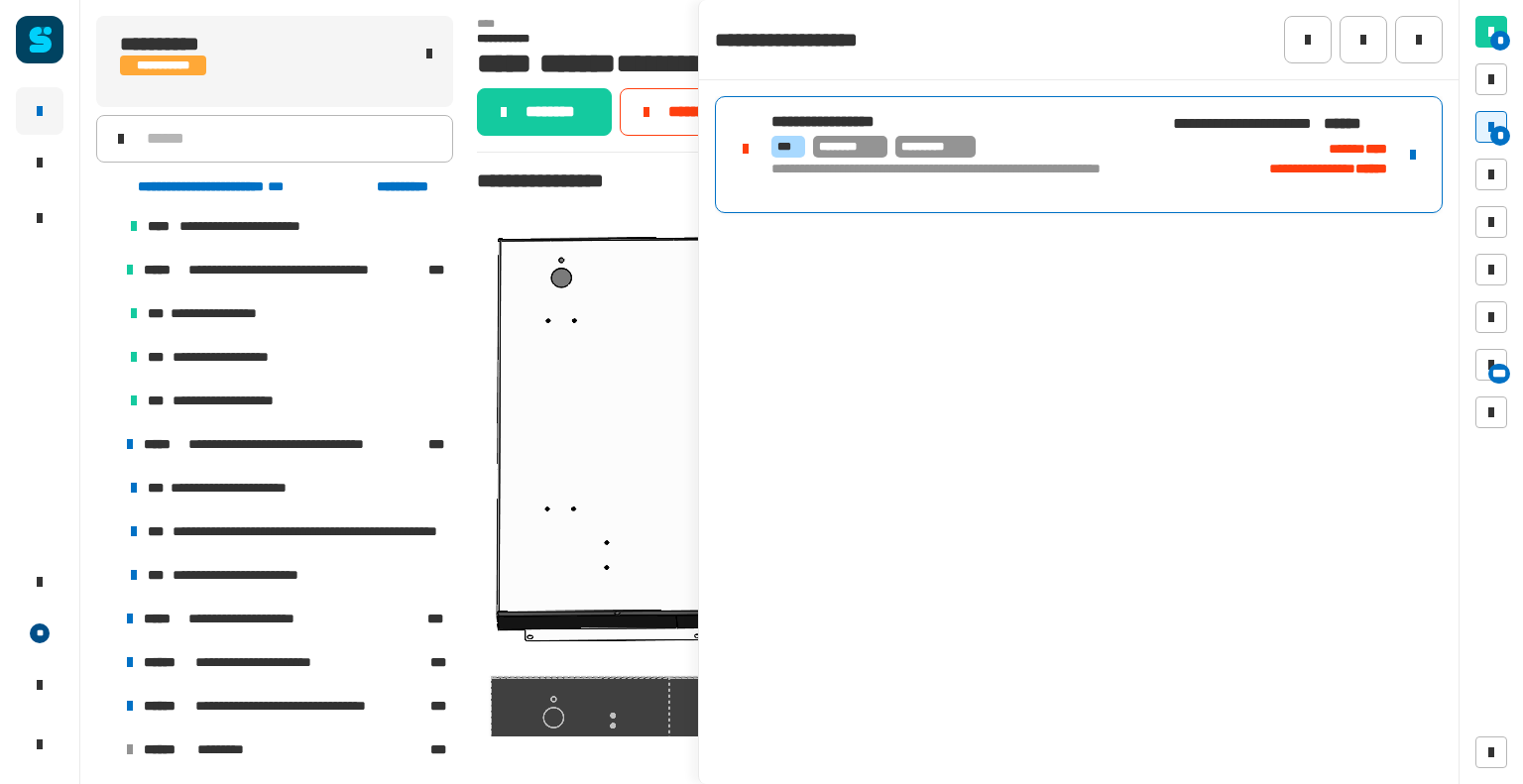 click on "**********" at bounding box center (964, 178) 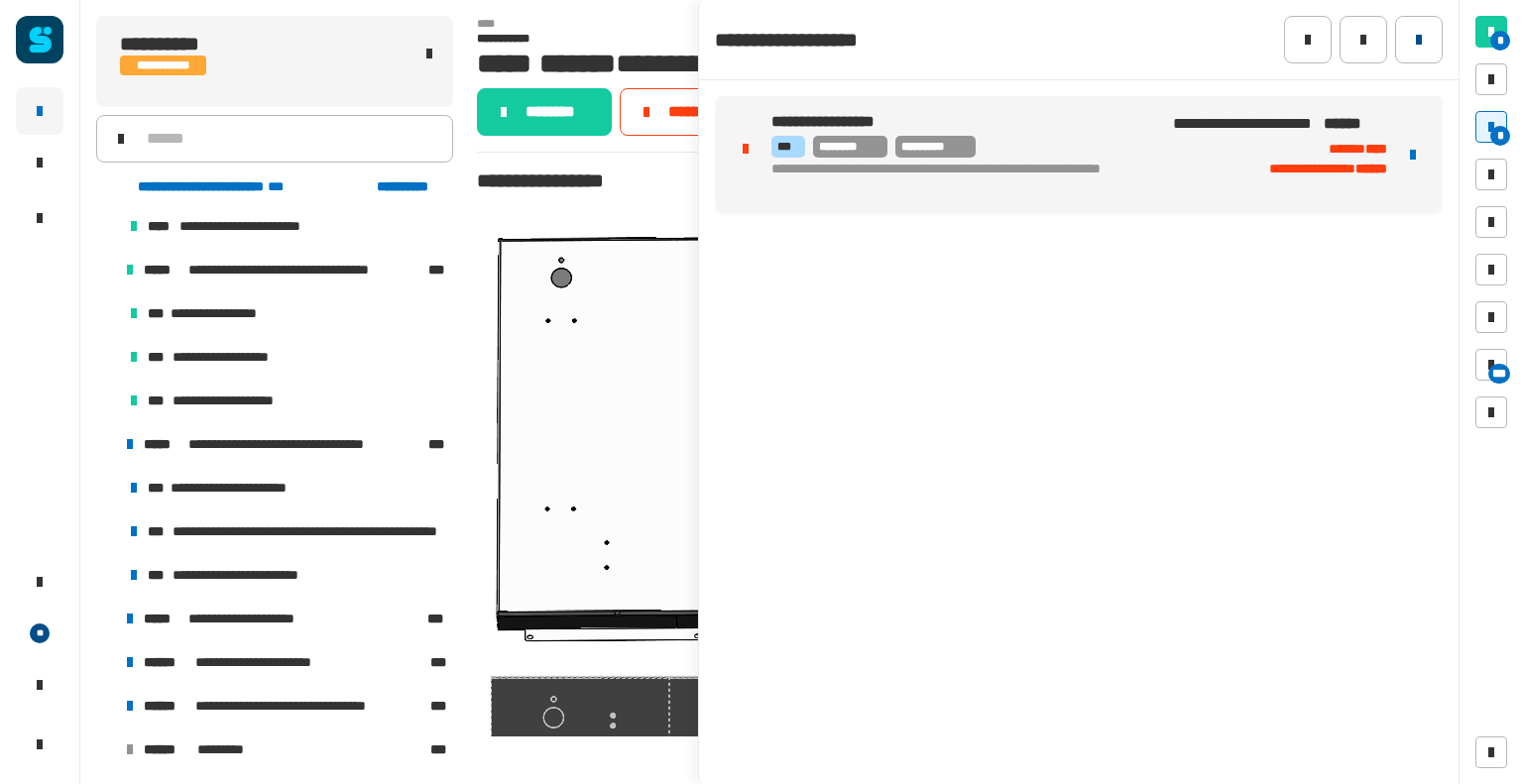 click 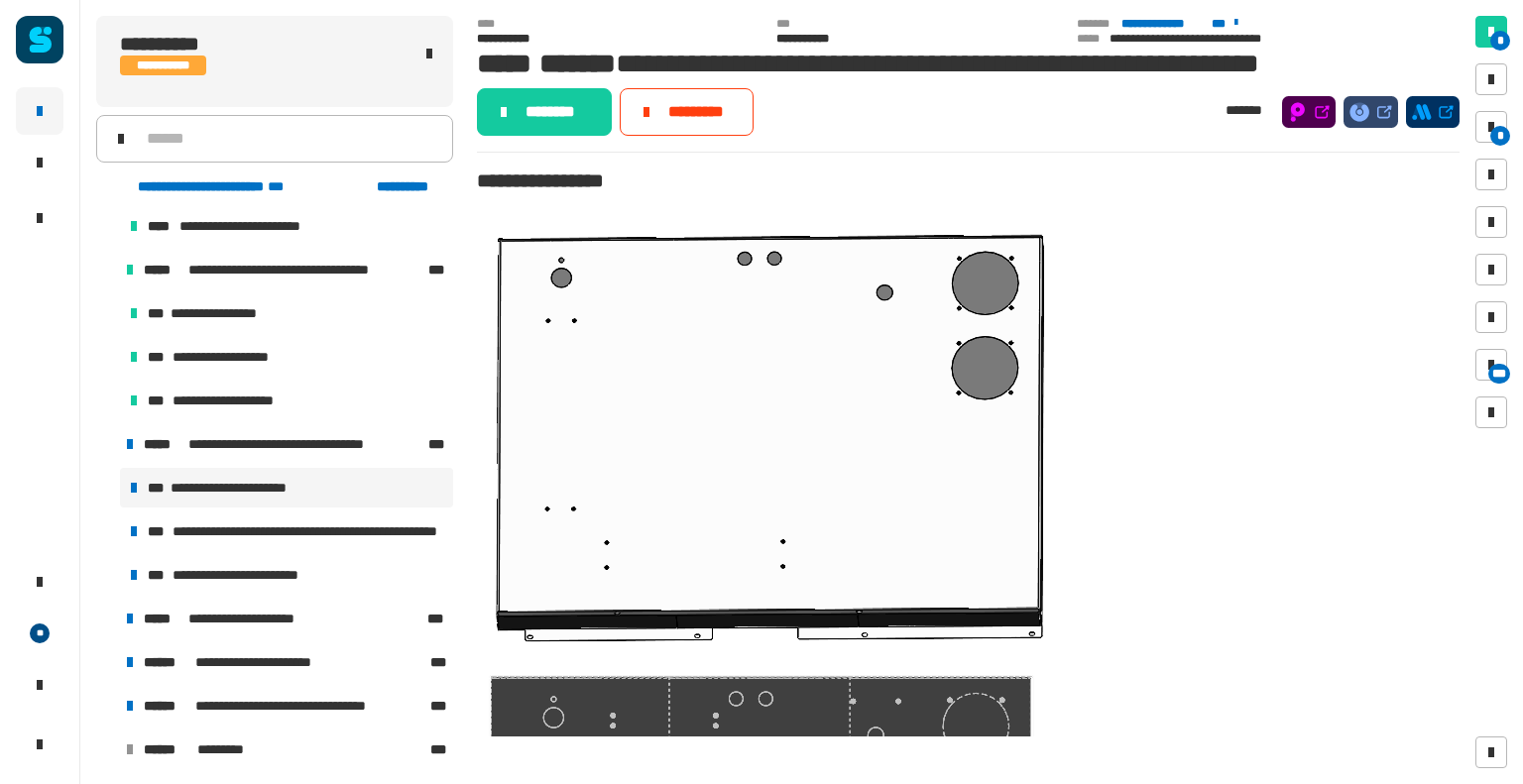 click on "**********" at bounding box center [287, 488] 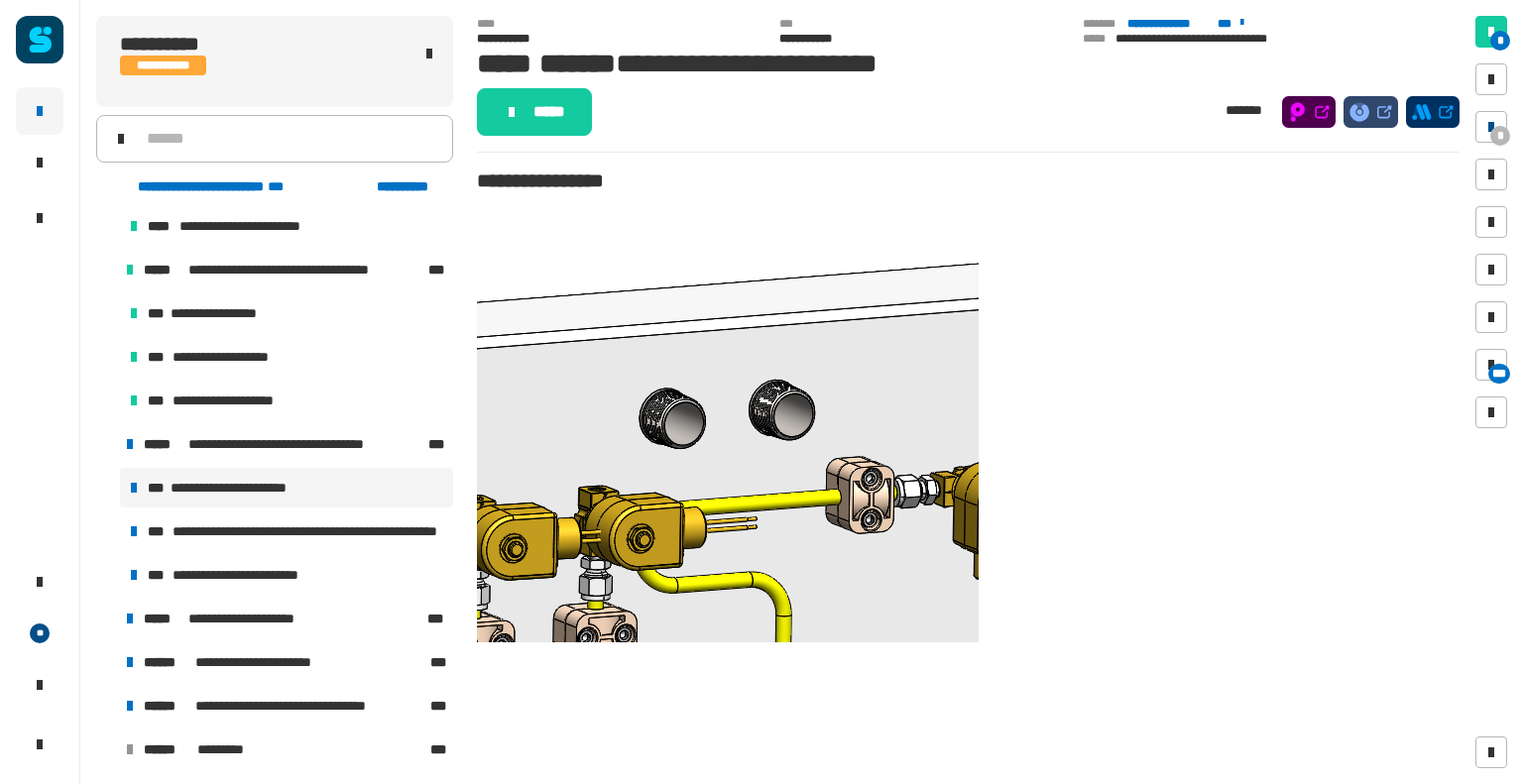 click on "*" at bounding box center [1500, 136] 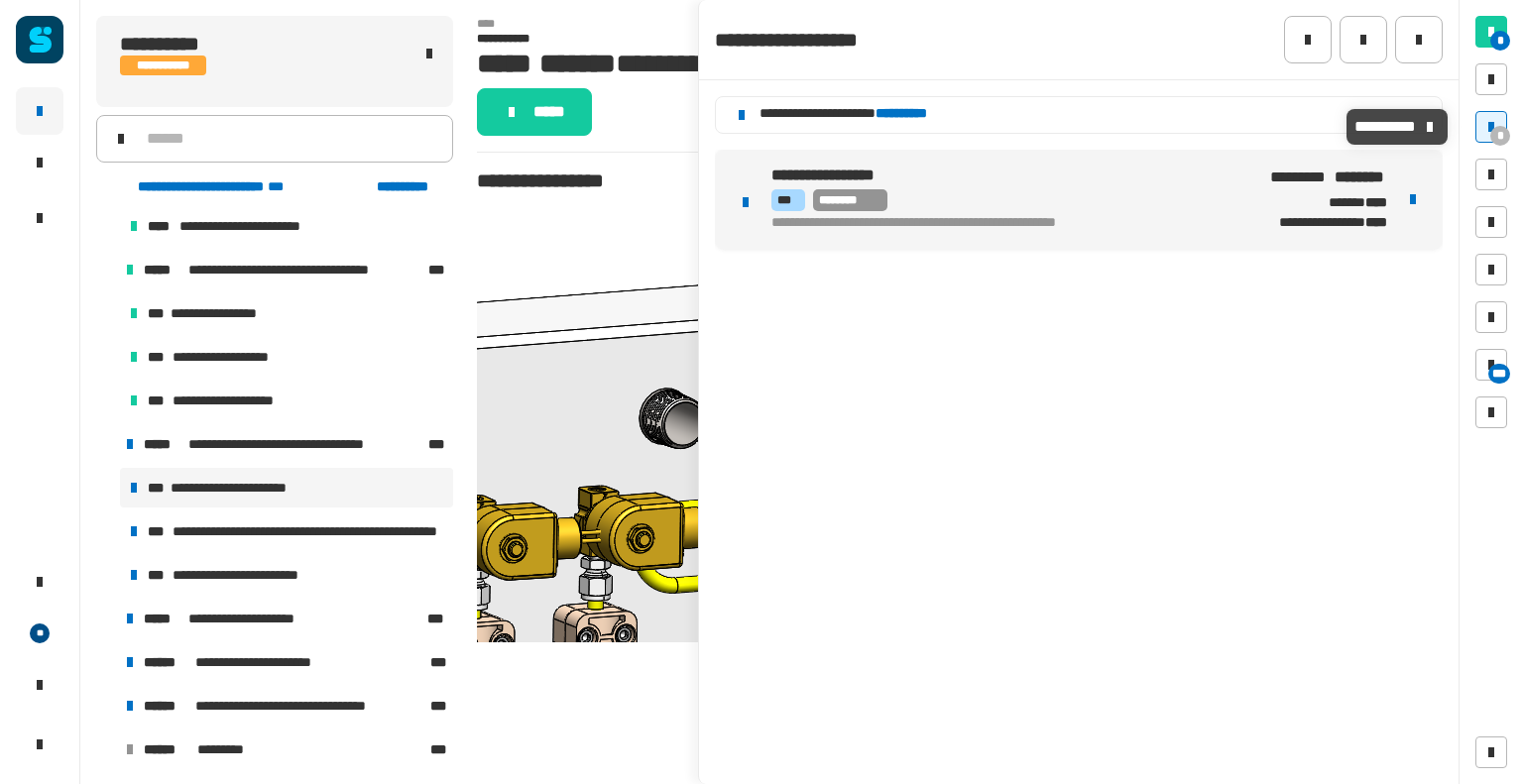 click on "**********" 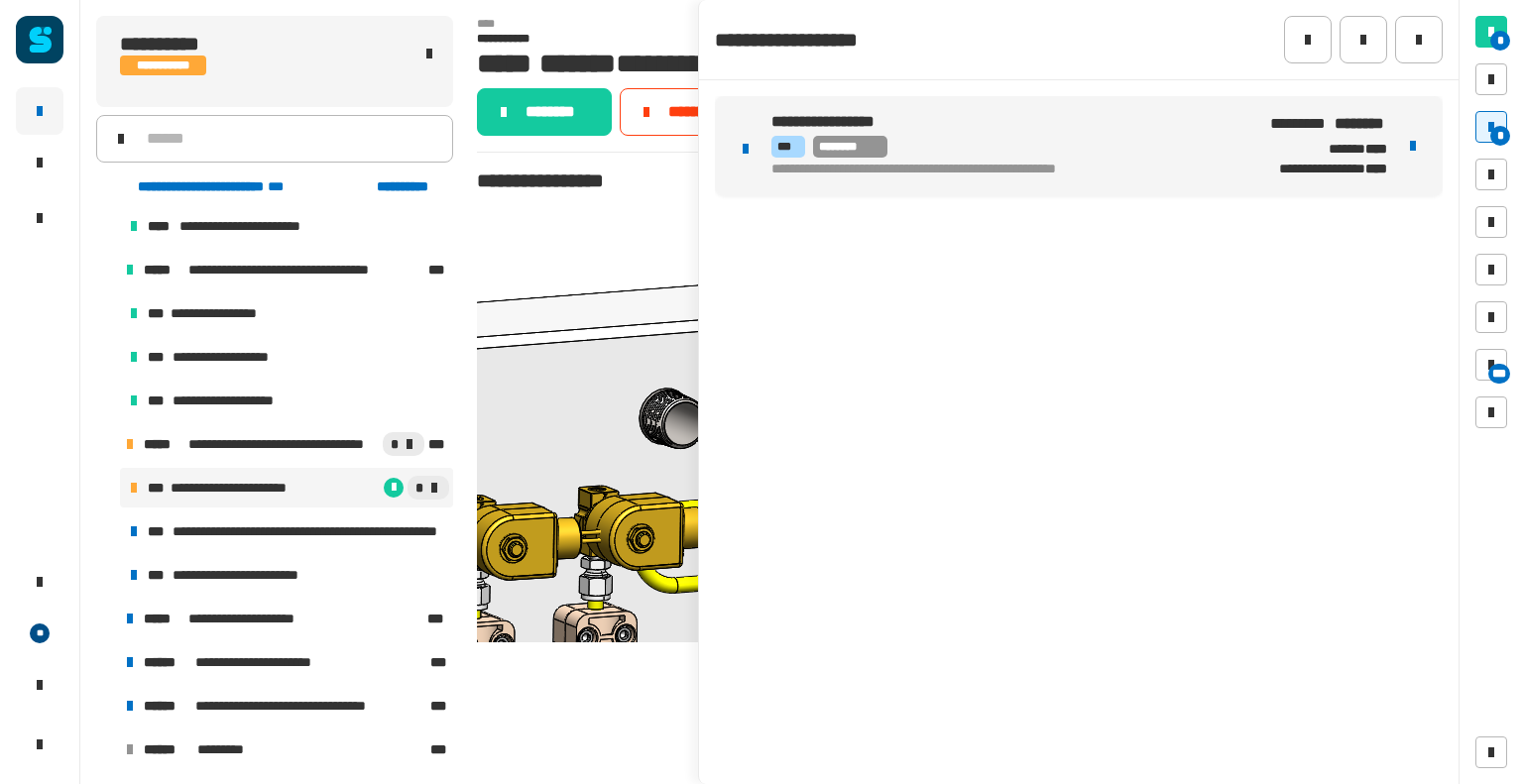 click at bounding box center (1413, 146) 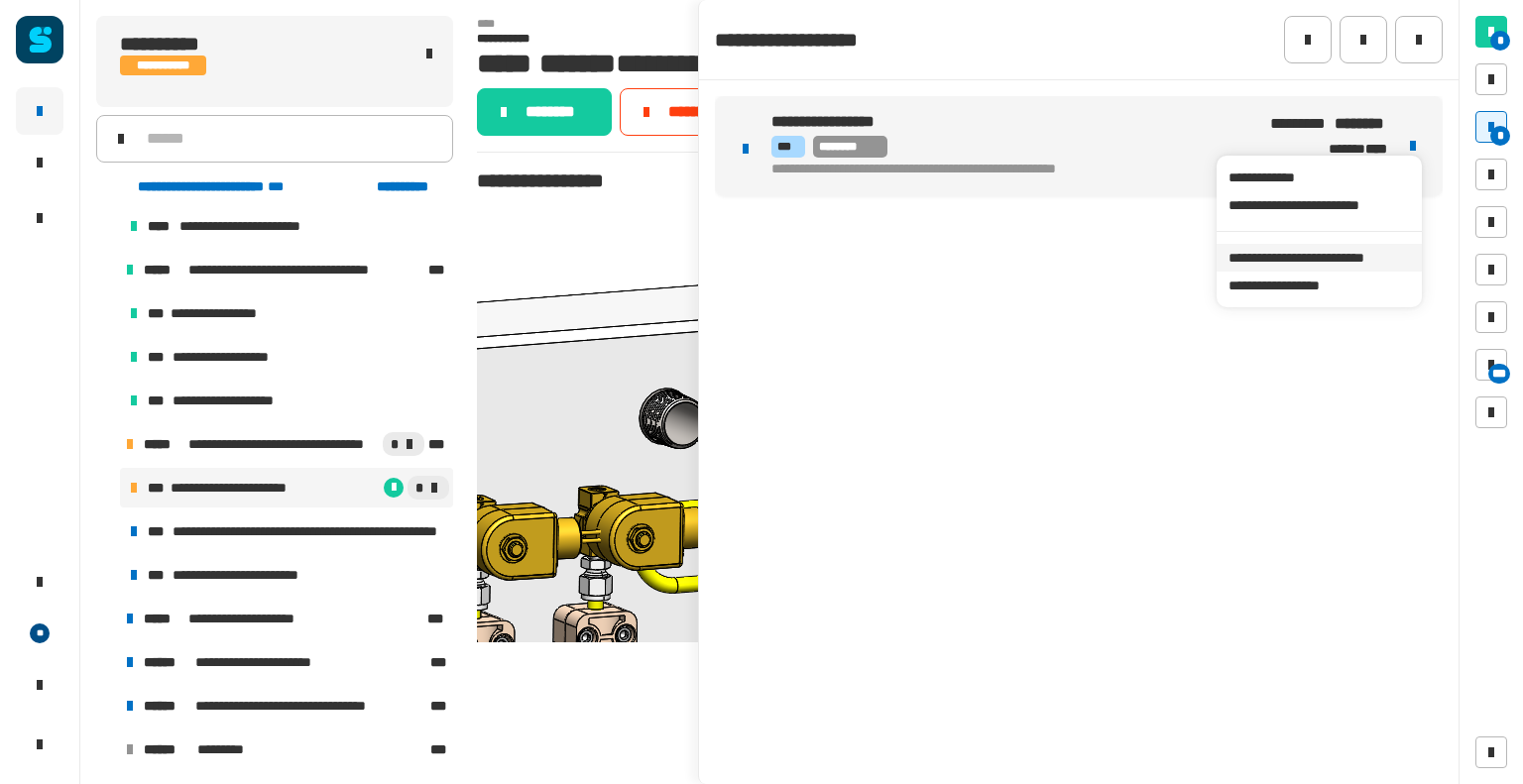 click on "**********" at bounding box center [1319, 258] 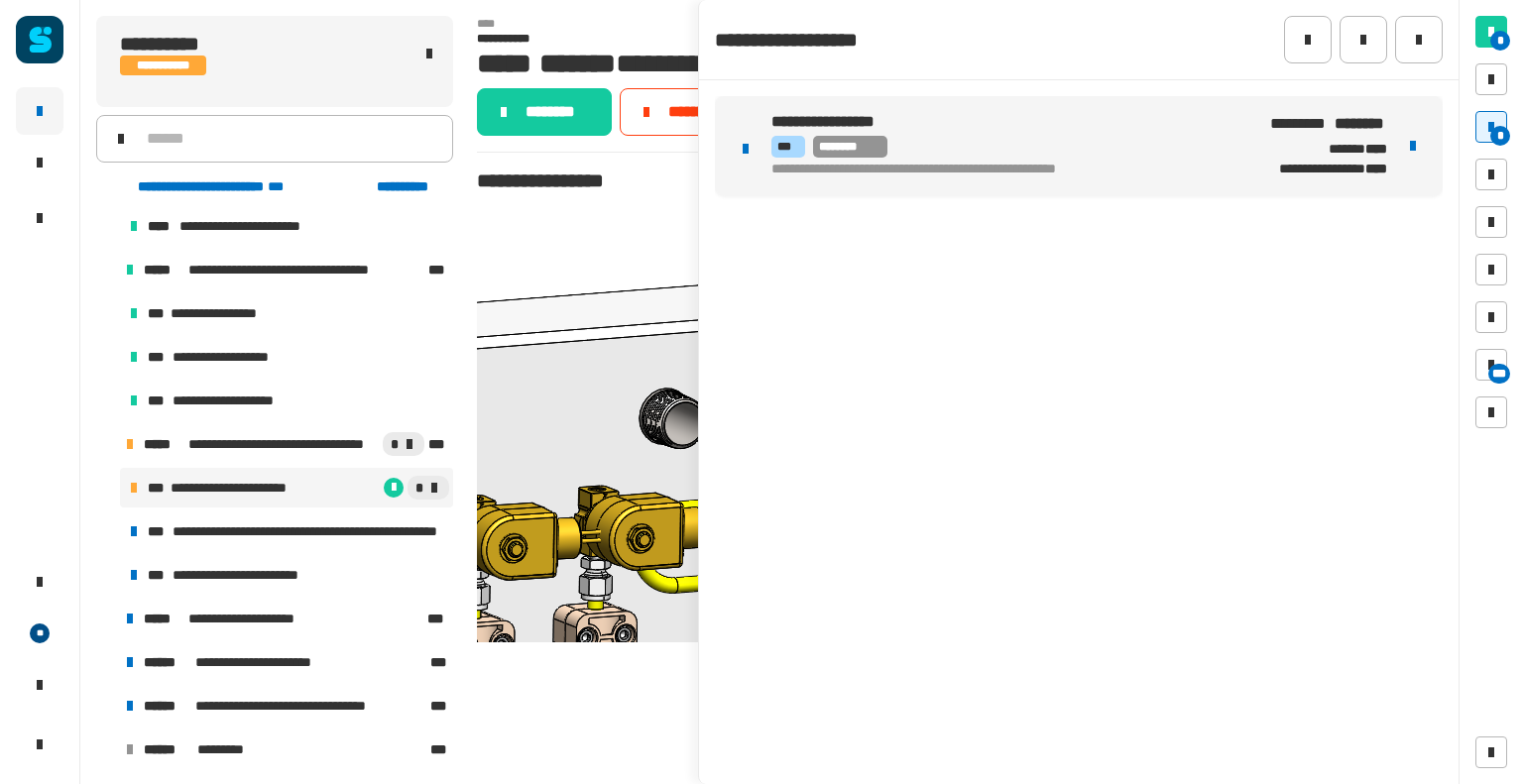 click on "*** ********" at bounding box center [1006, 147] 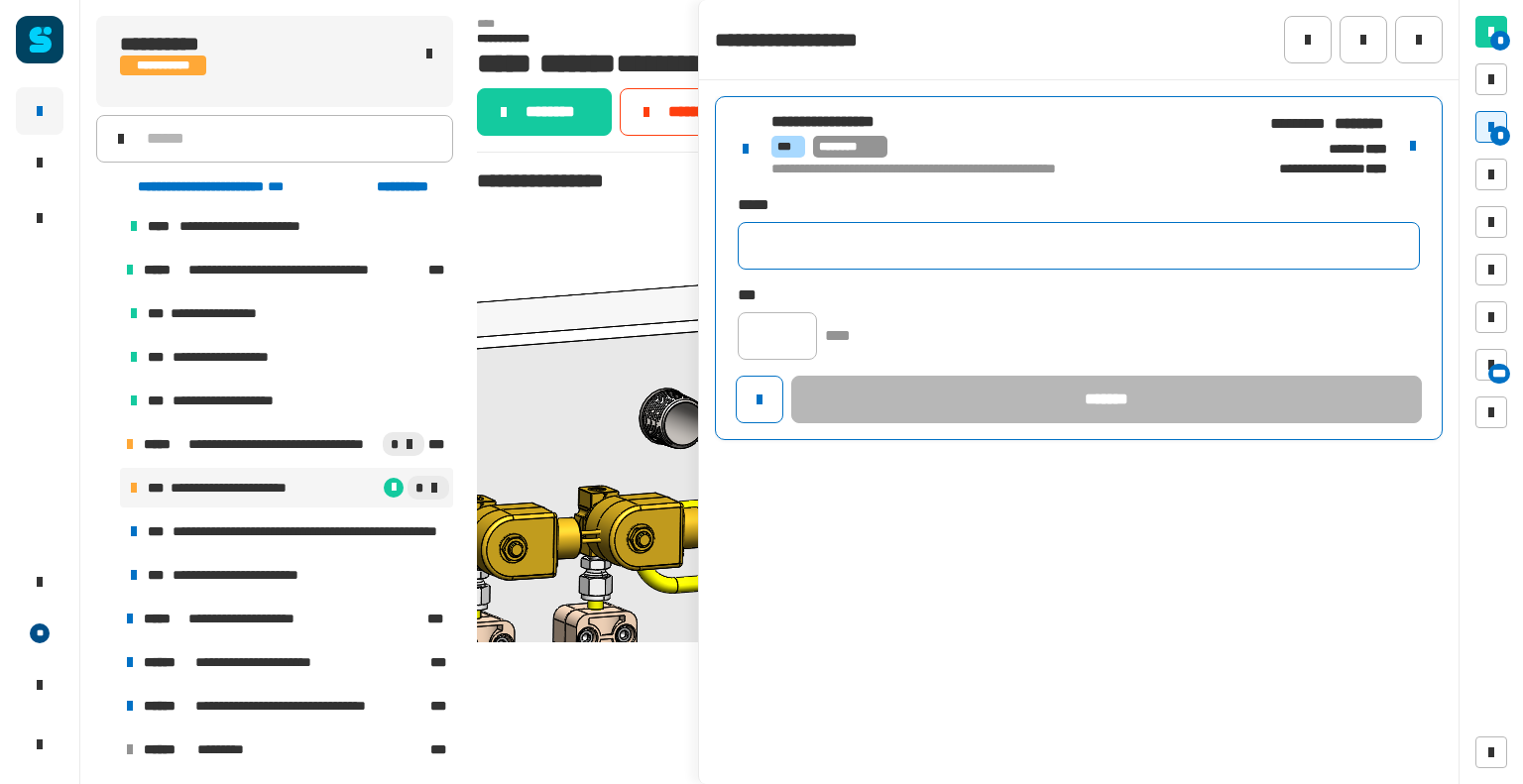 click 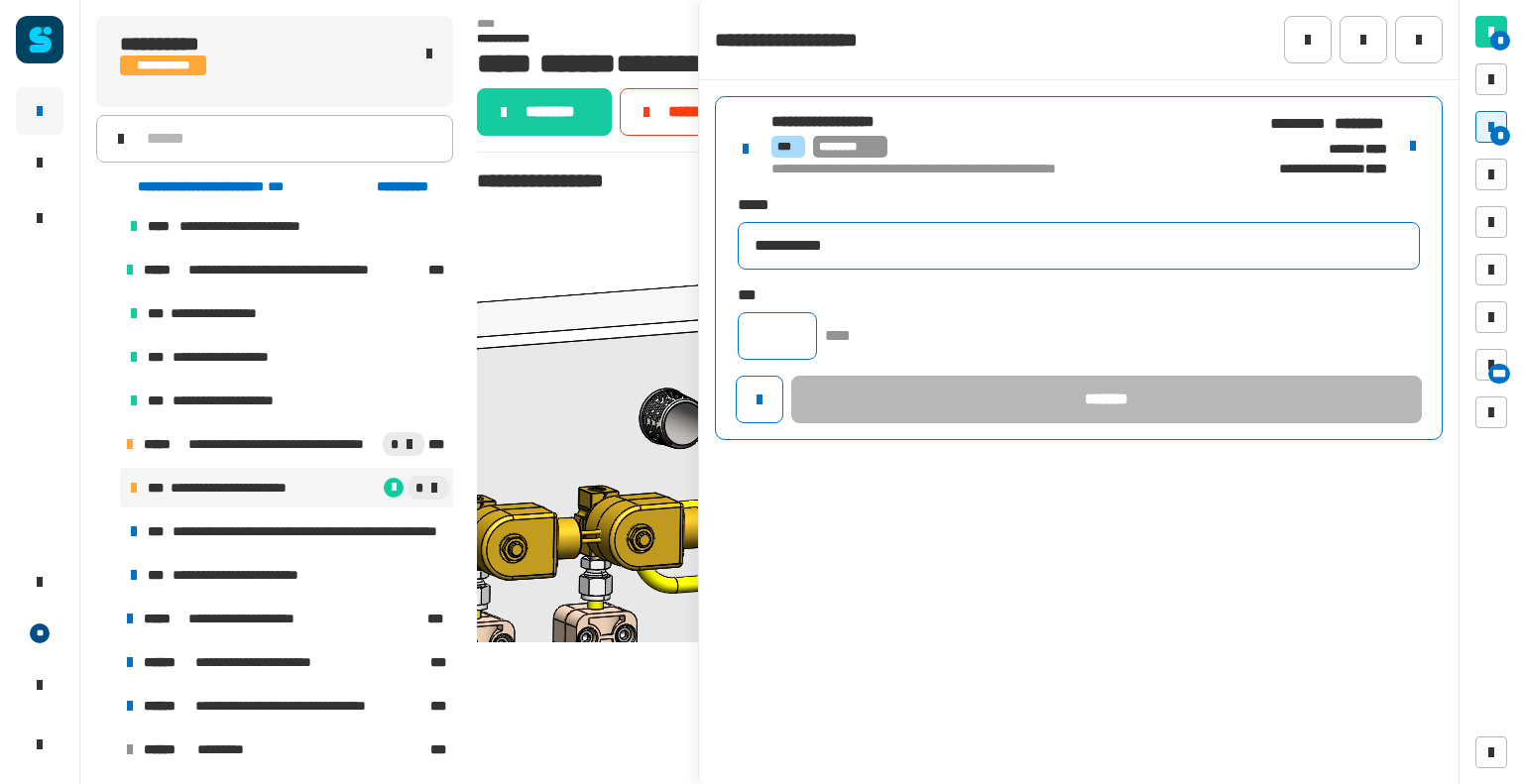 type on "**********" 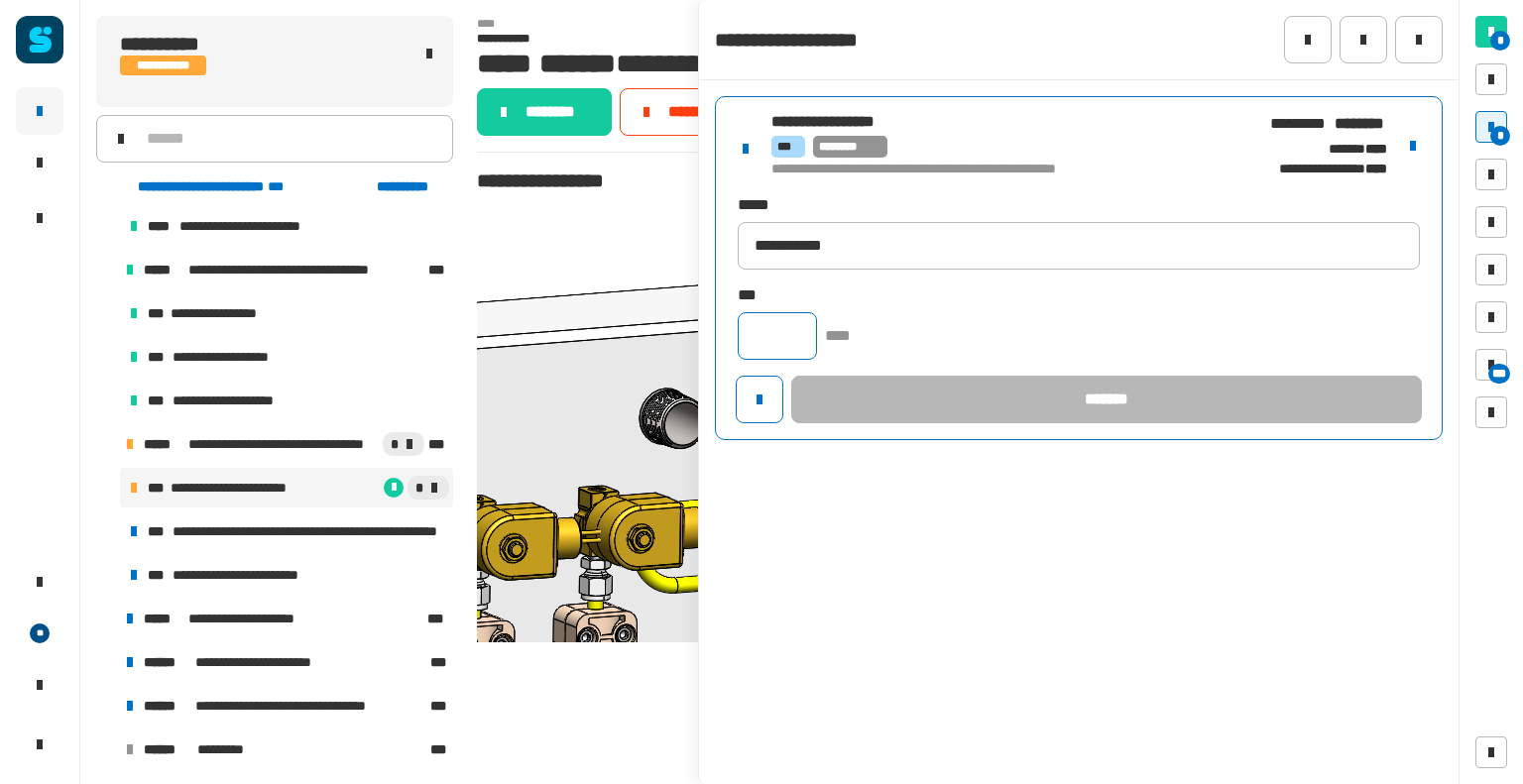 click 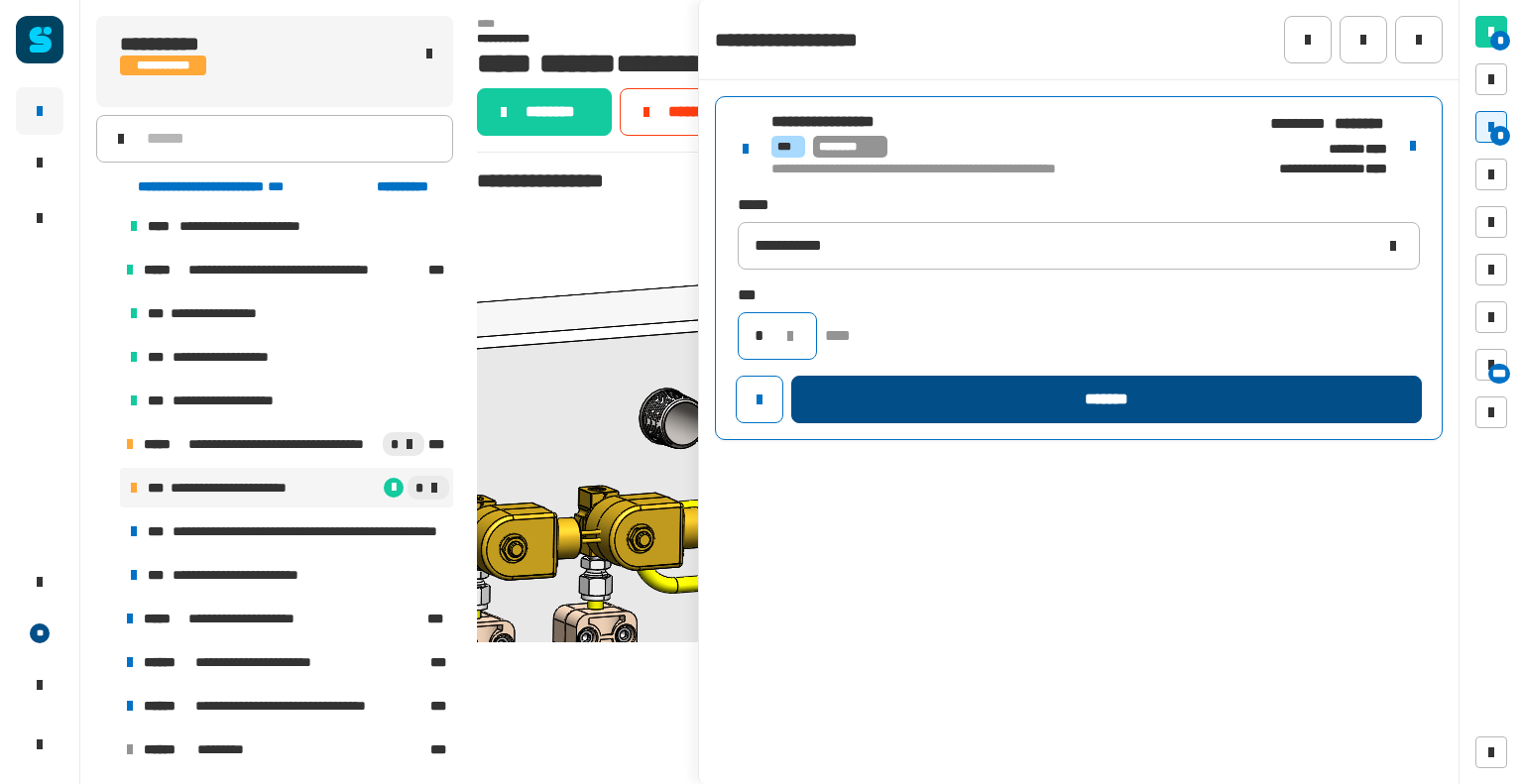 type on "*" 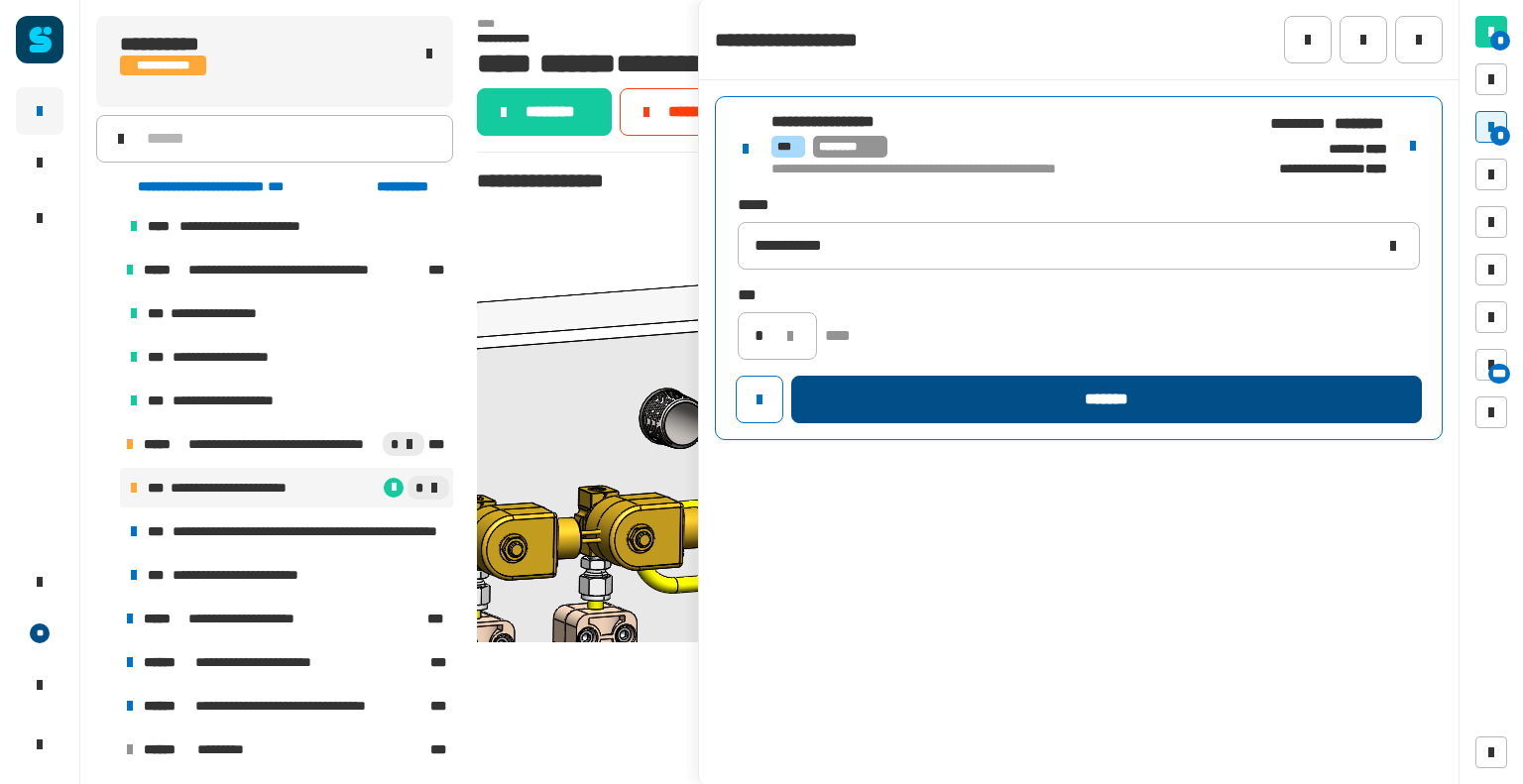 click on "*******" 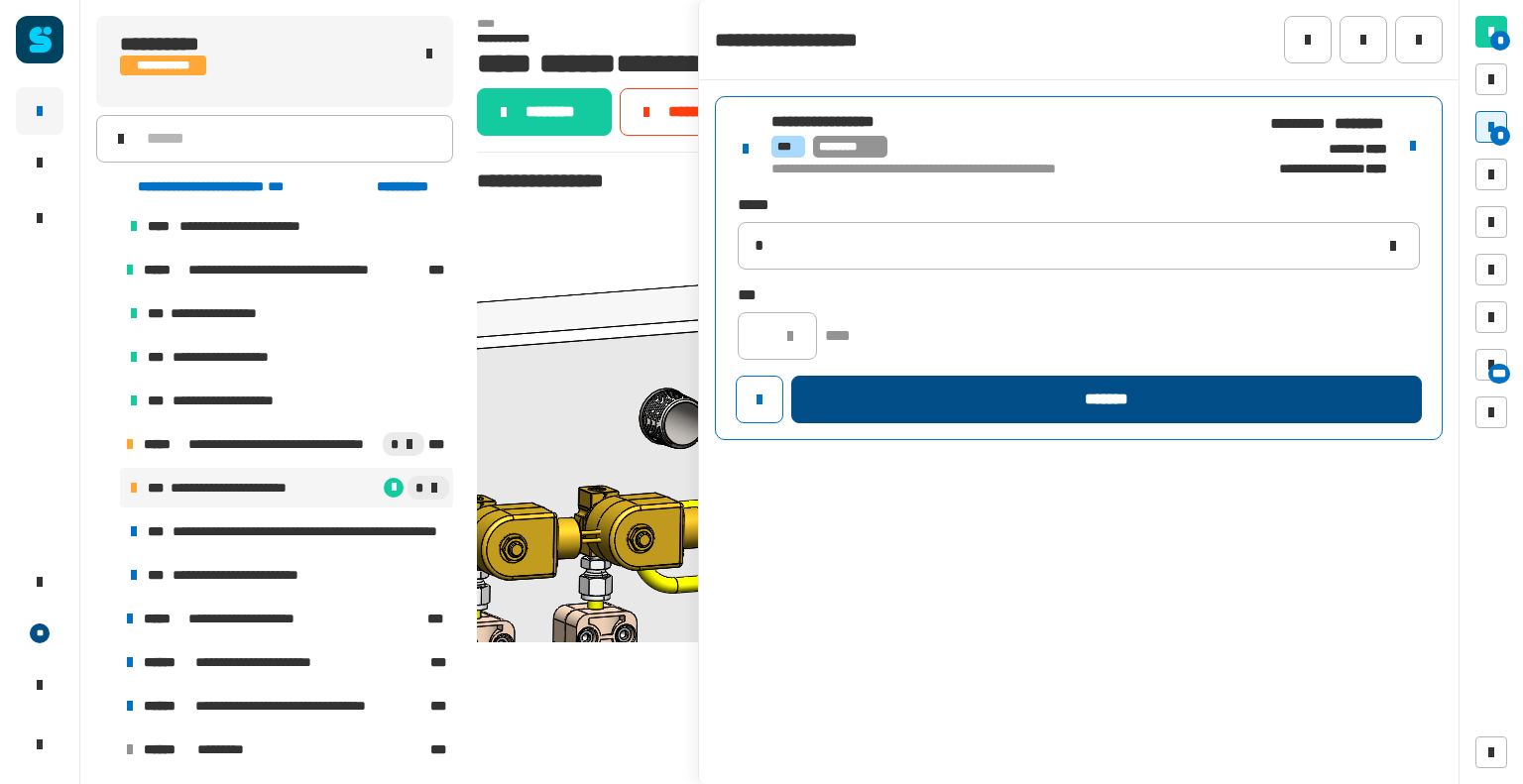 type 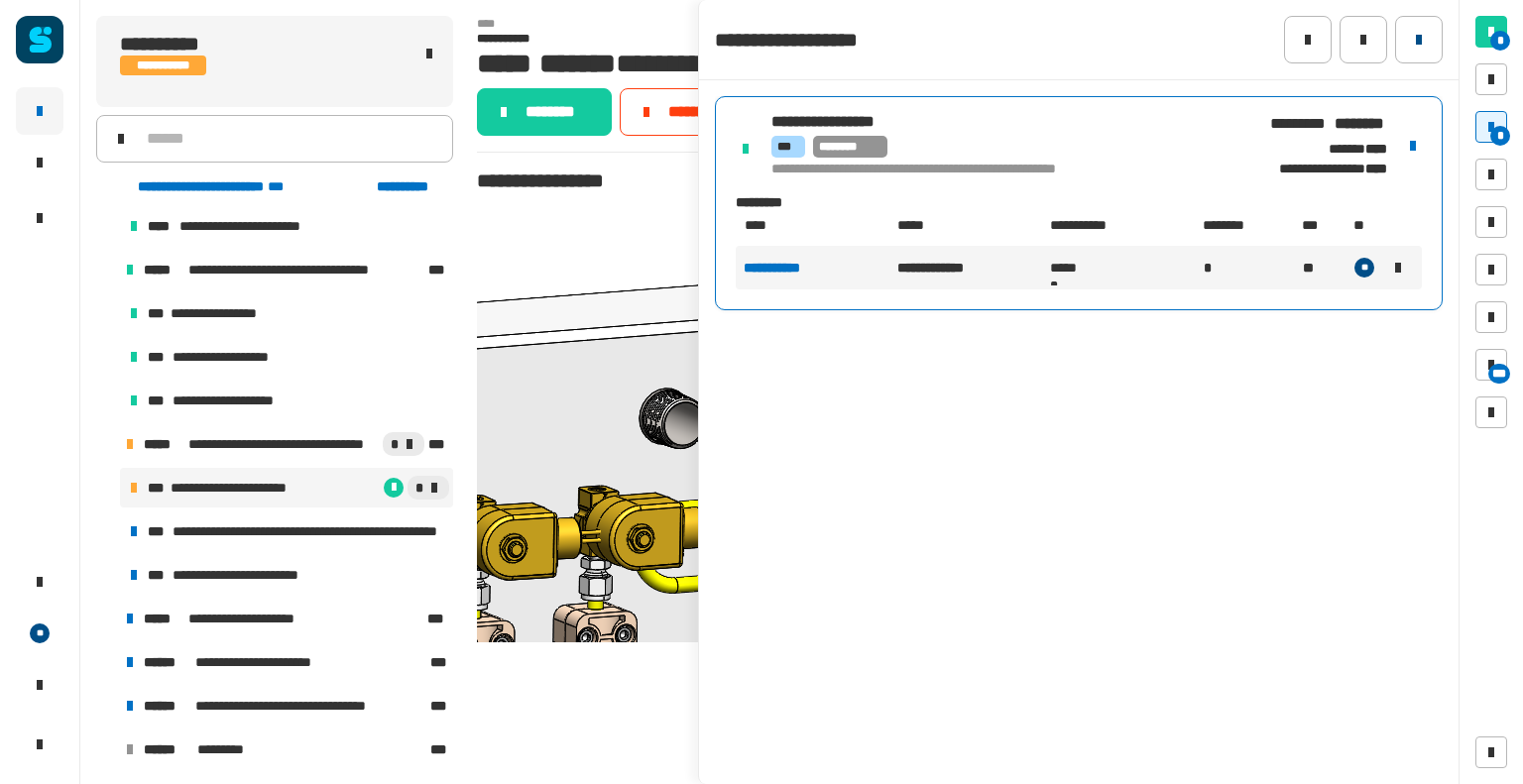 click 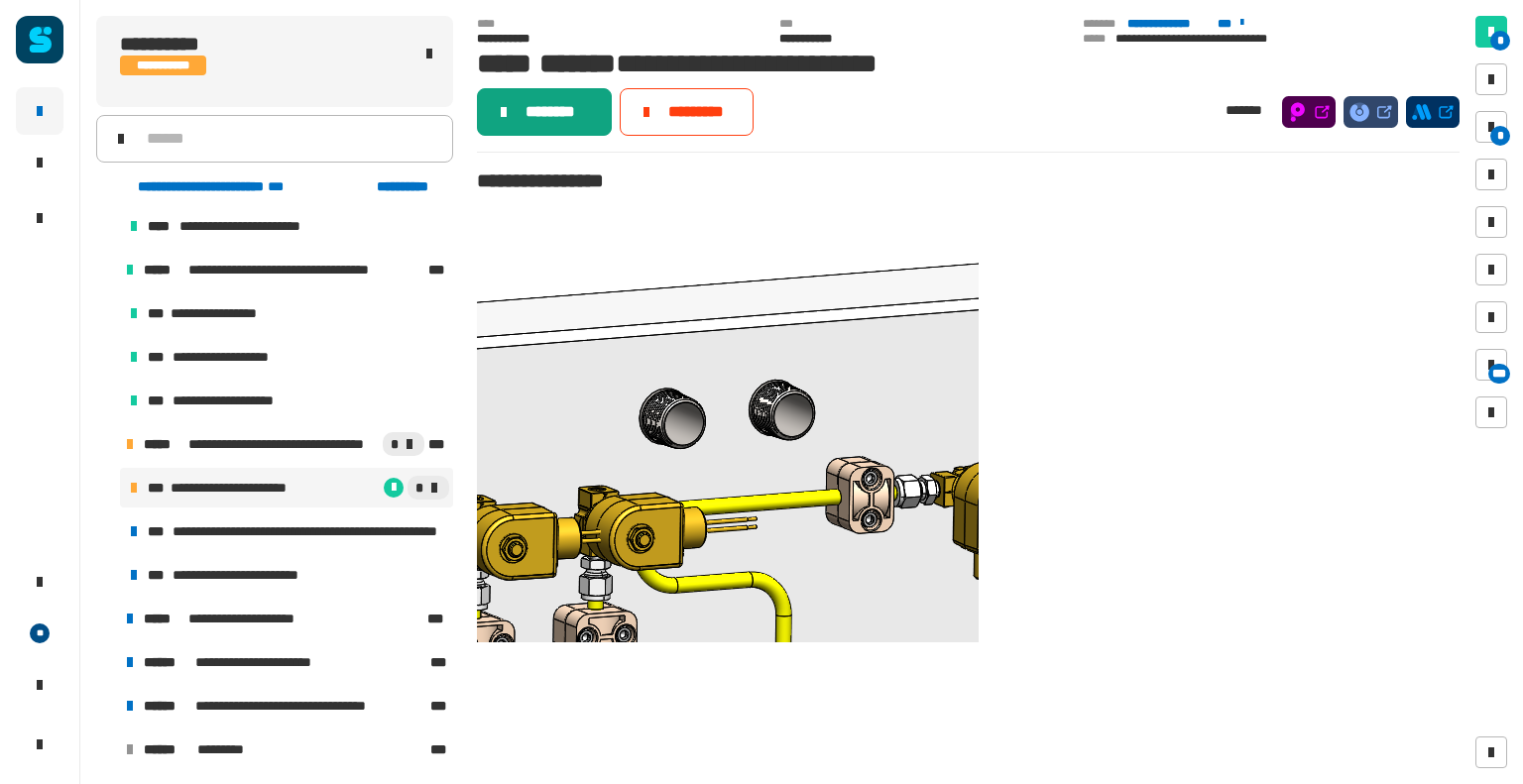 click on "********" 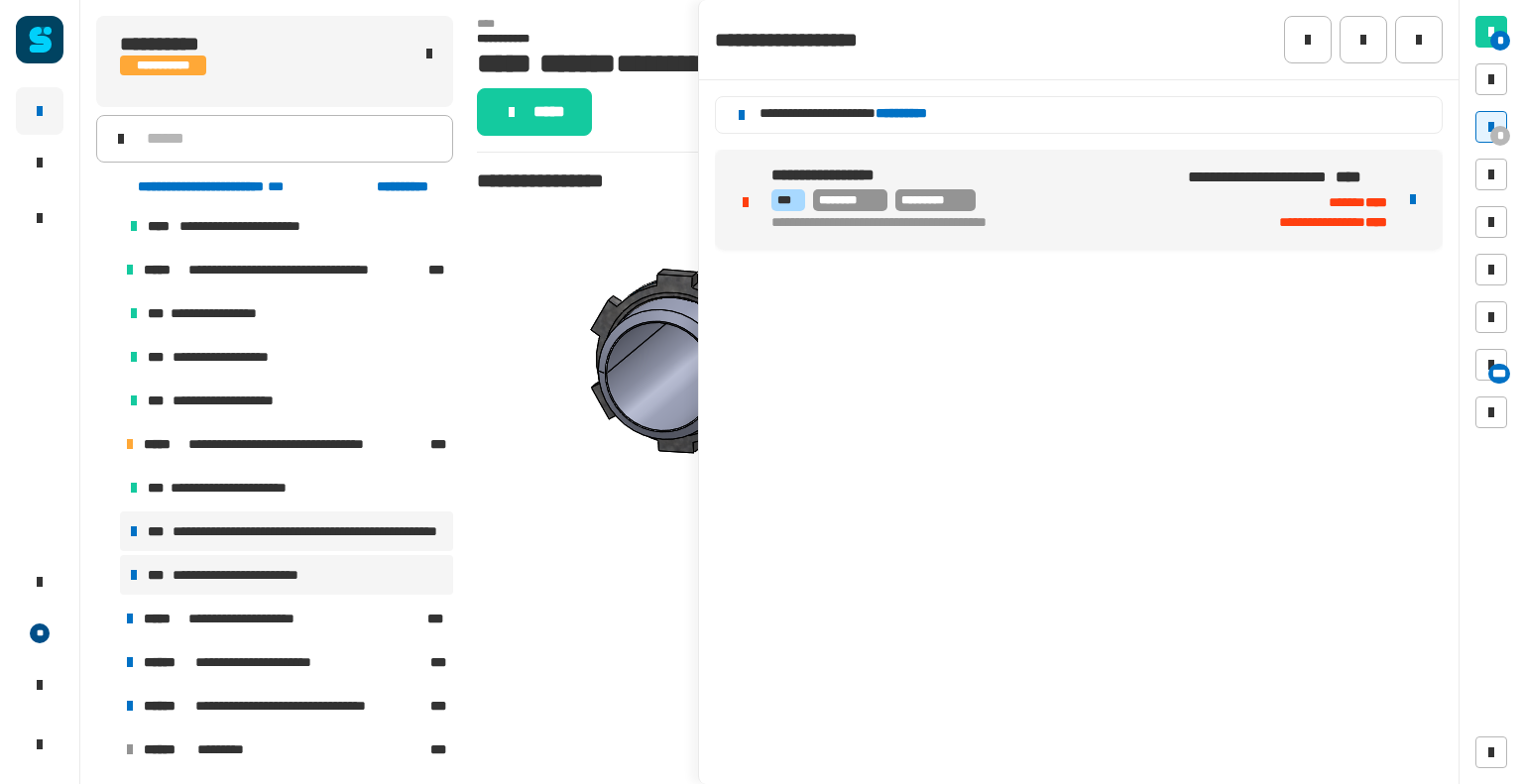 click on "**********" at bounding box center (287, 575) 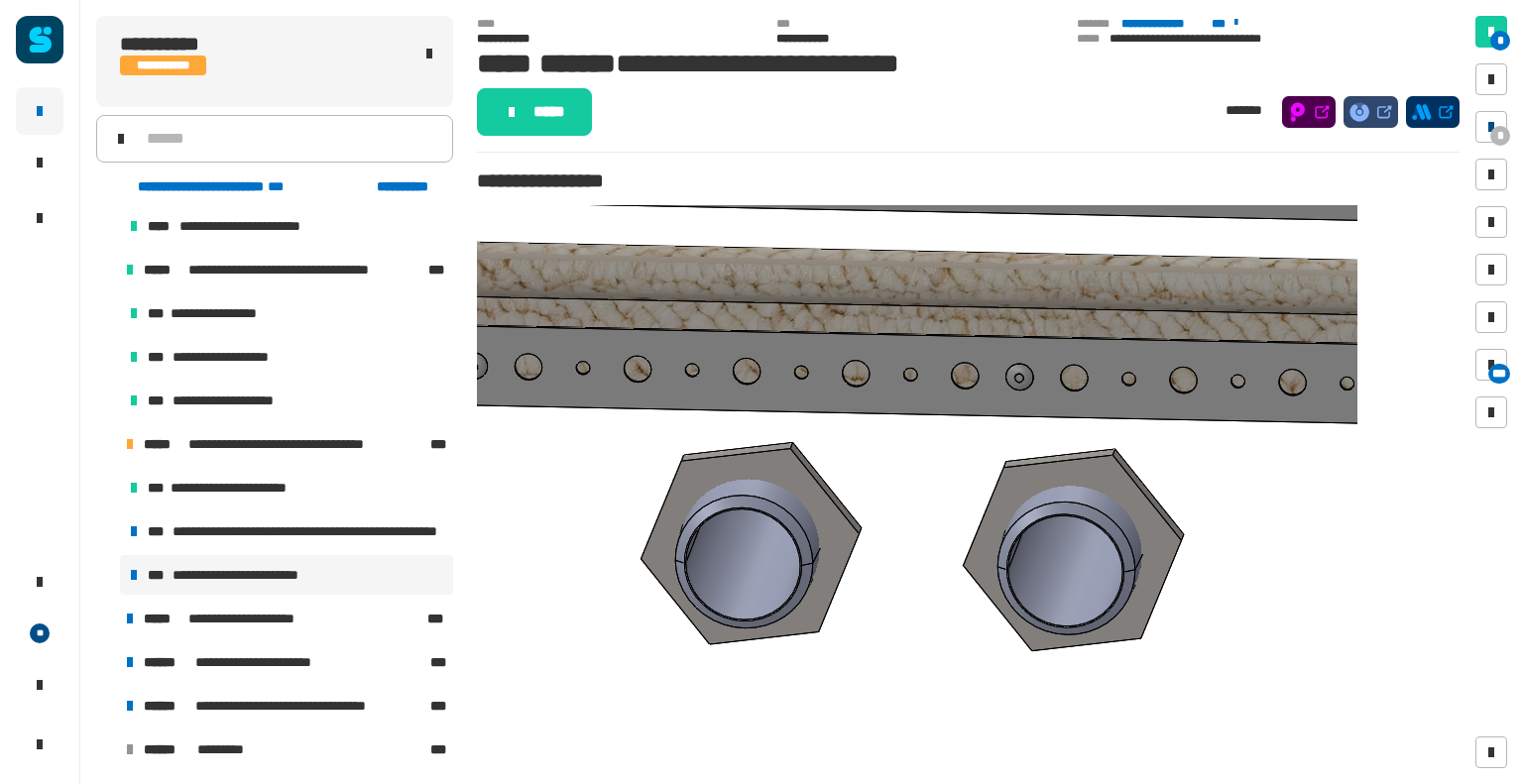 click at bounding box center (1491, 127) 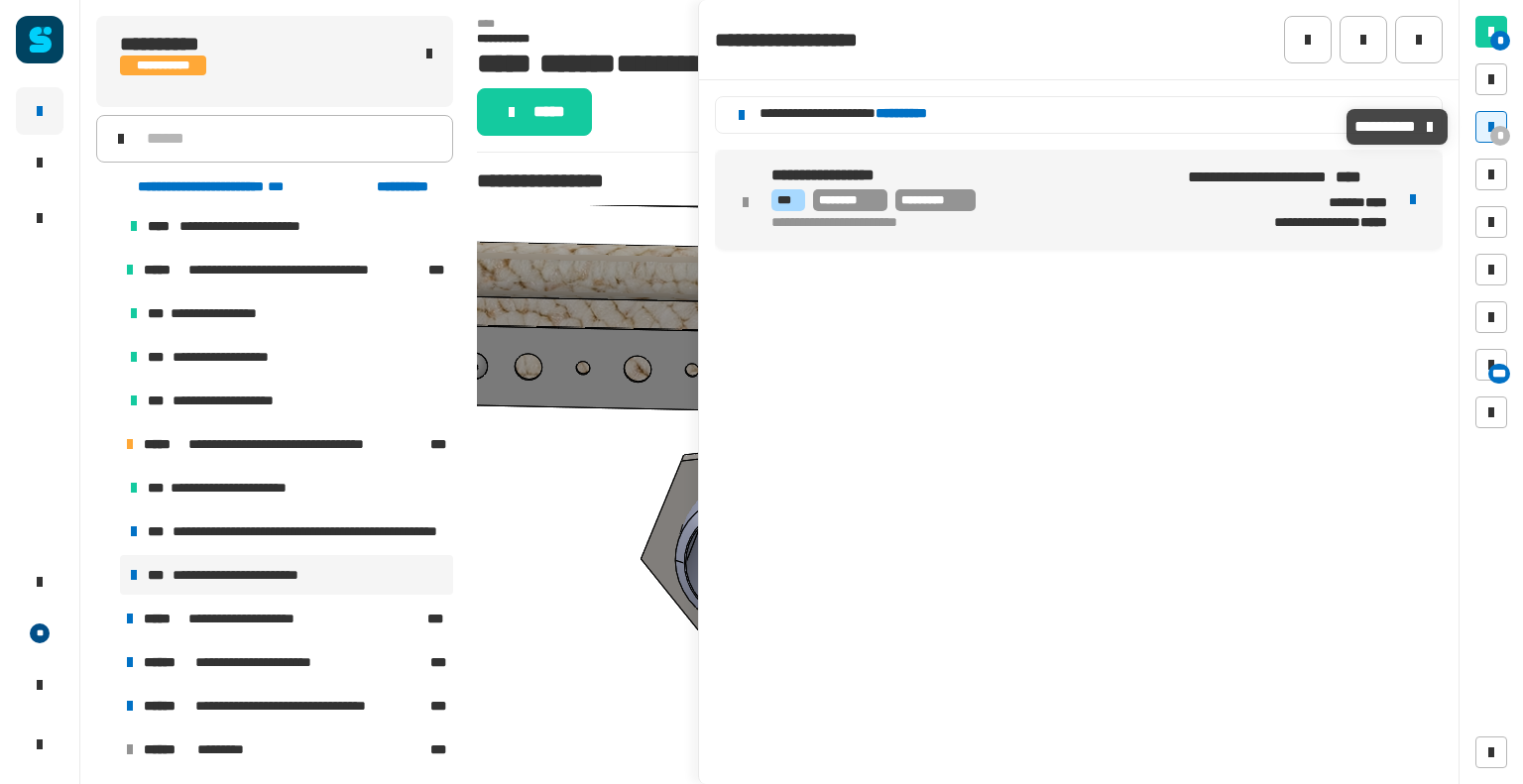 click on "**********" 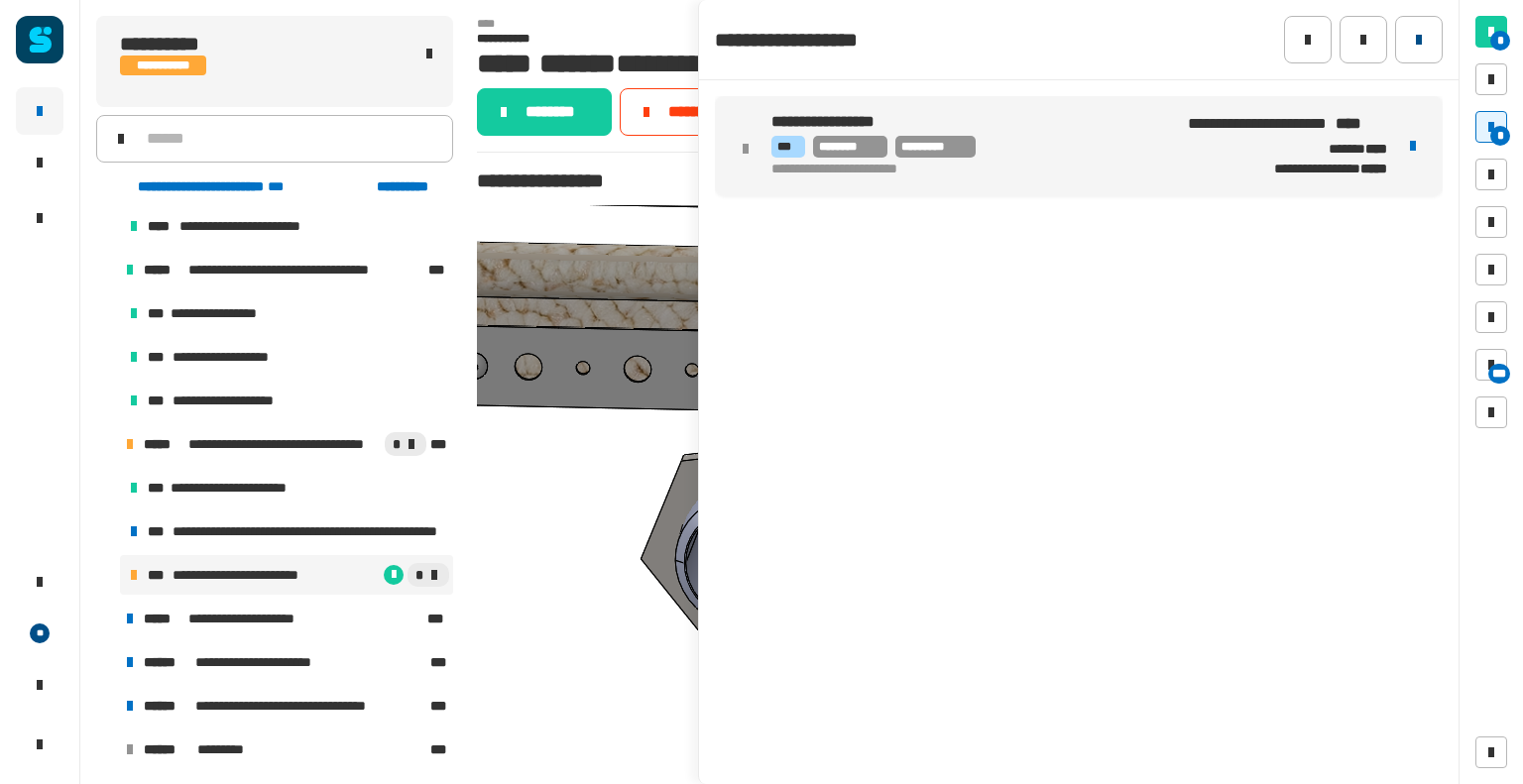 click 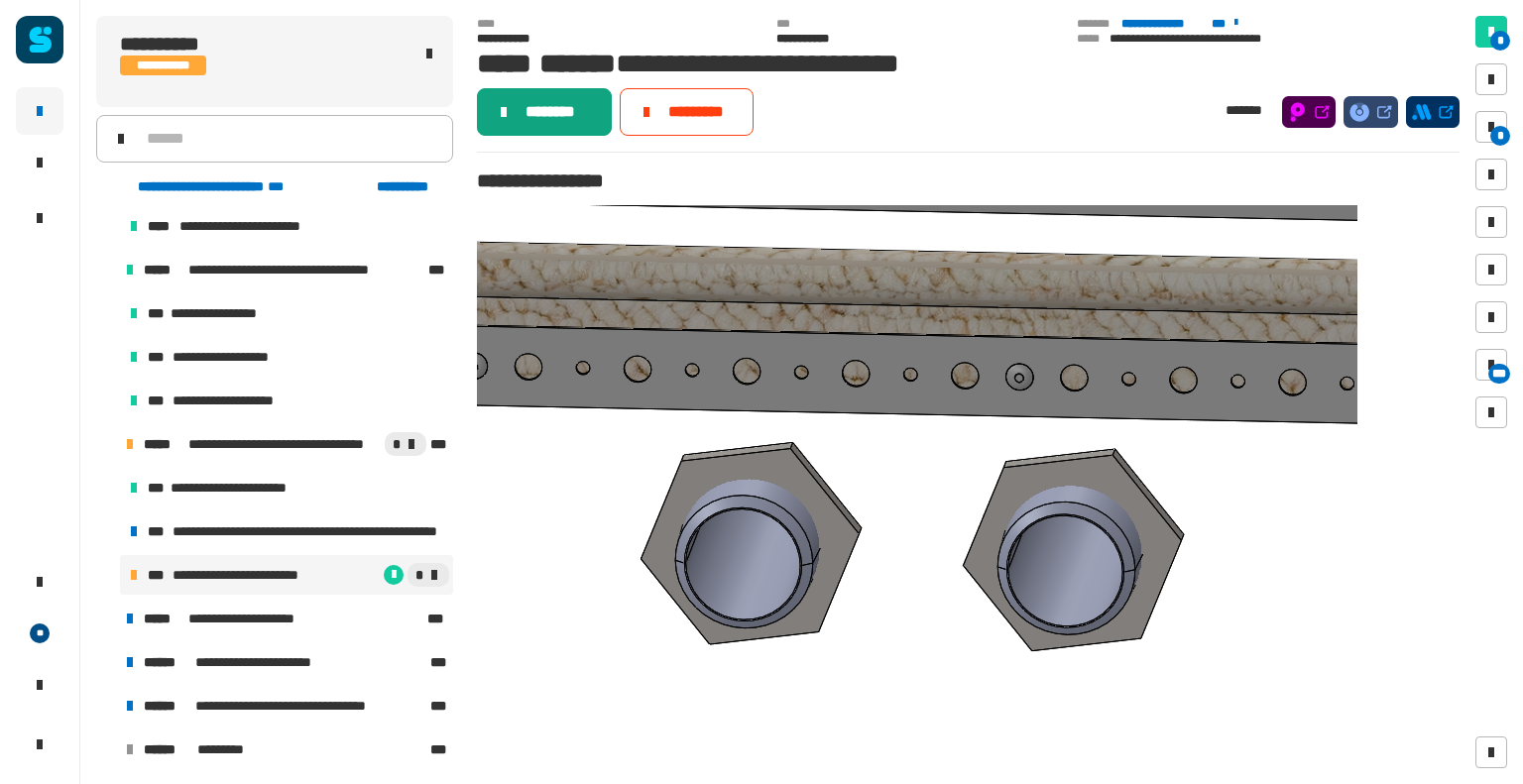 click on "********" 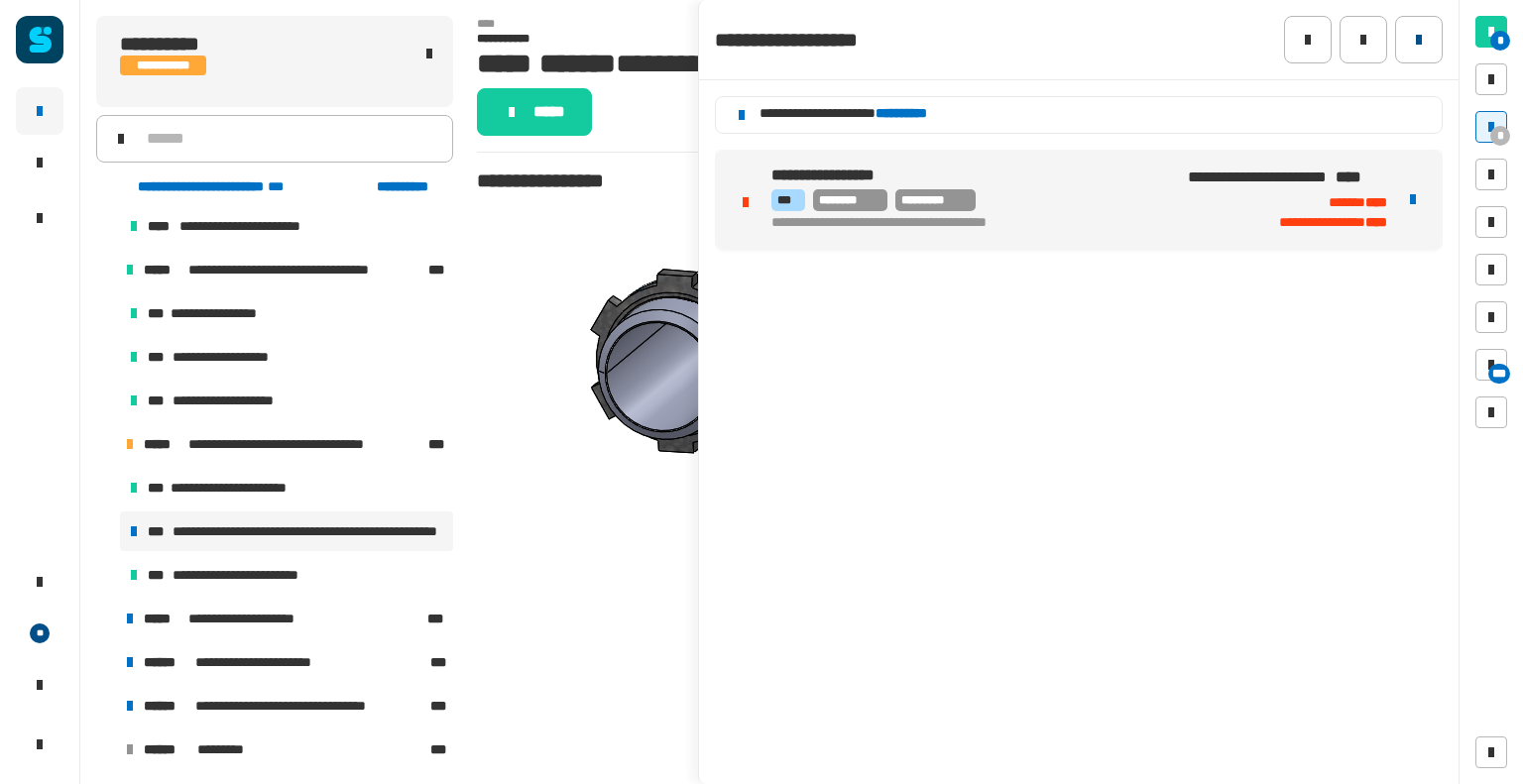 click 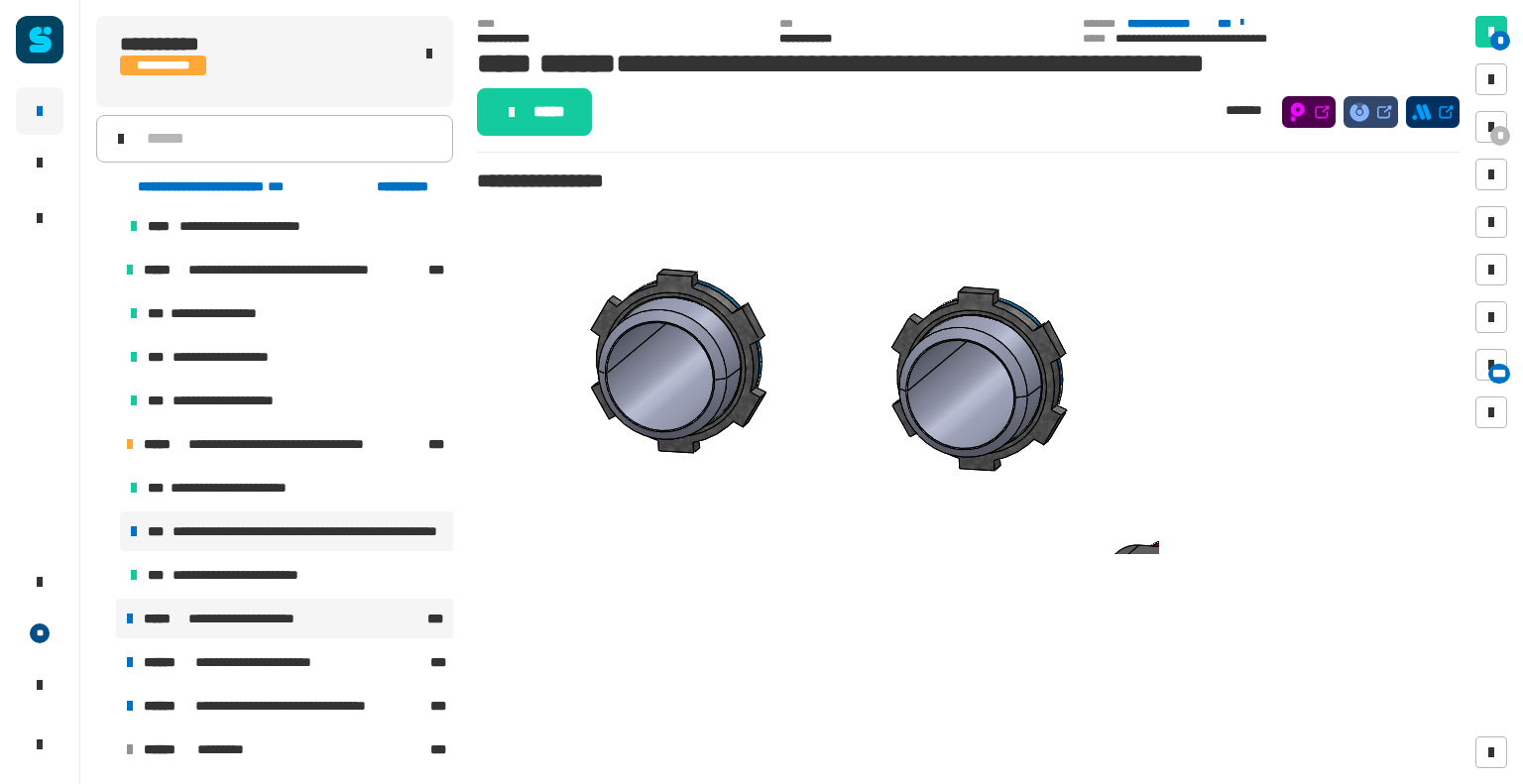 click on "**********" at bounding box center [254, 618] 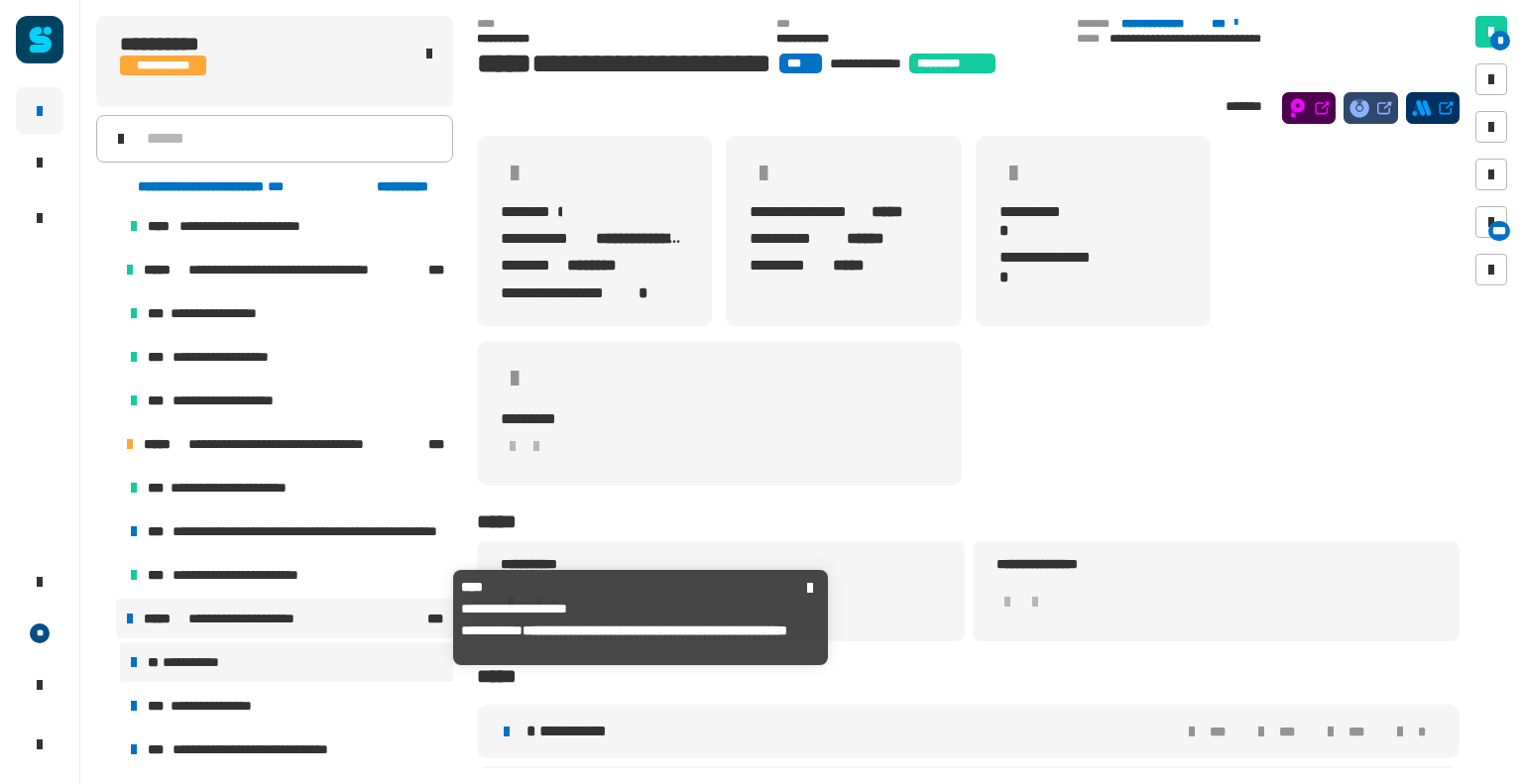 click on "**********" at bounding box center (287, 662) 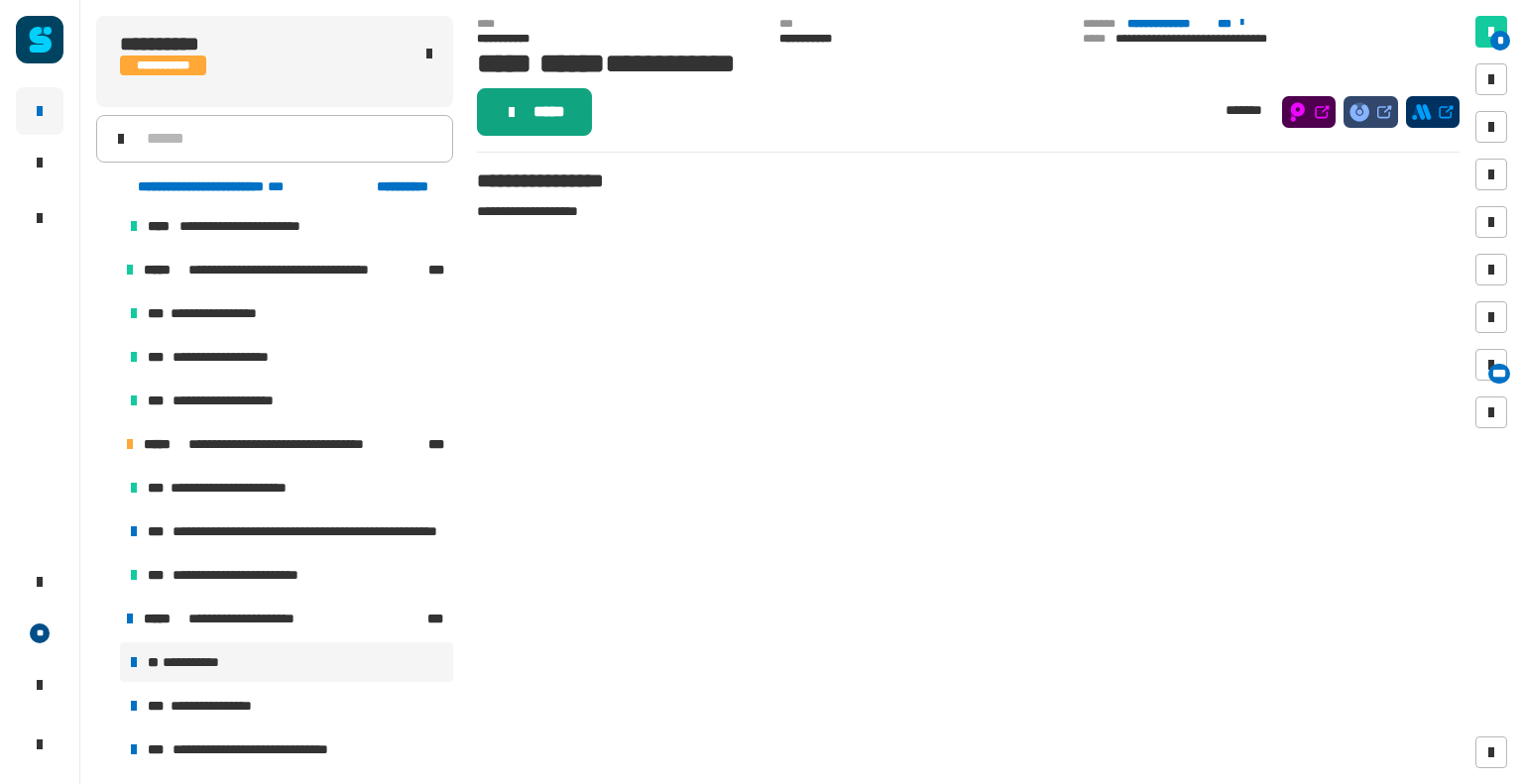 click on "*****" 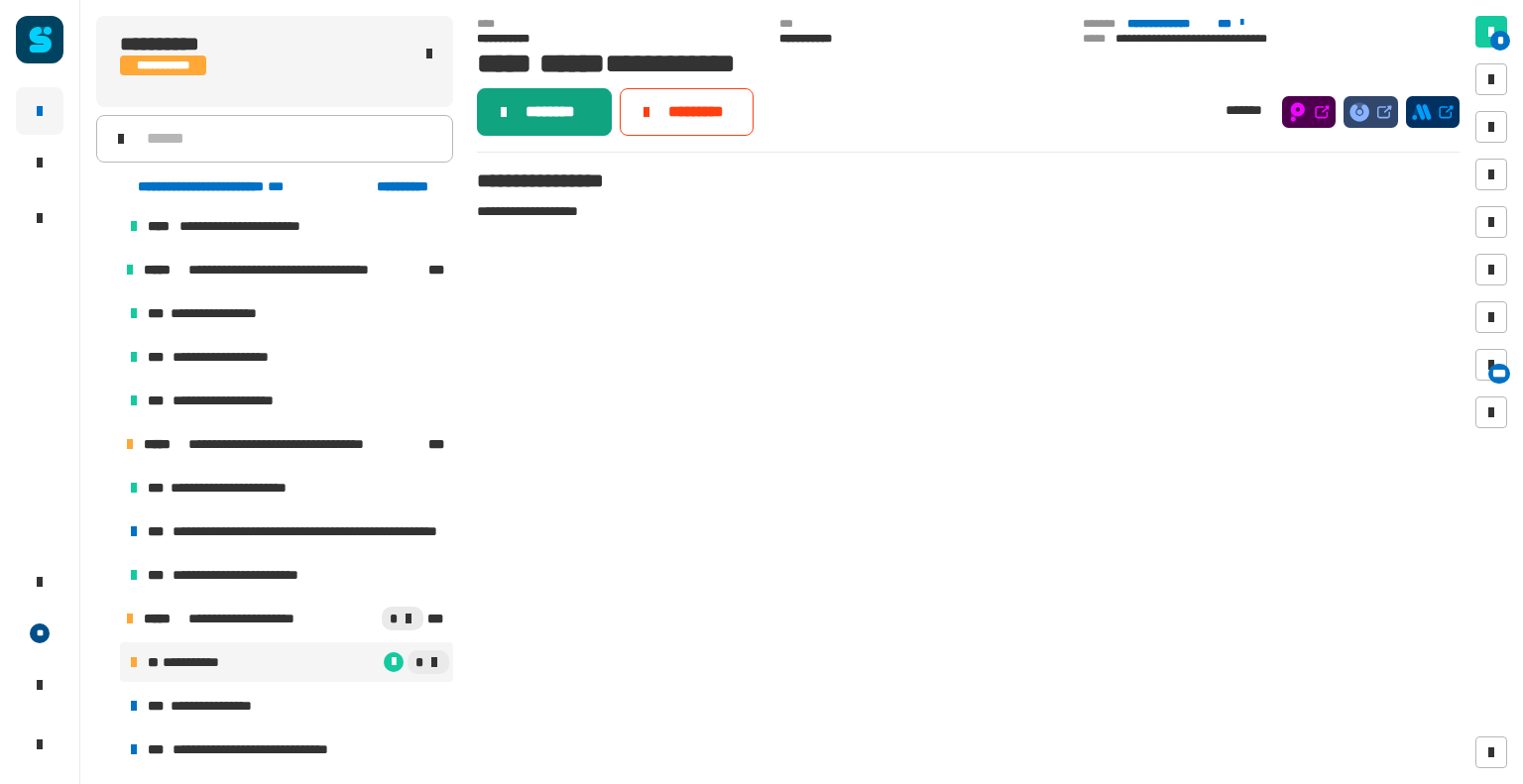 click on "********" 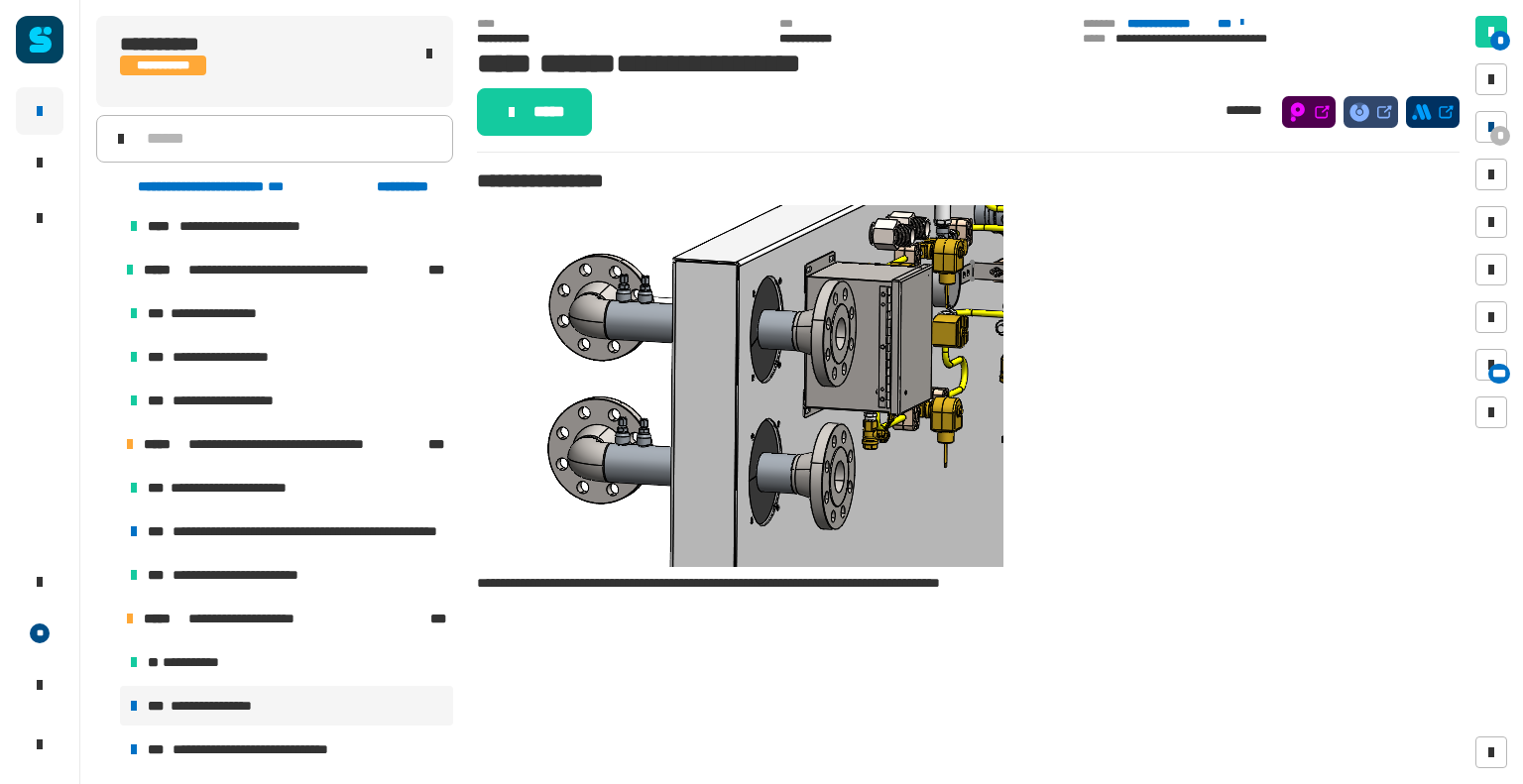 click on "*" at bounding box center [1500, 136] 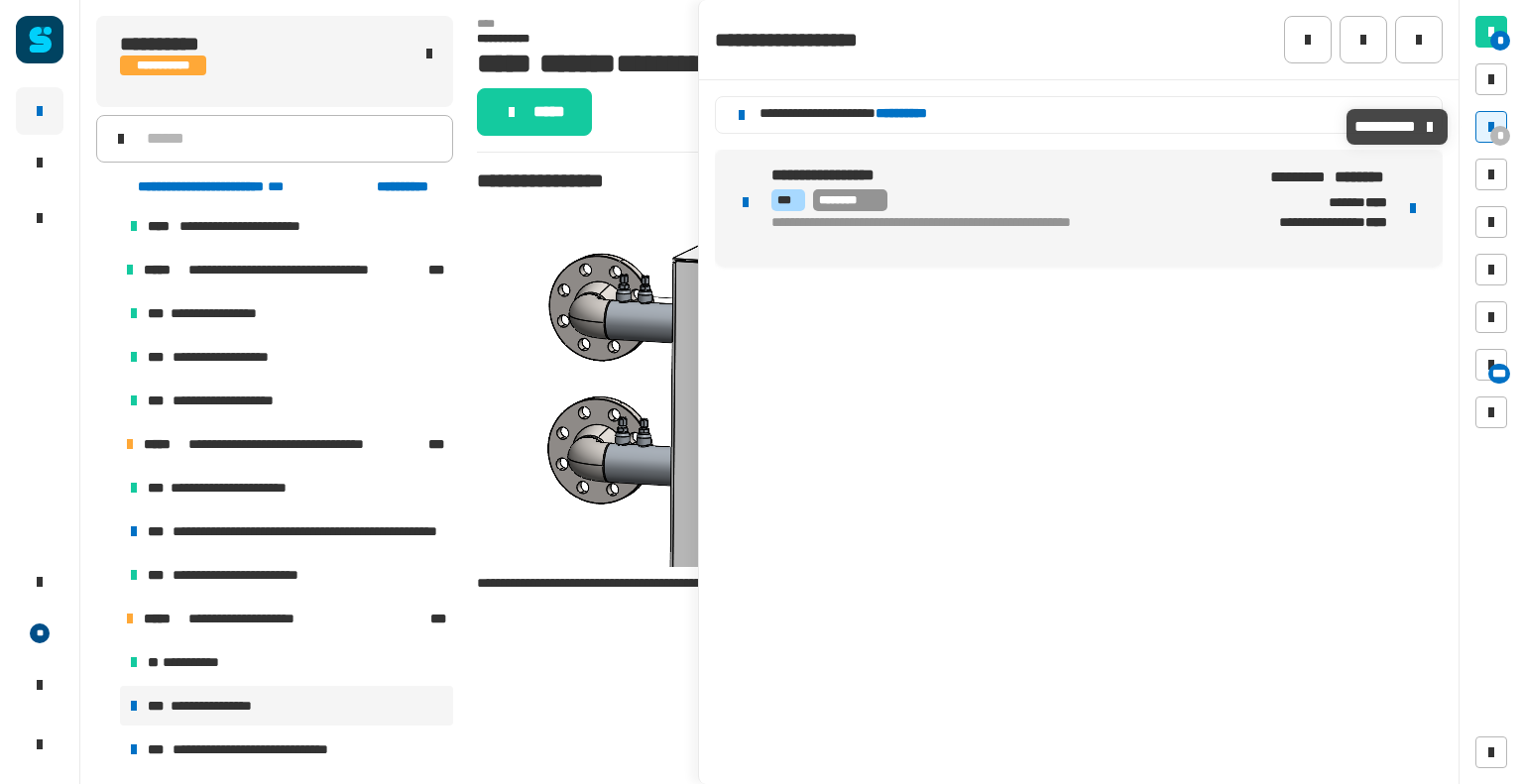 click on "**********" 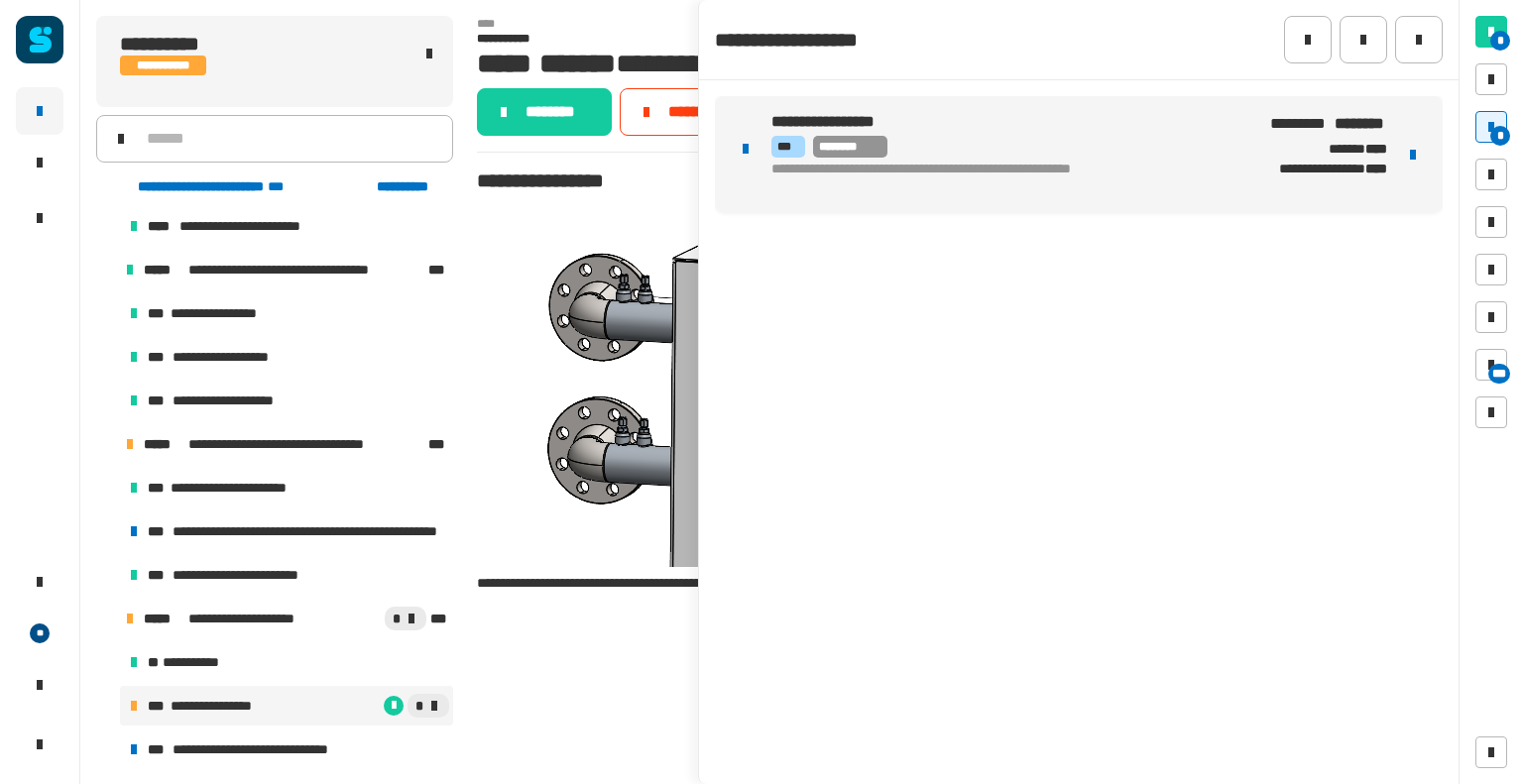 click on "**********" at bounding box center [1006, 122] 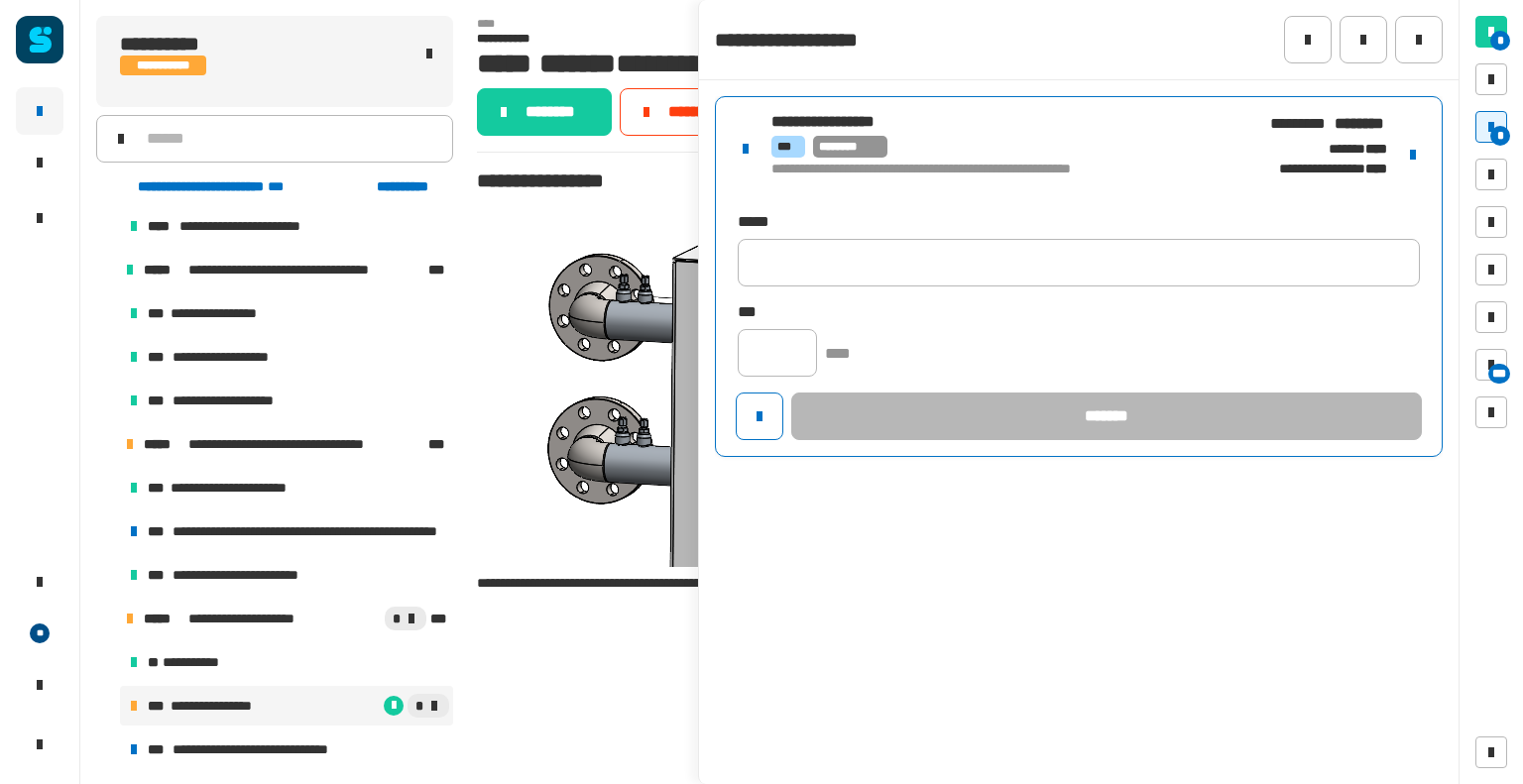 click at bounding box center (1413, 155) 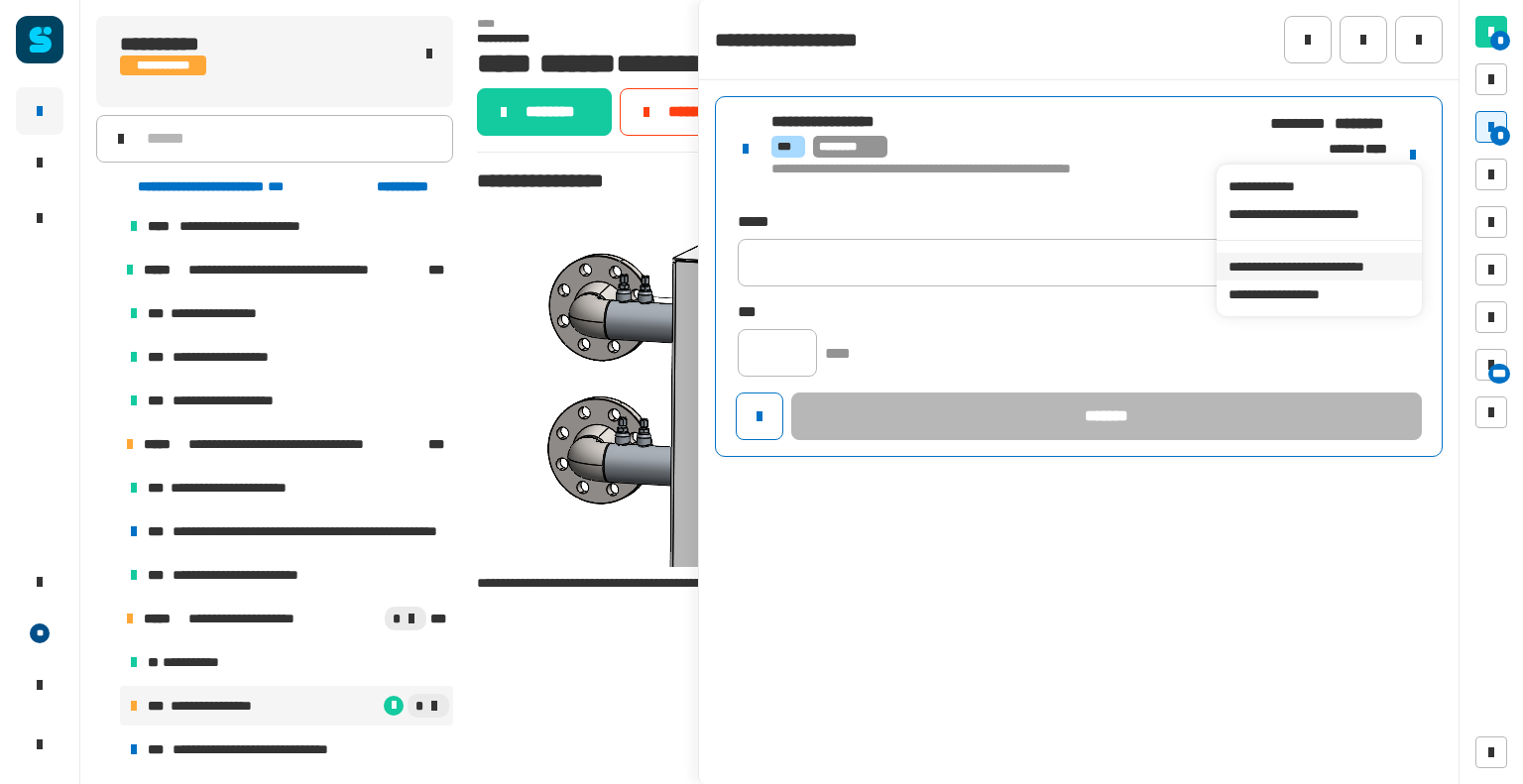 click on "**********" at bounding box center (1319, 267) 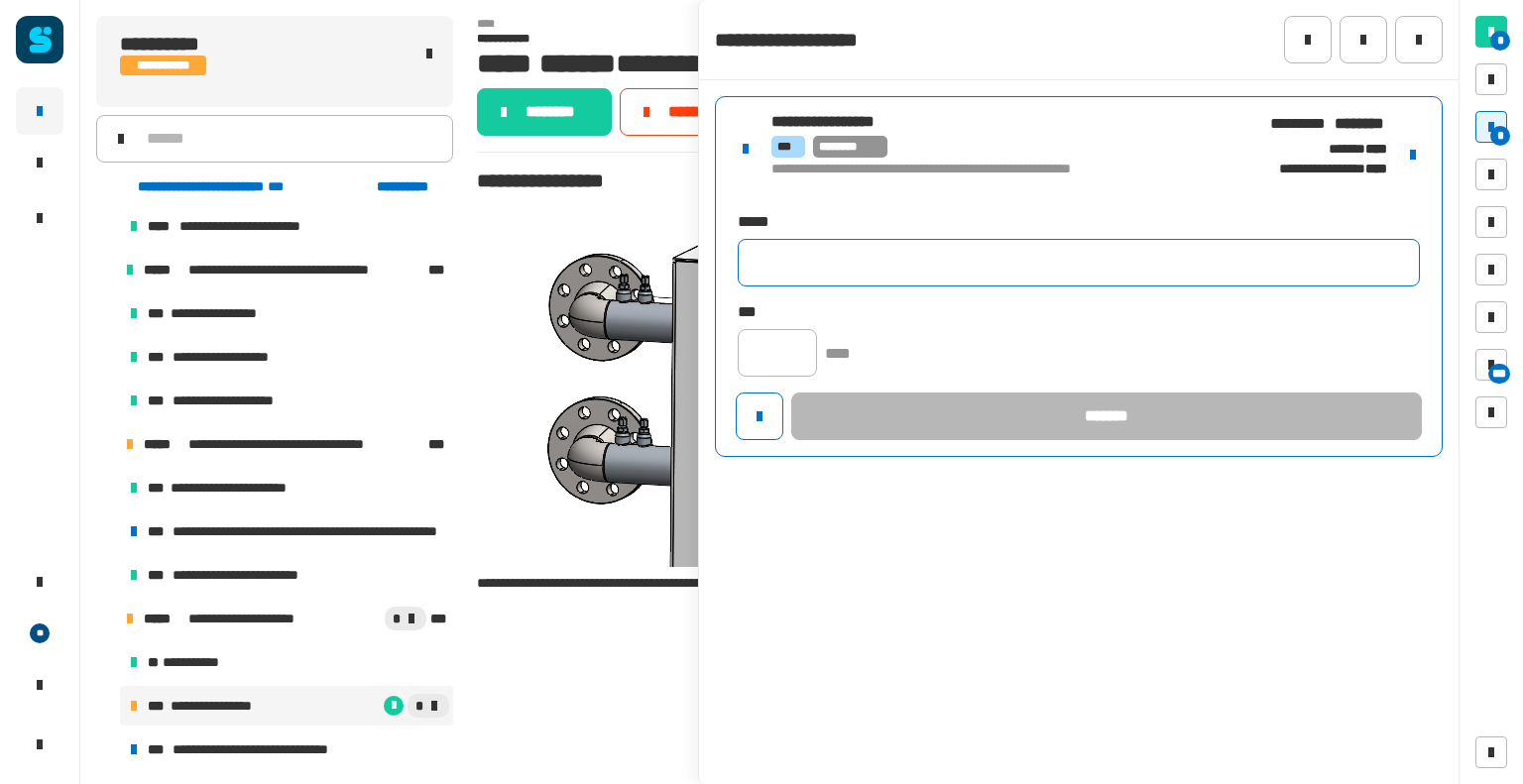 click 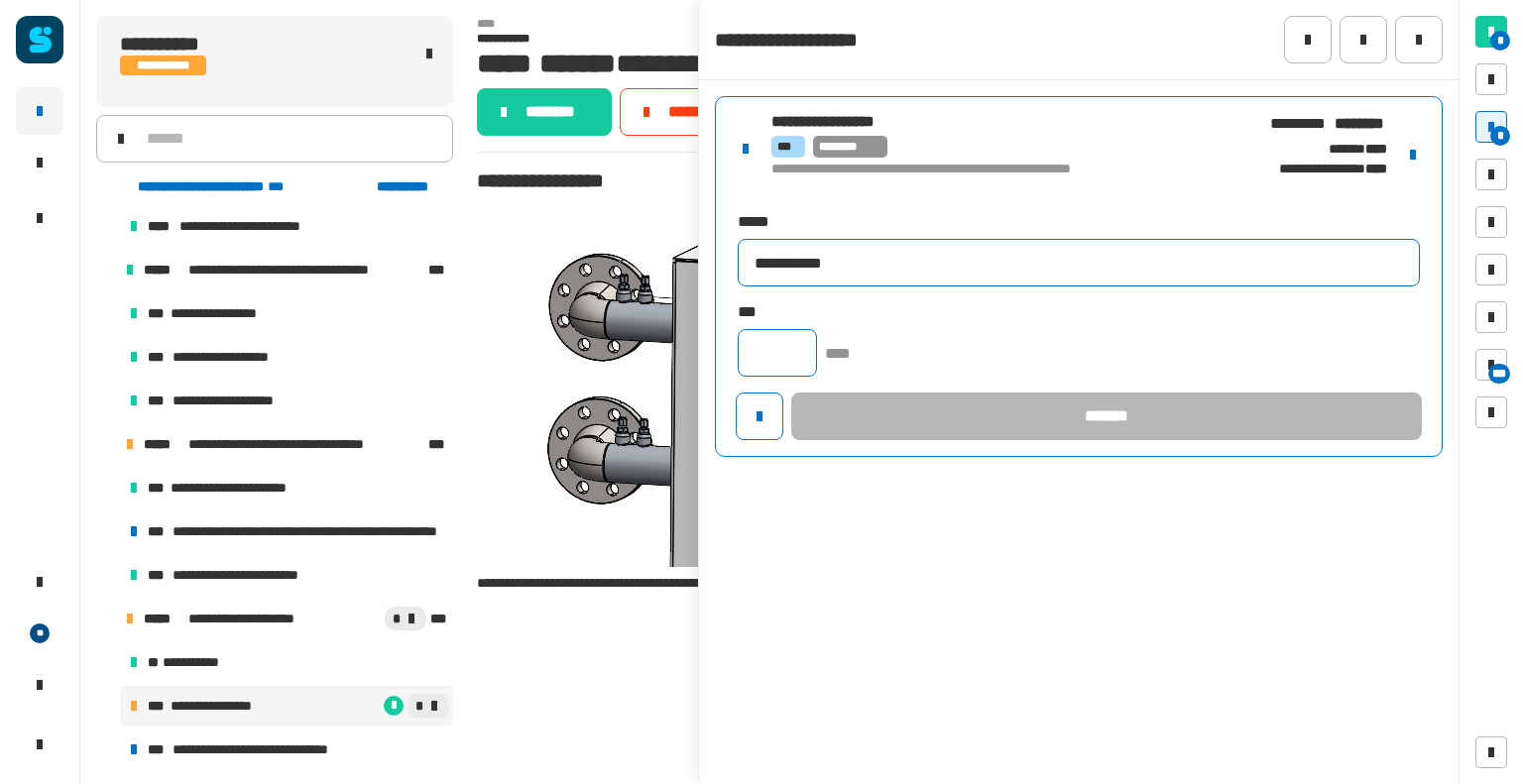 type on "**********" 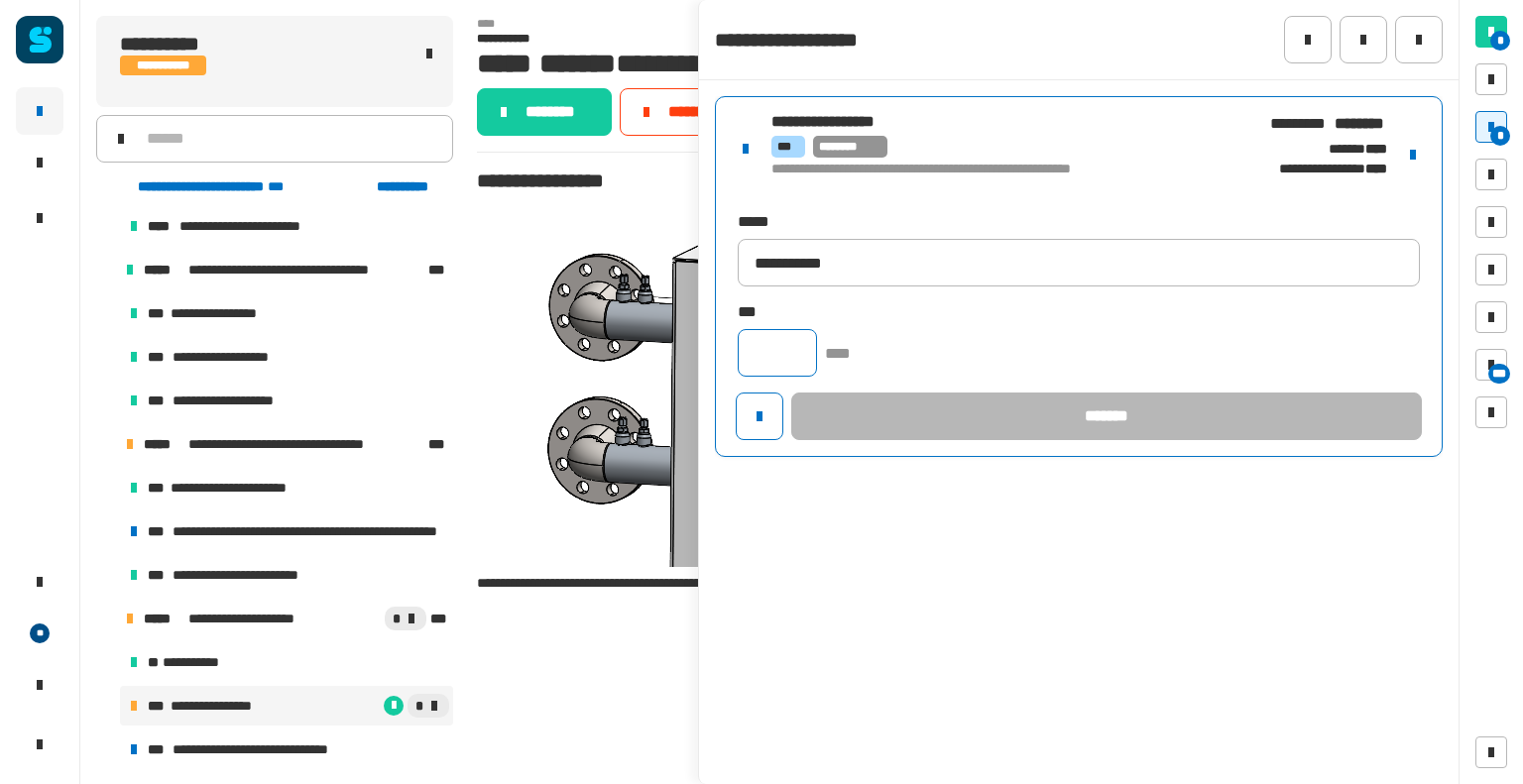 click 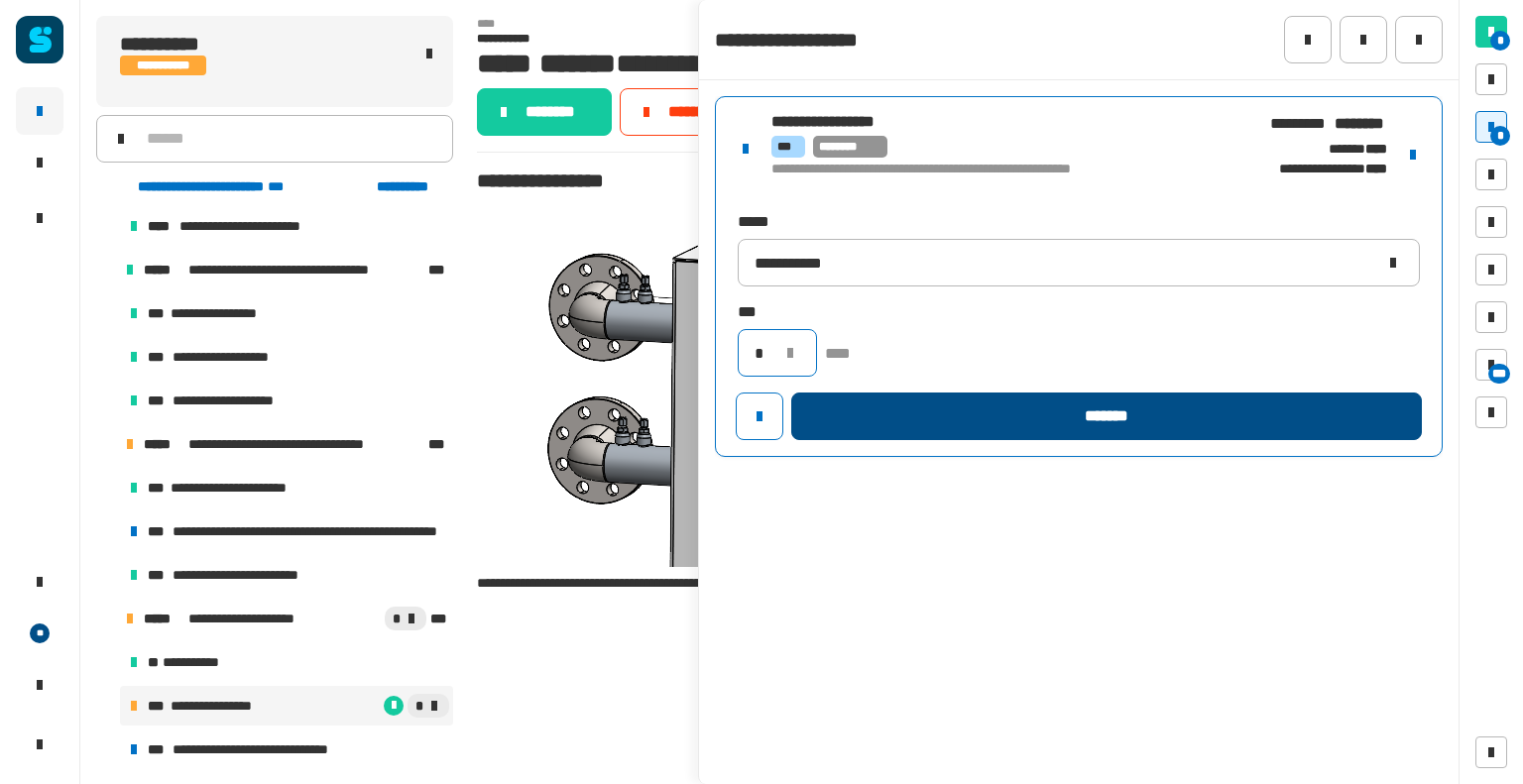 type on "*" 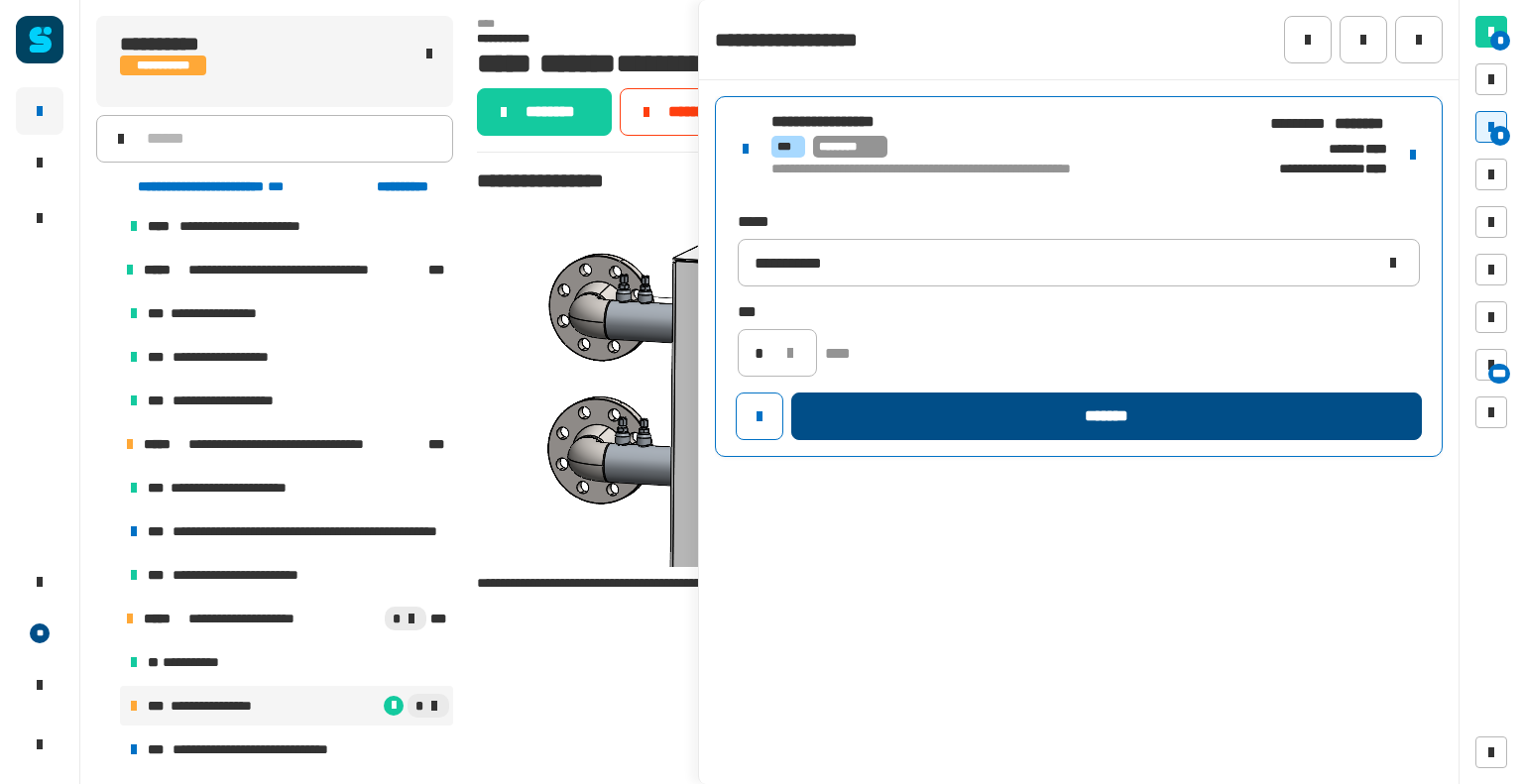 click on "*******" 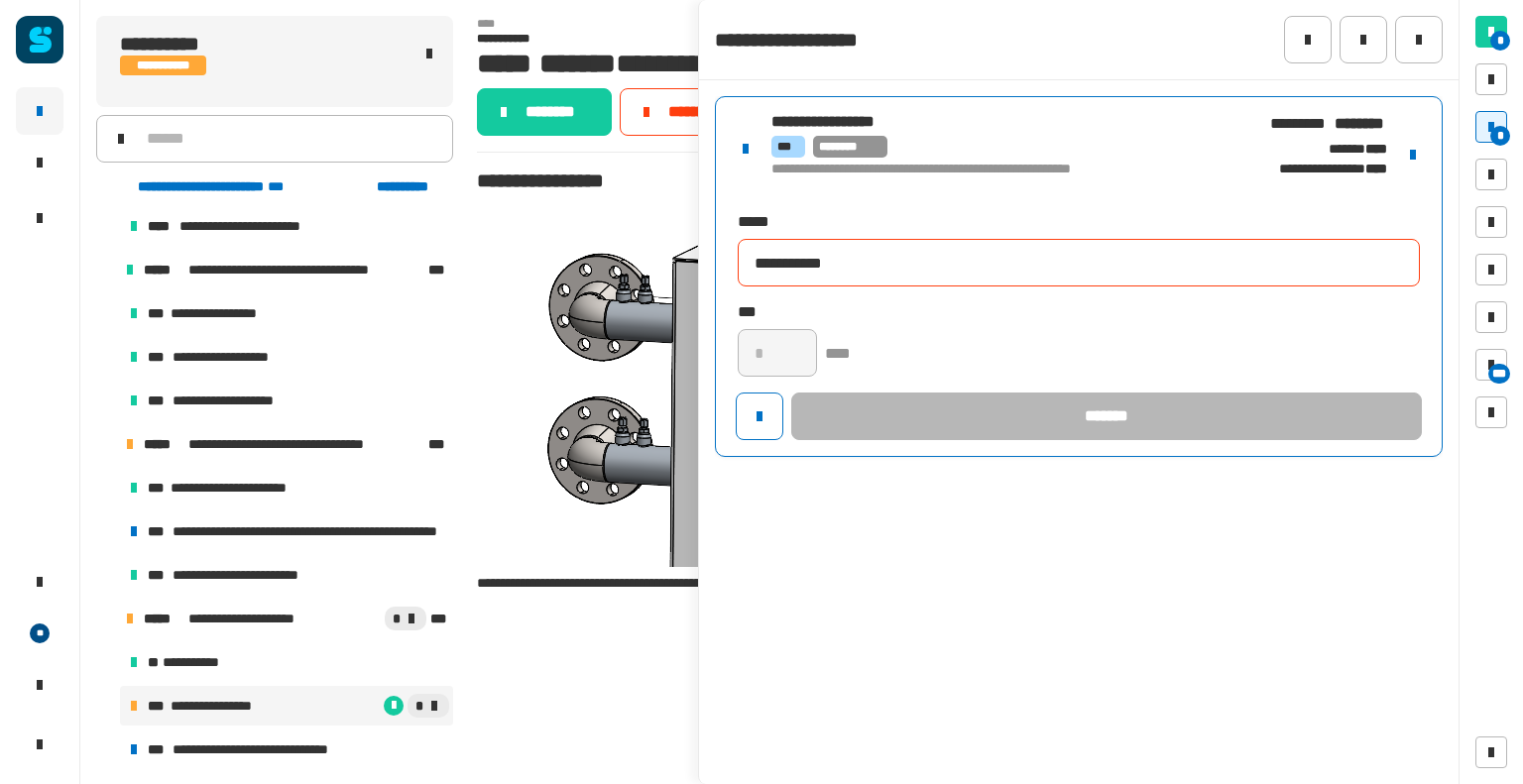 type 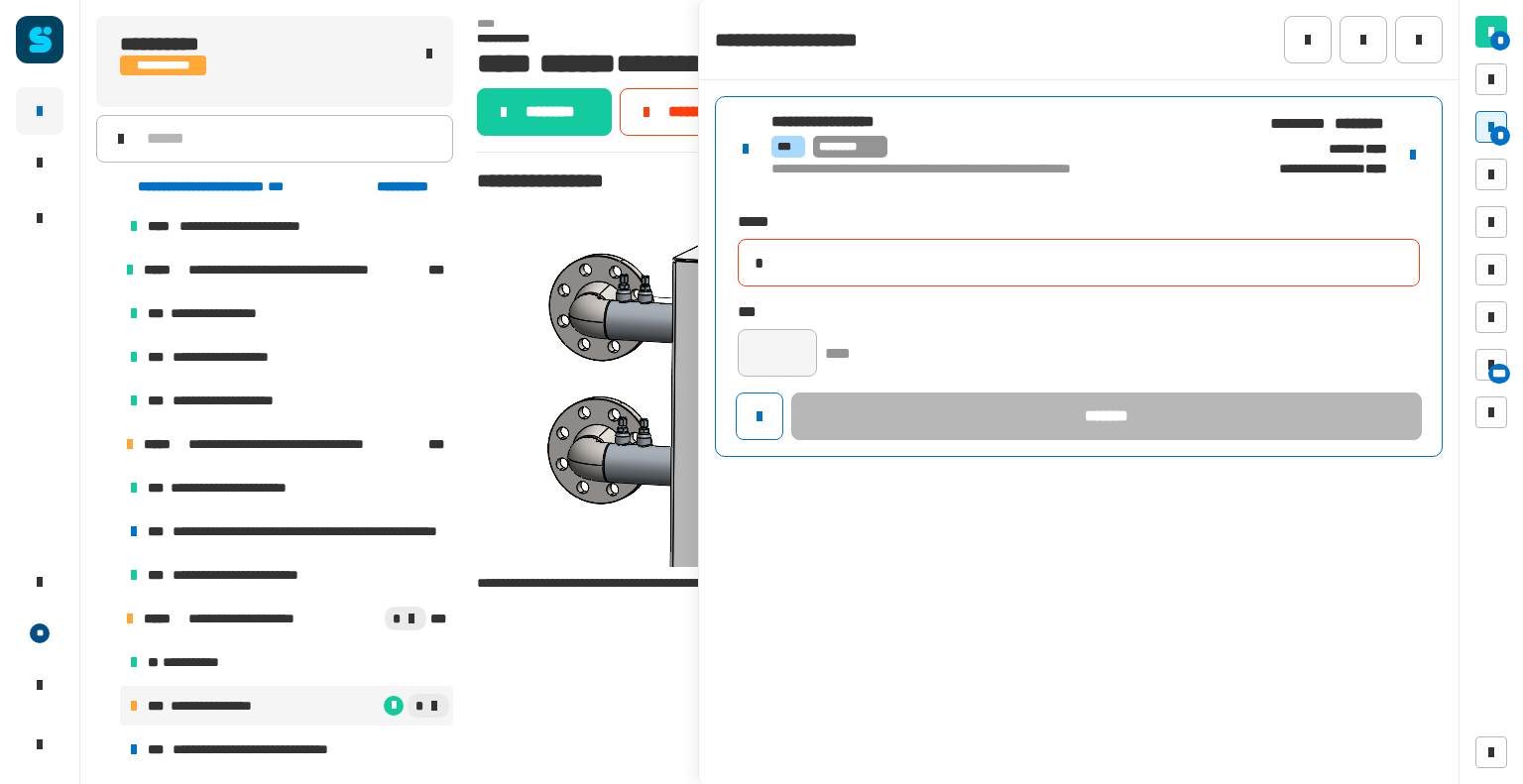 type 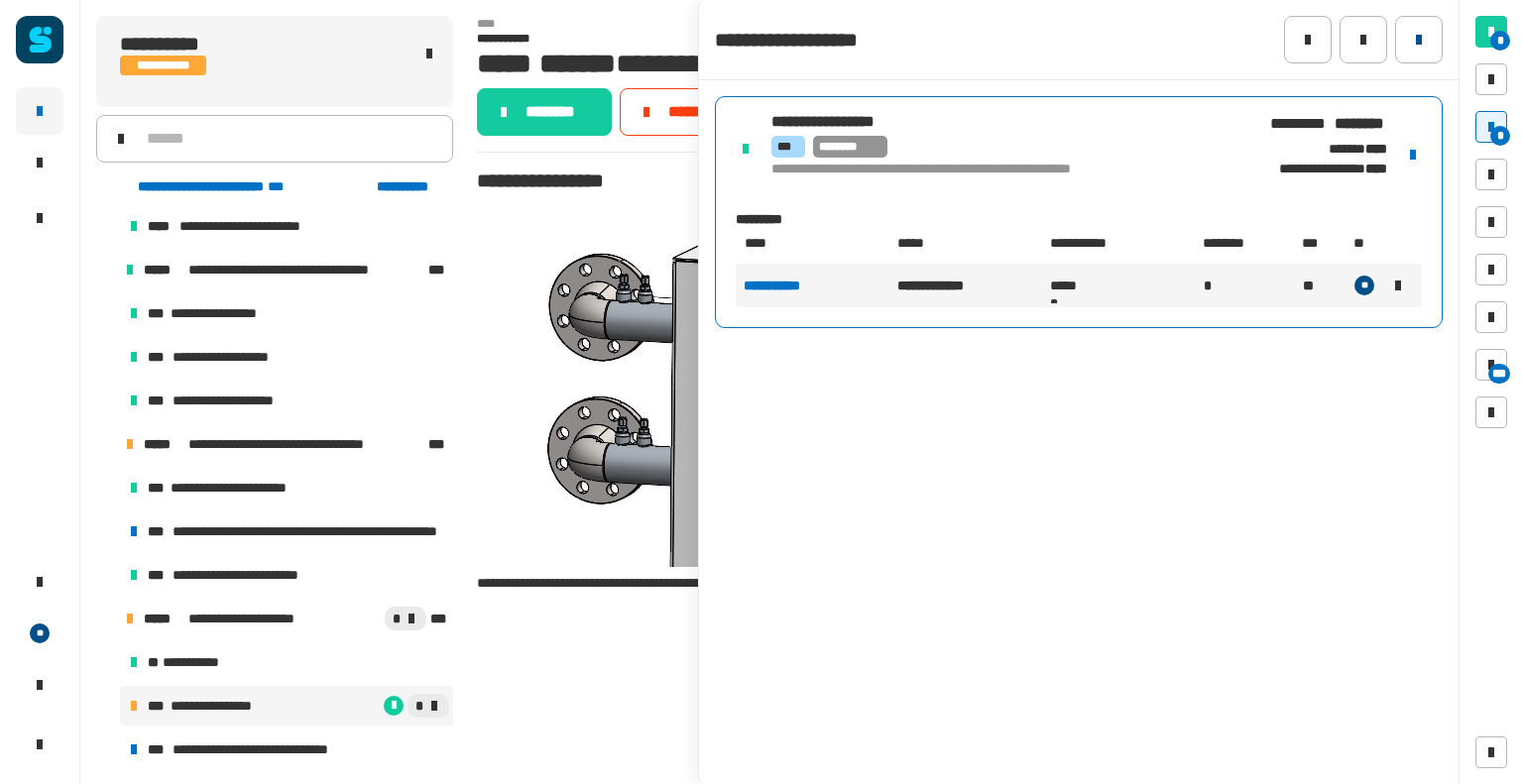 click 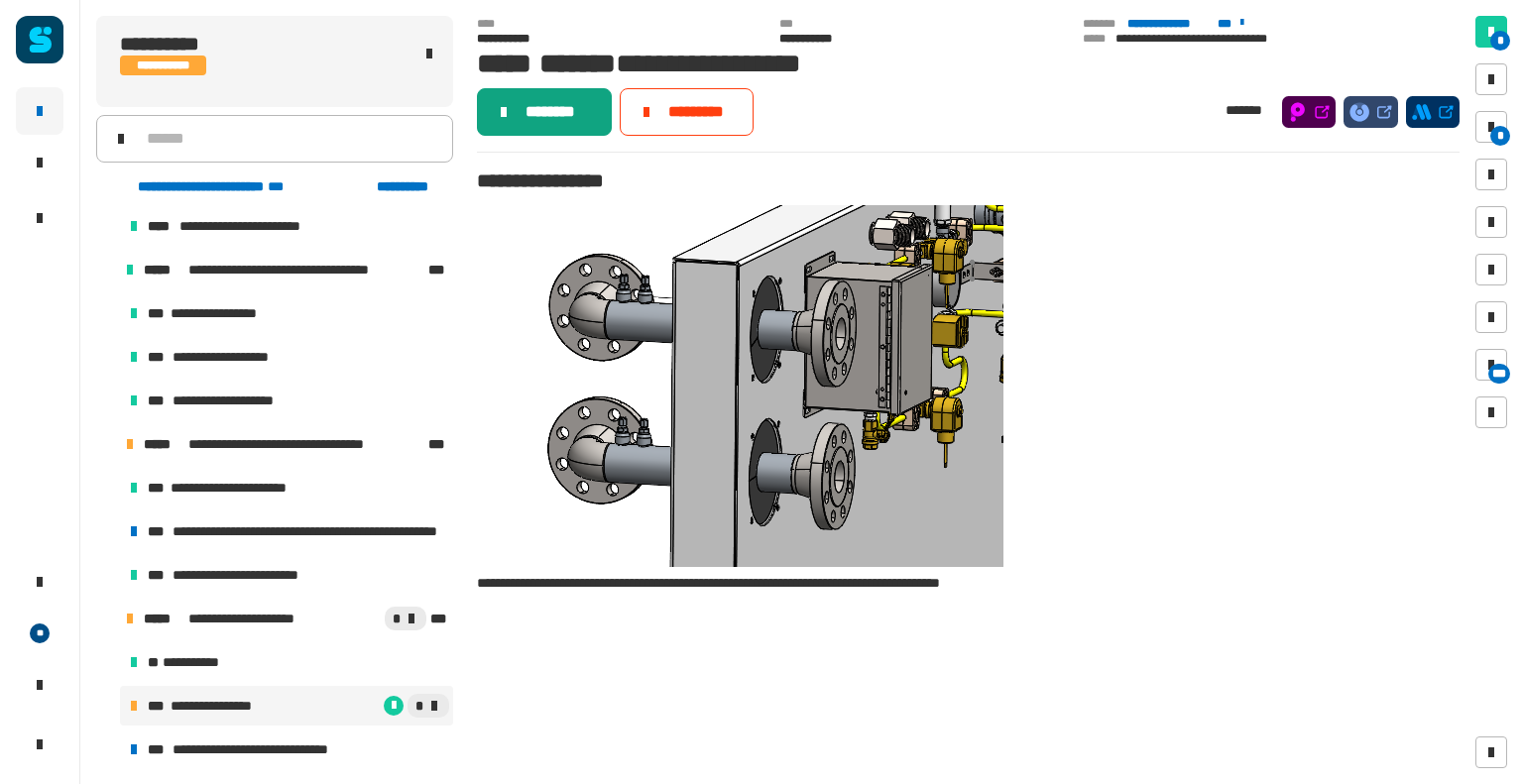 click on "********" 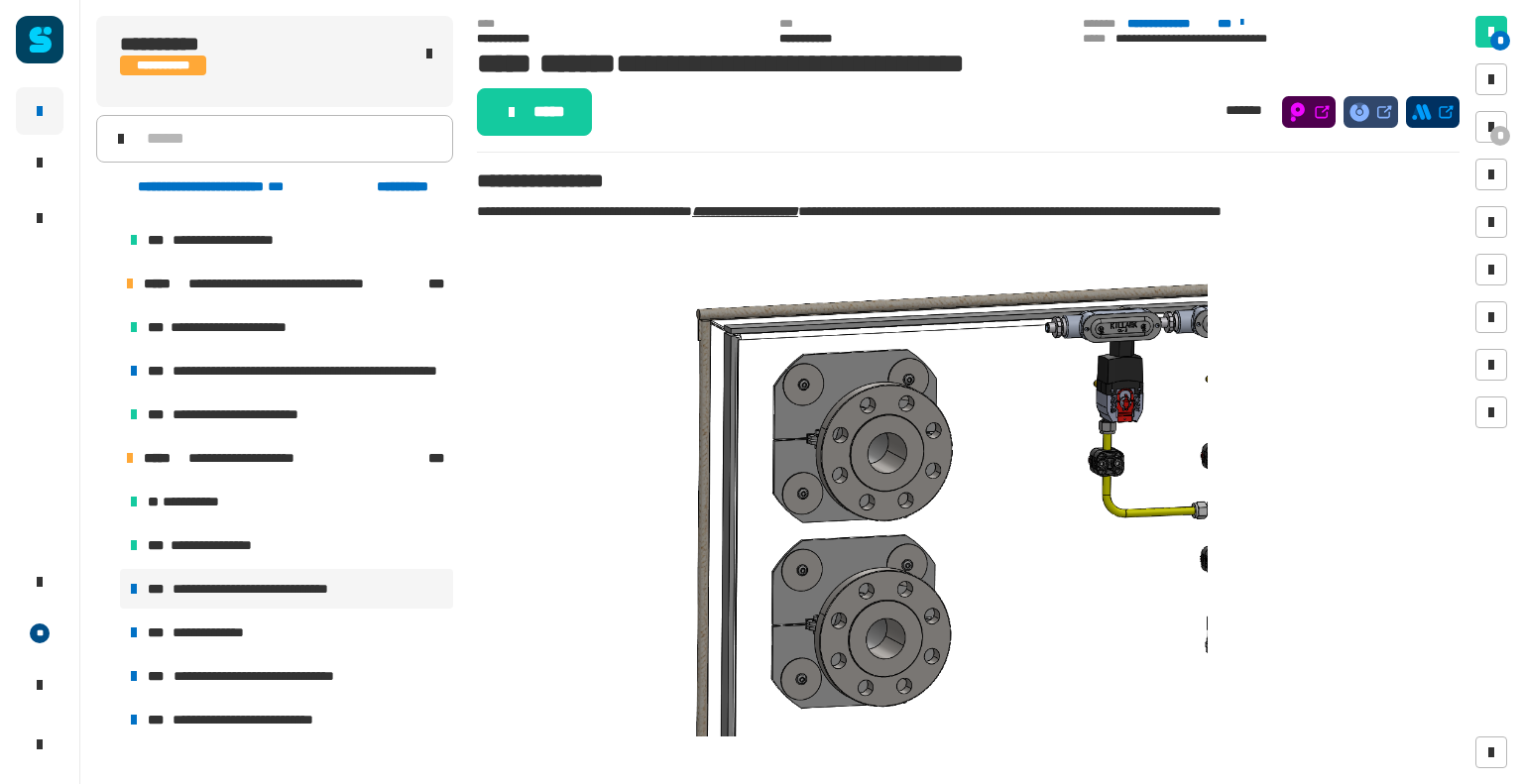 scroll, scrollTop: 1194, scrollLeft: 0, axis: vertical 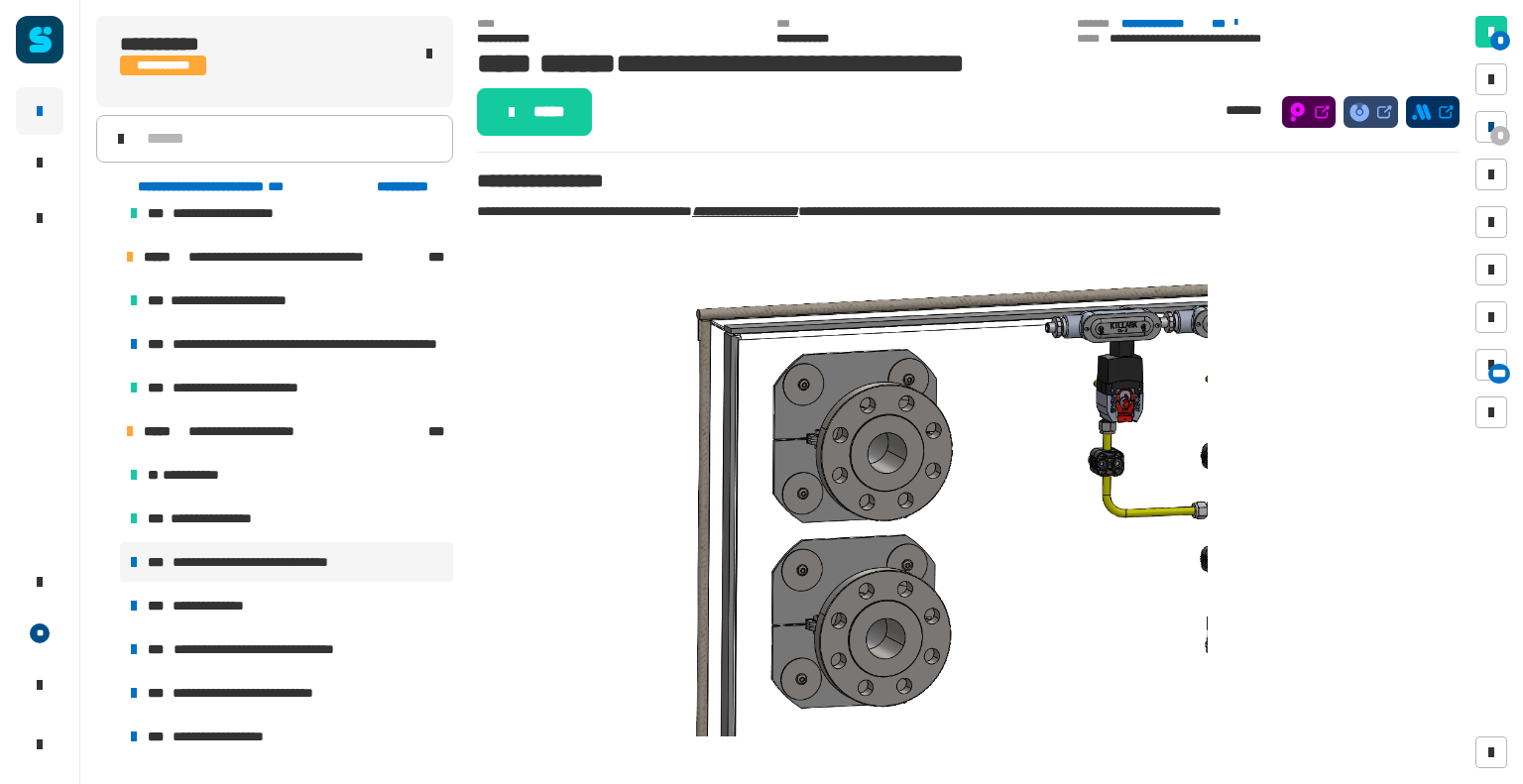 click on "*" at bounding box center [1500, 136] 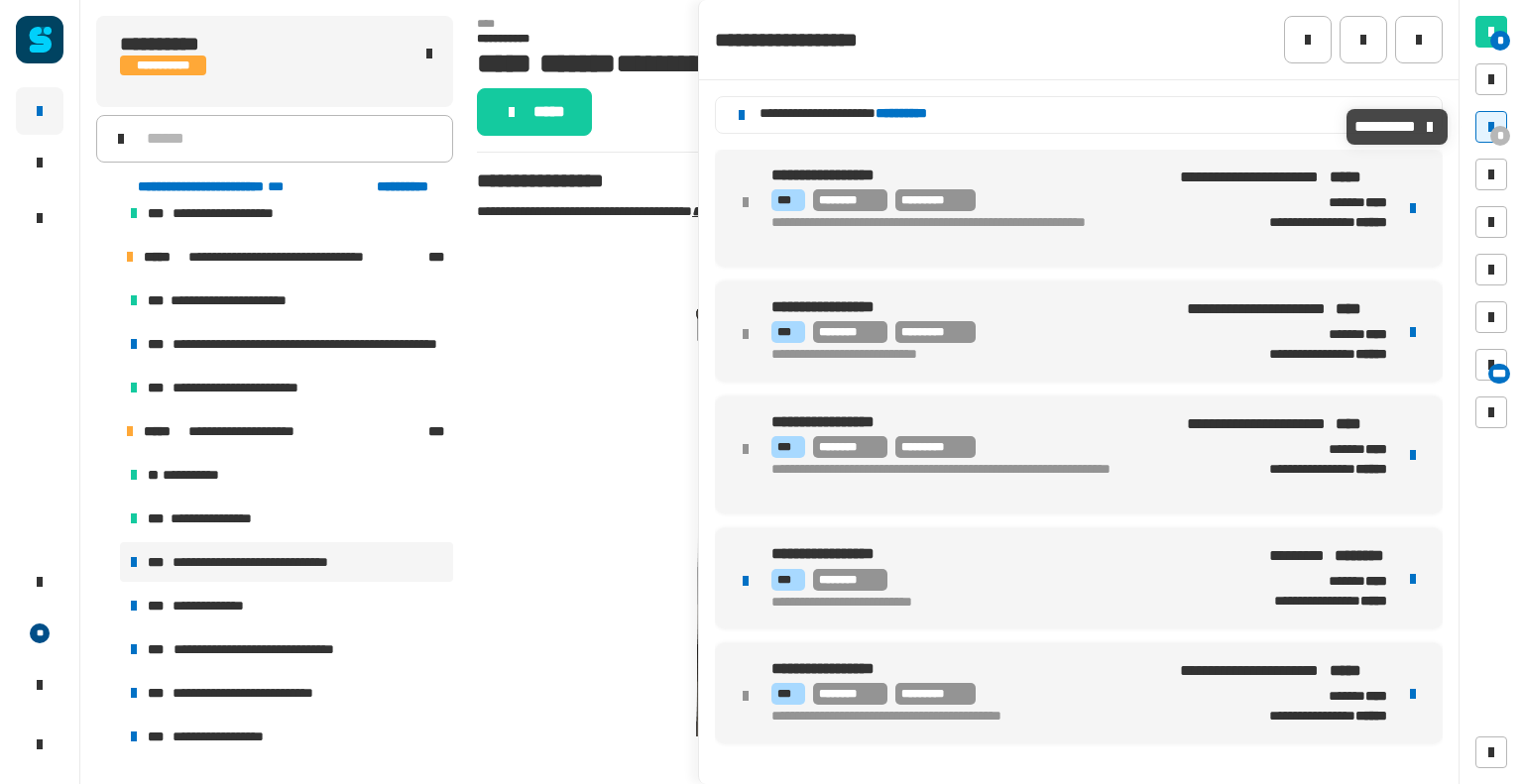 click on "*** ********" at bounding box center (1002, 580) 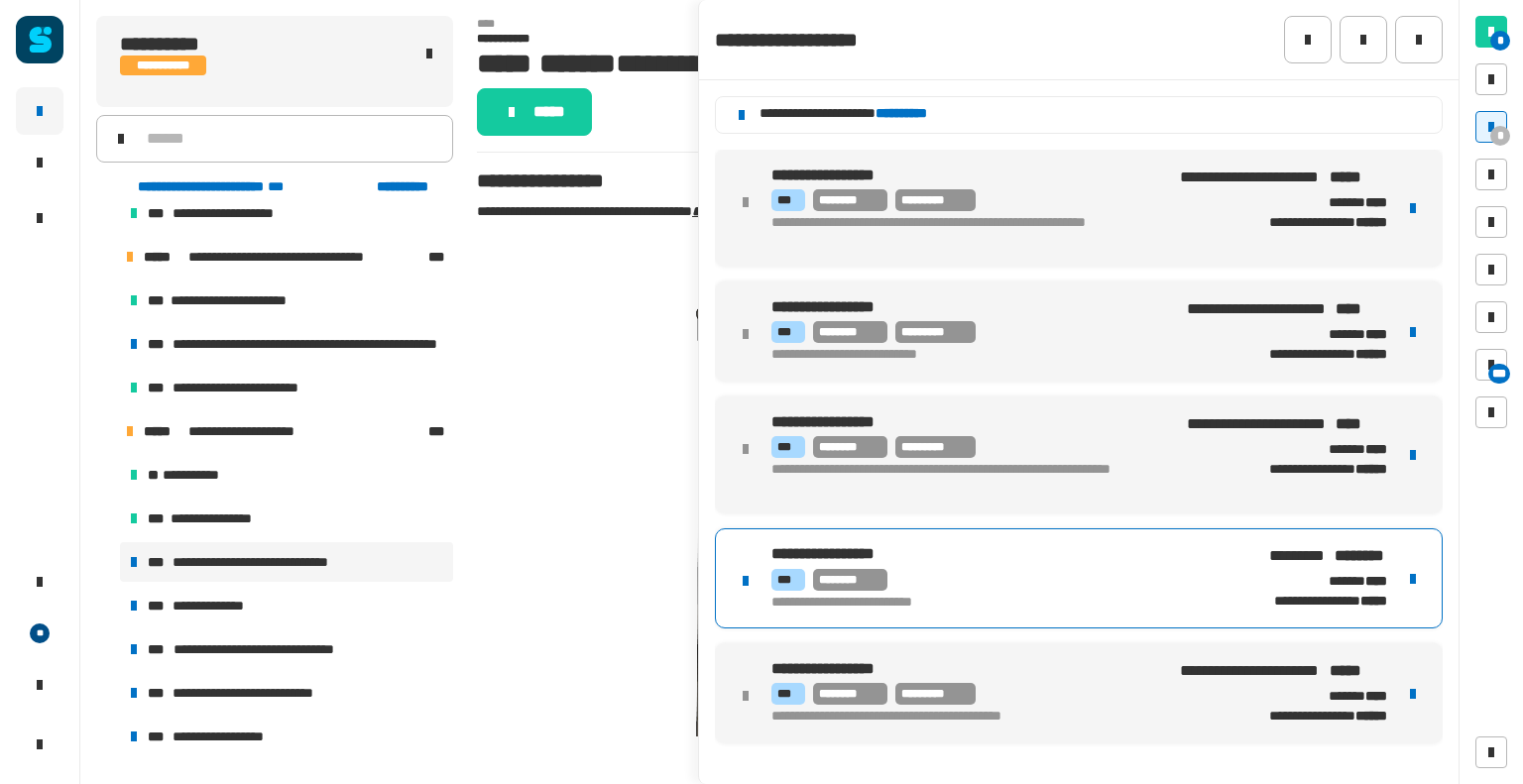 click on "**********" at bounding box center [1079, 578] 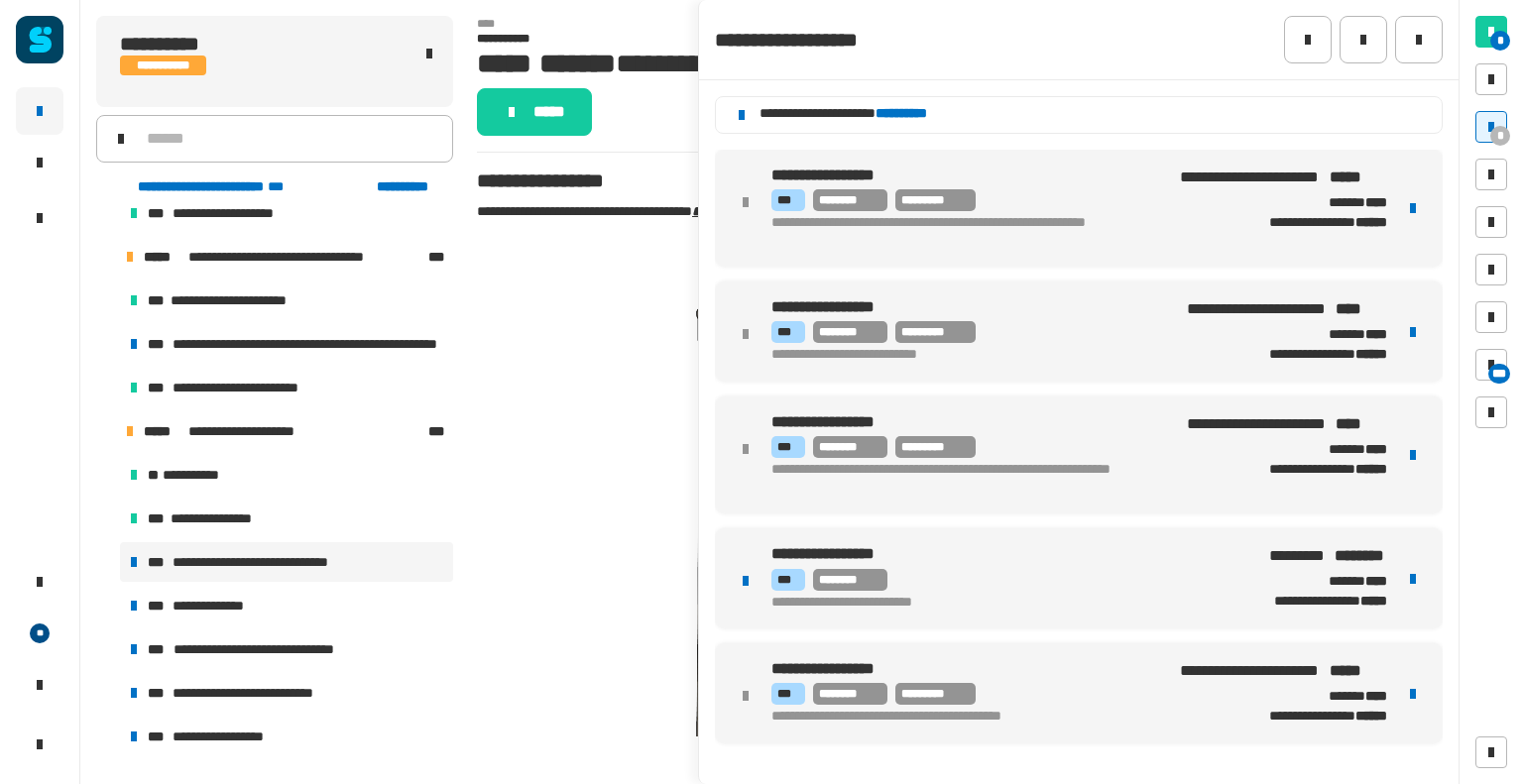click on "**********" at bounding box center [1318, 578] 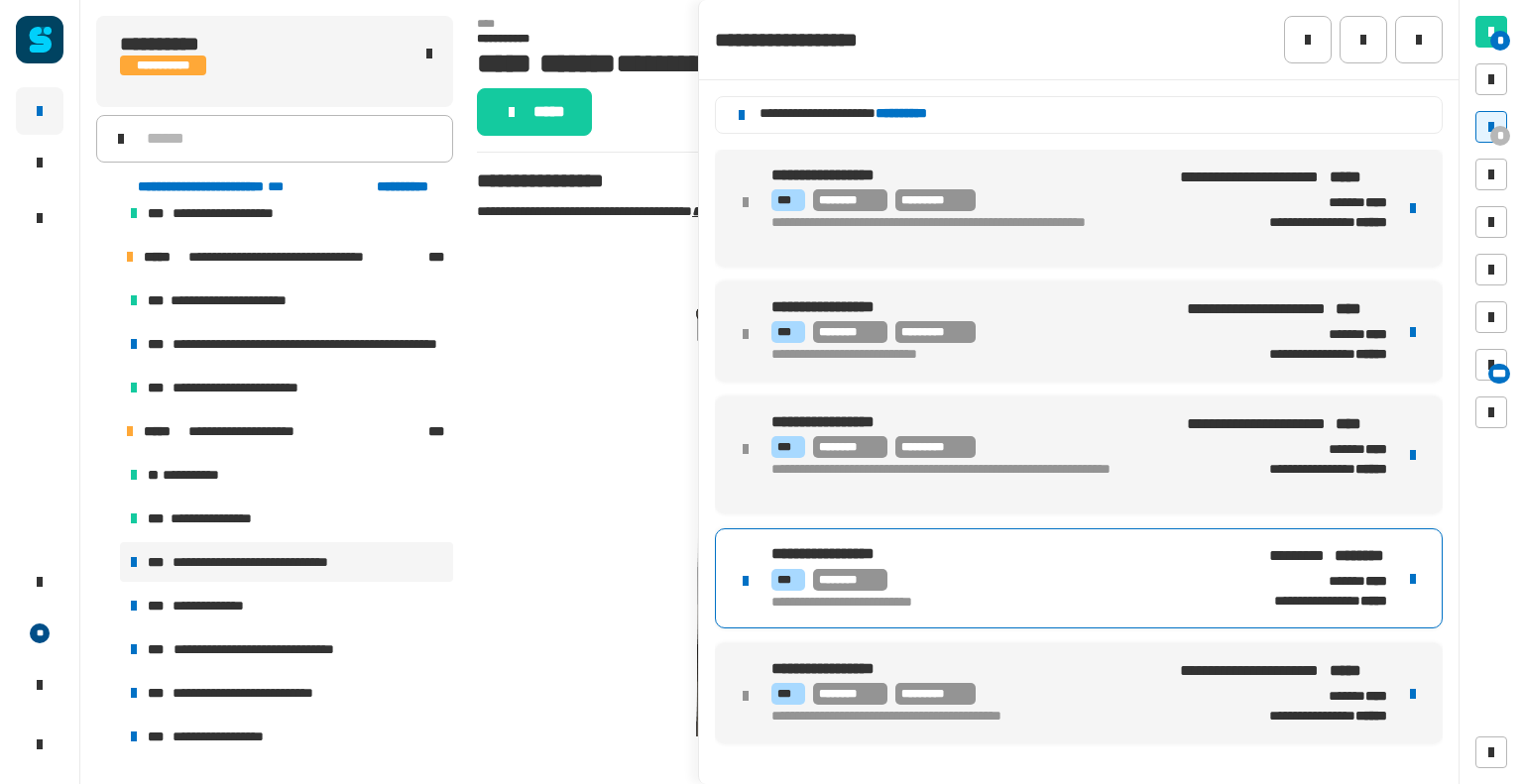 click on "**********" 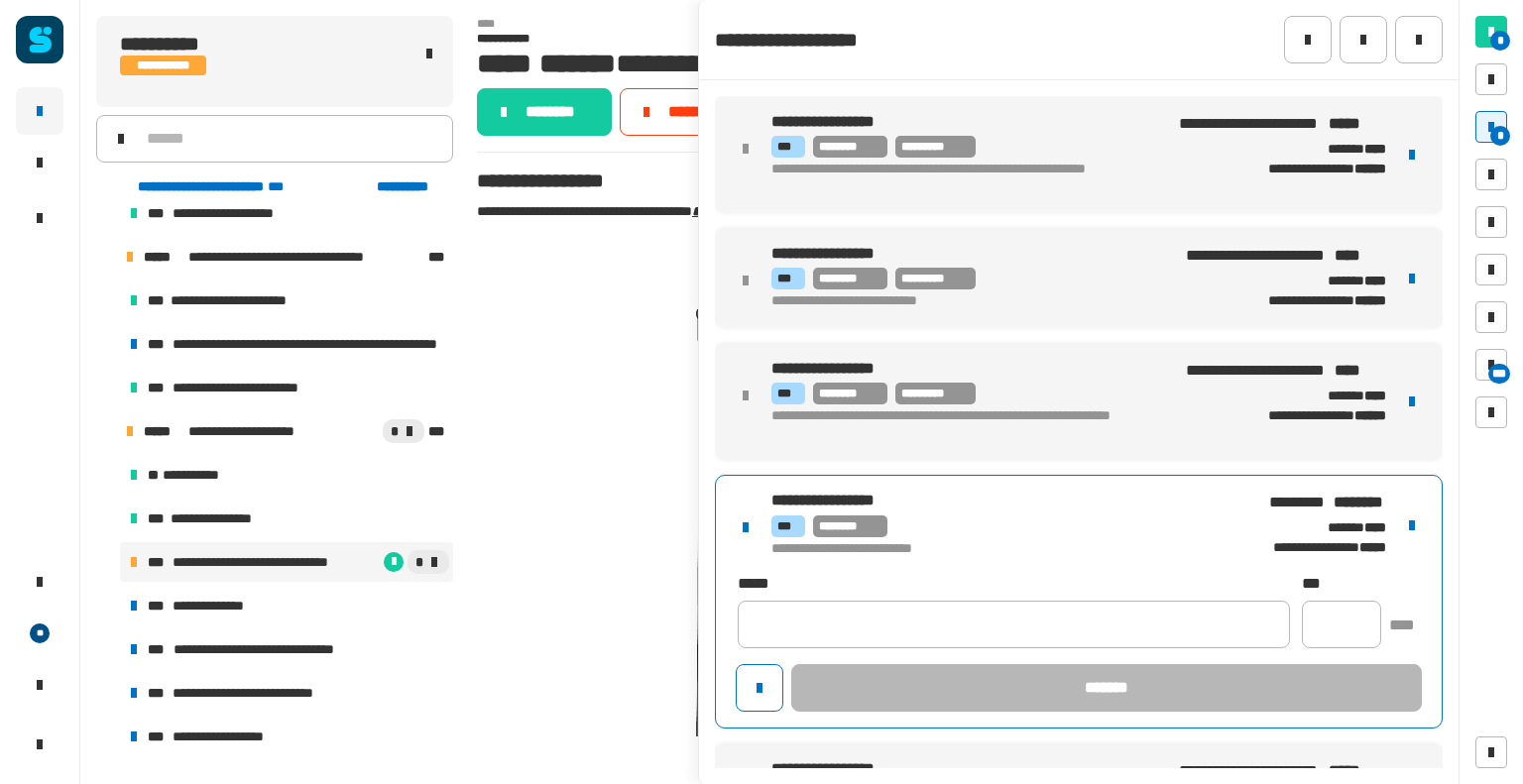 click at bounding box center [1412, 525] 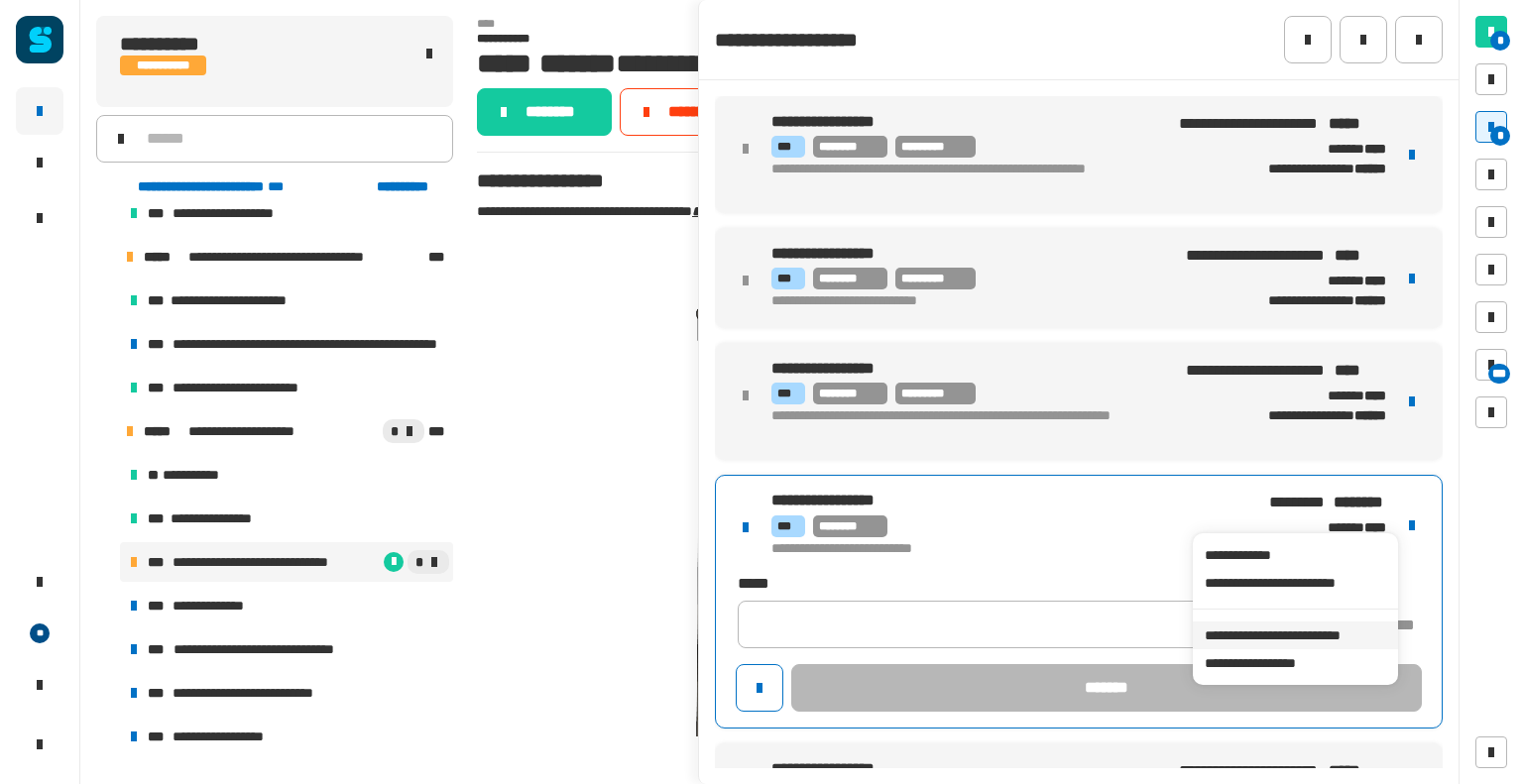 click on "**********" at bounding box center [1295, 635] 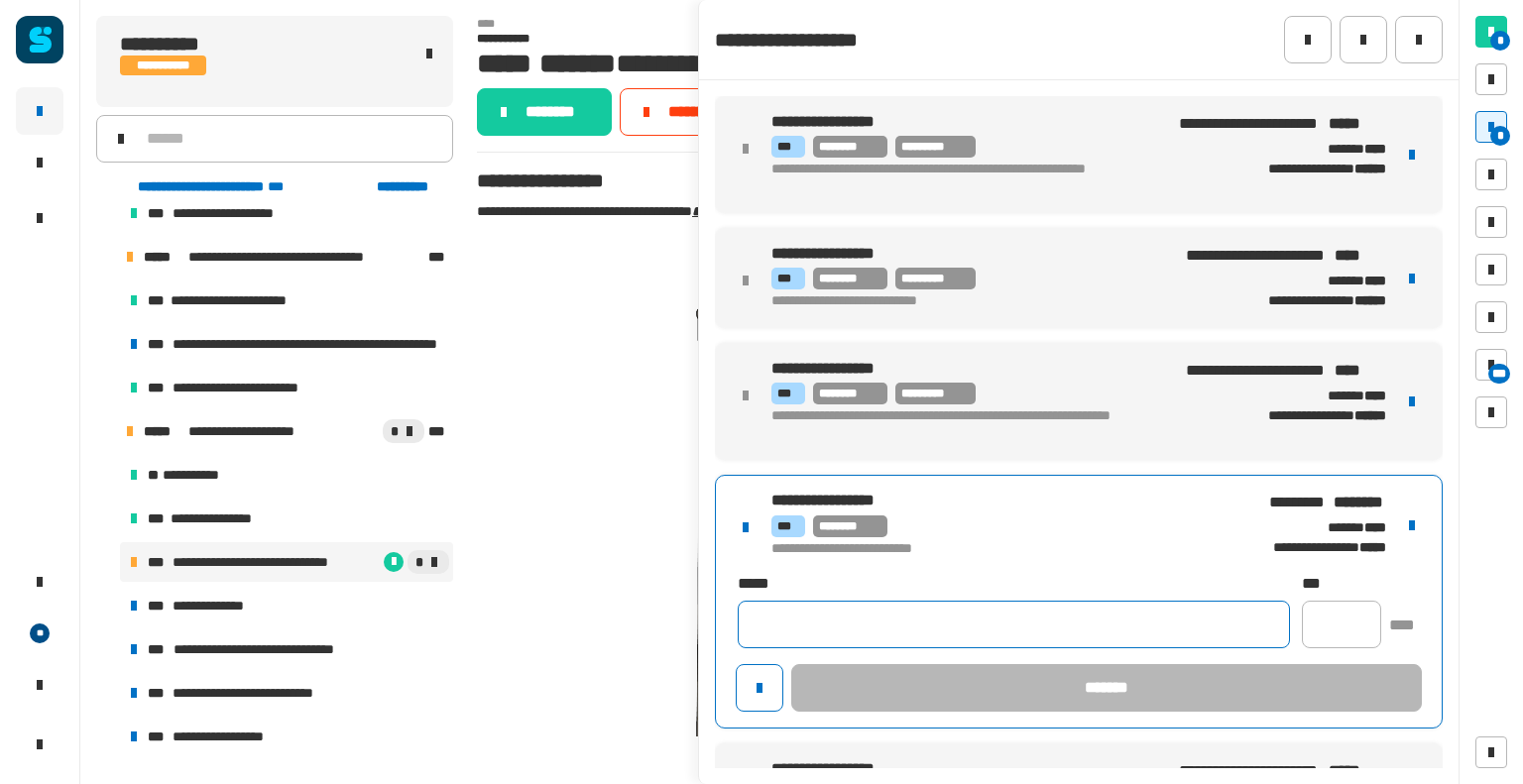 click 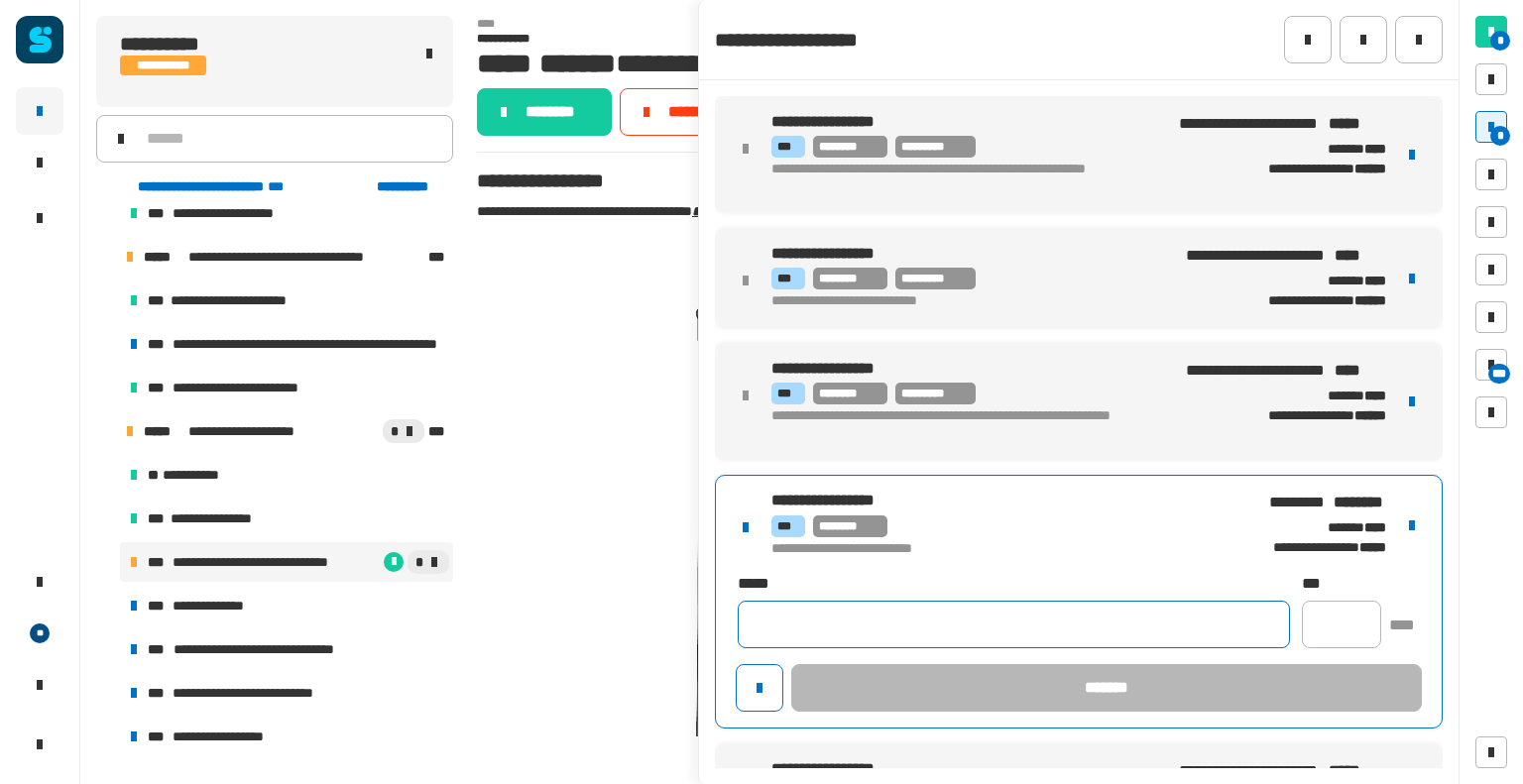 paste on "**********" 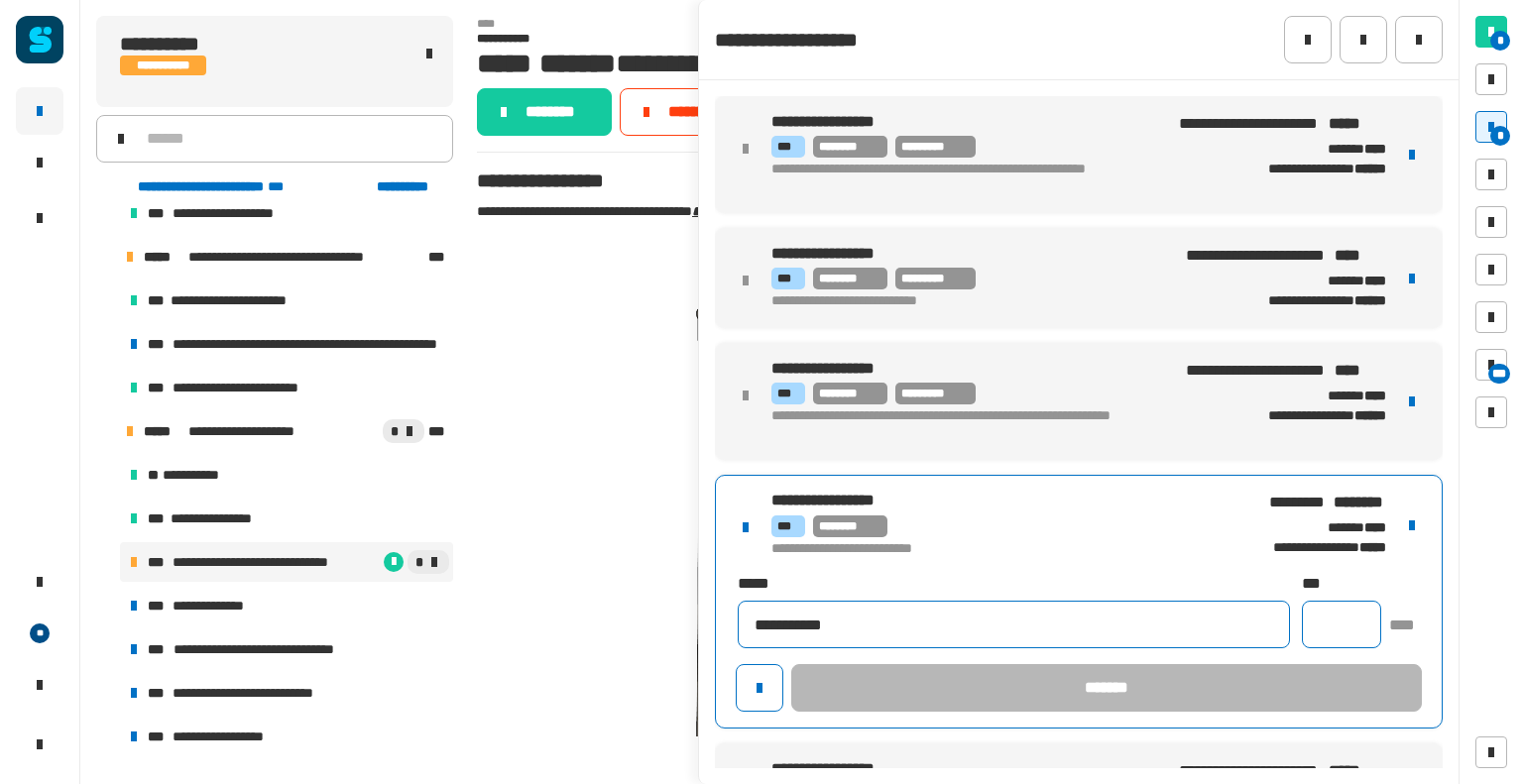 type on "**********" 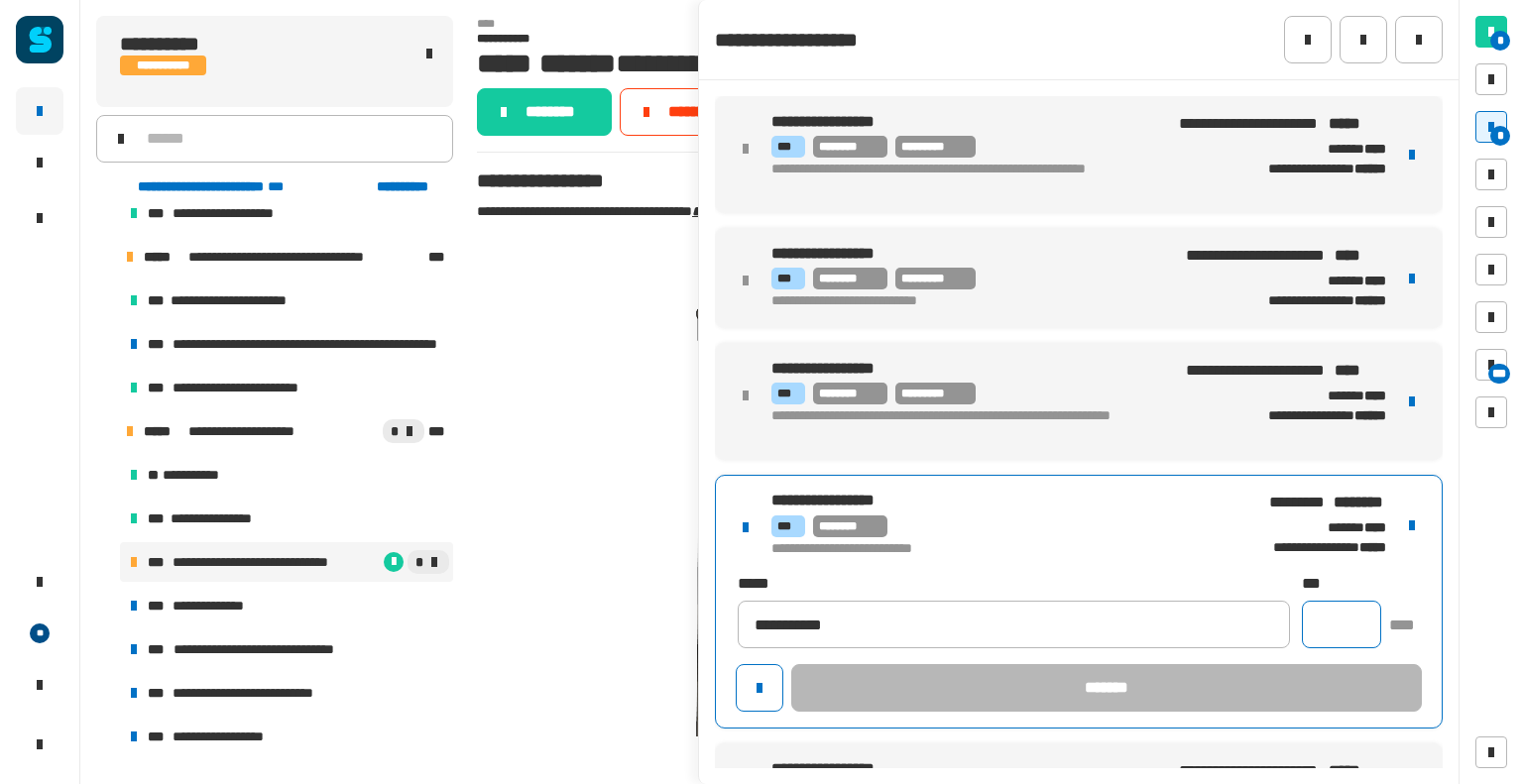 click 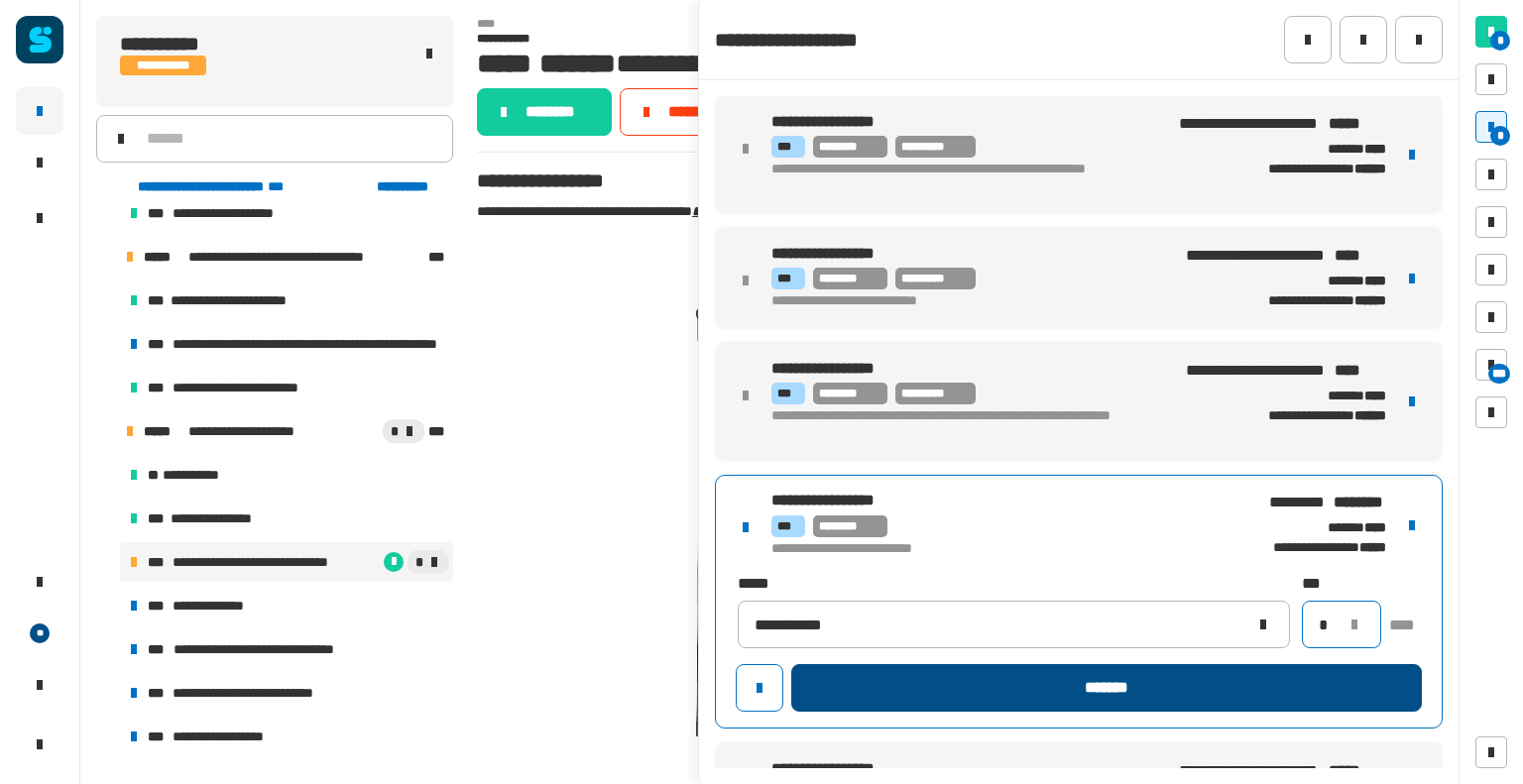 type on "*" 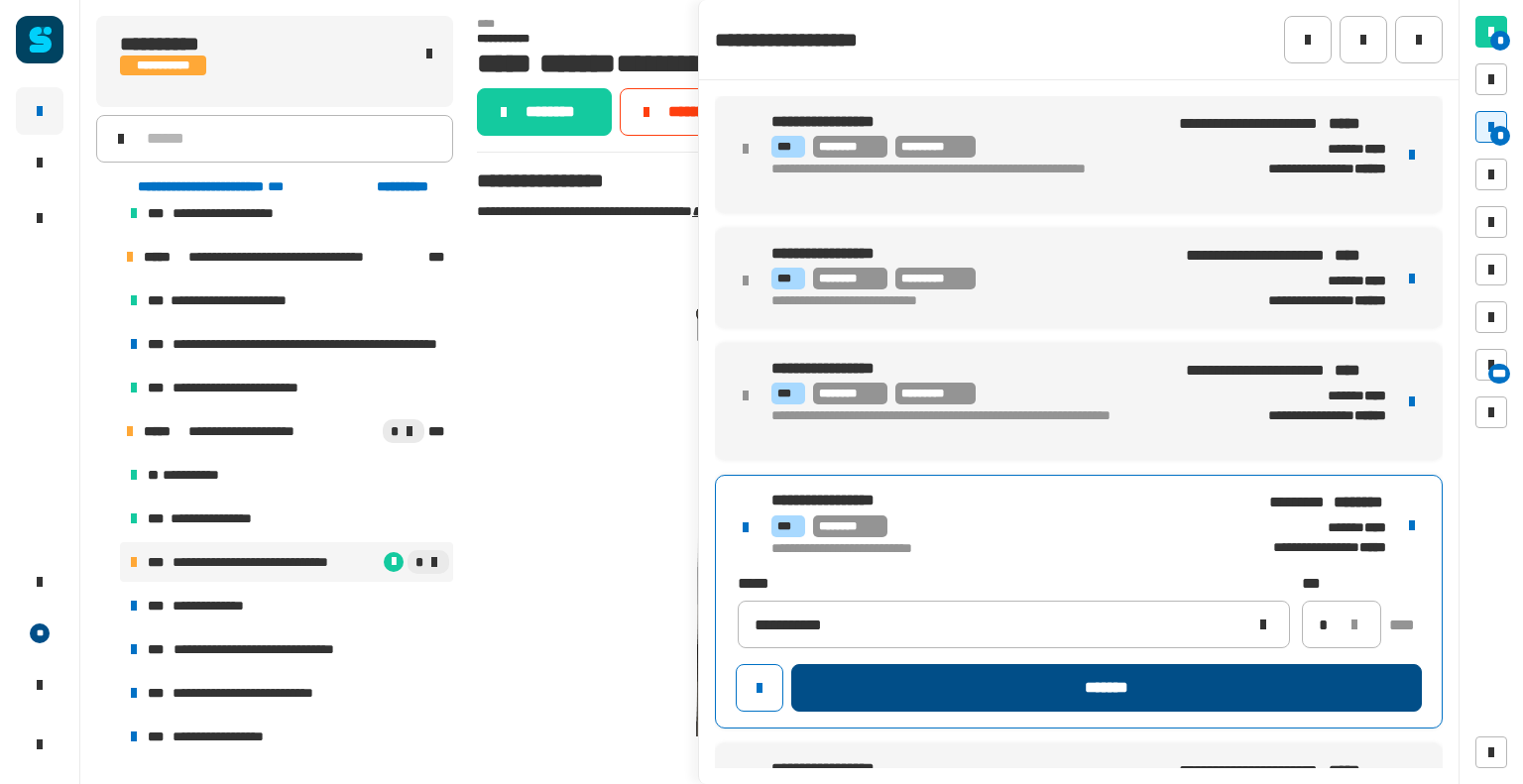 click on "*******" 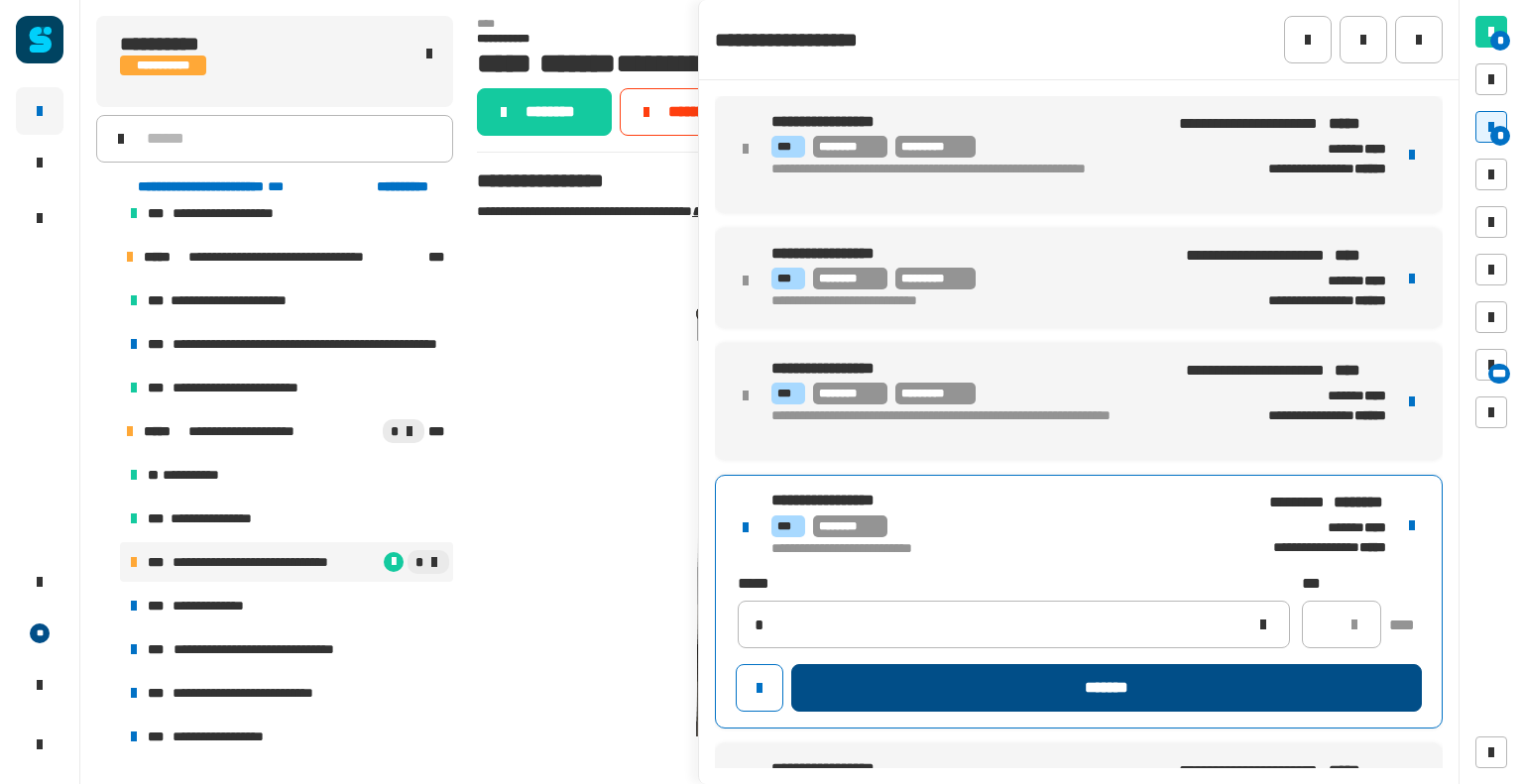 type 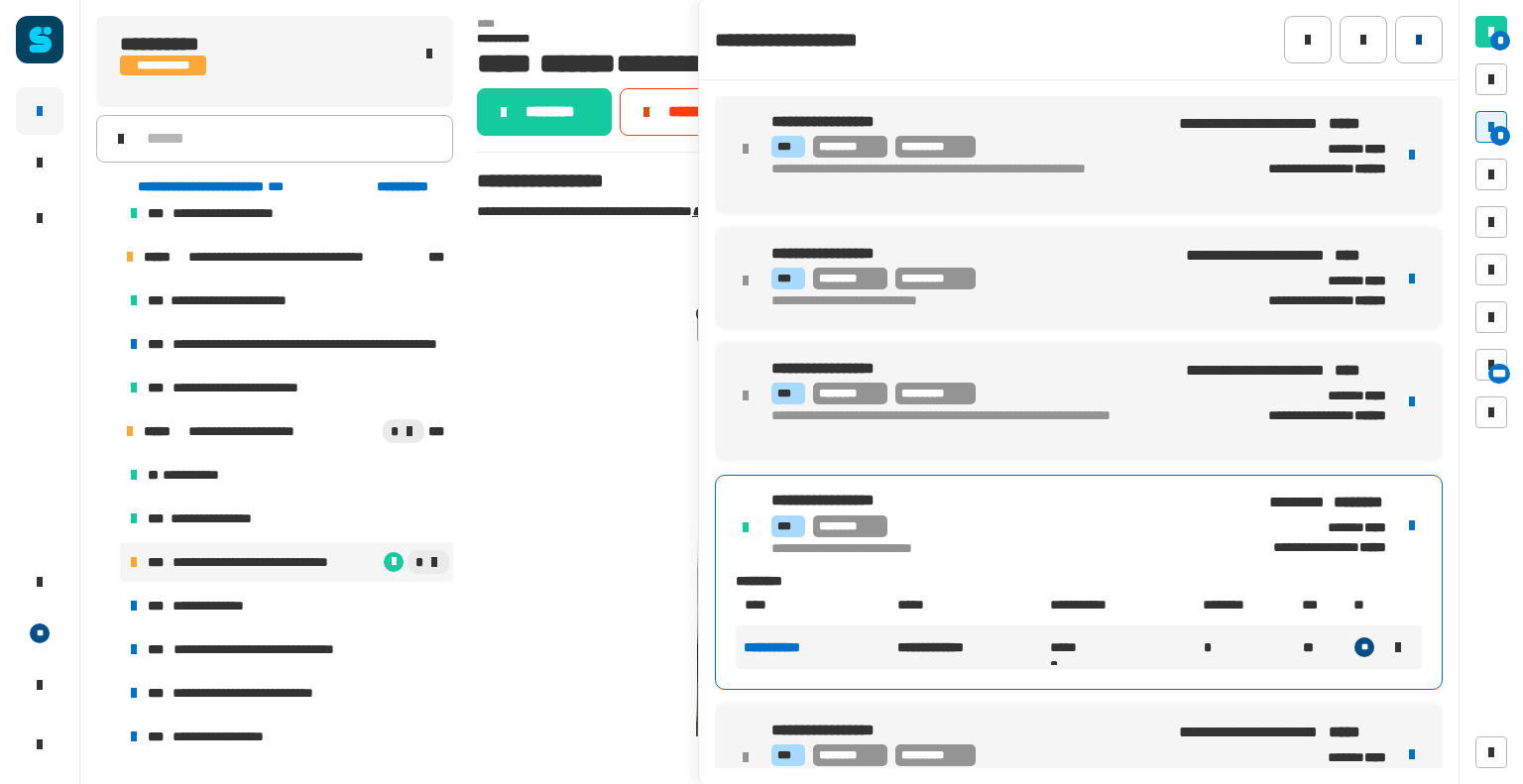 click 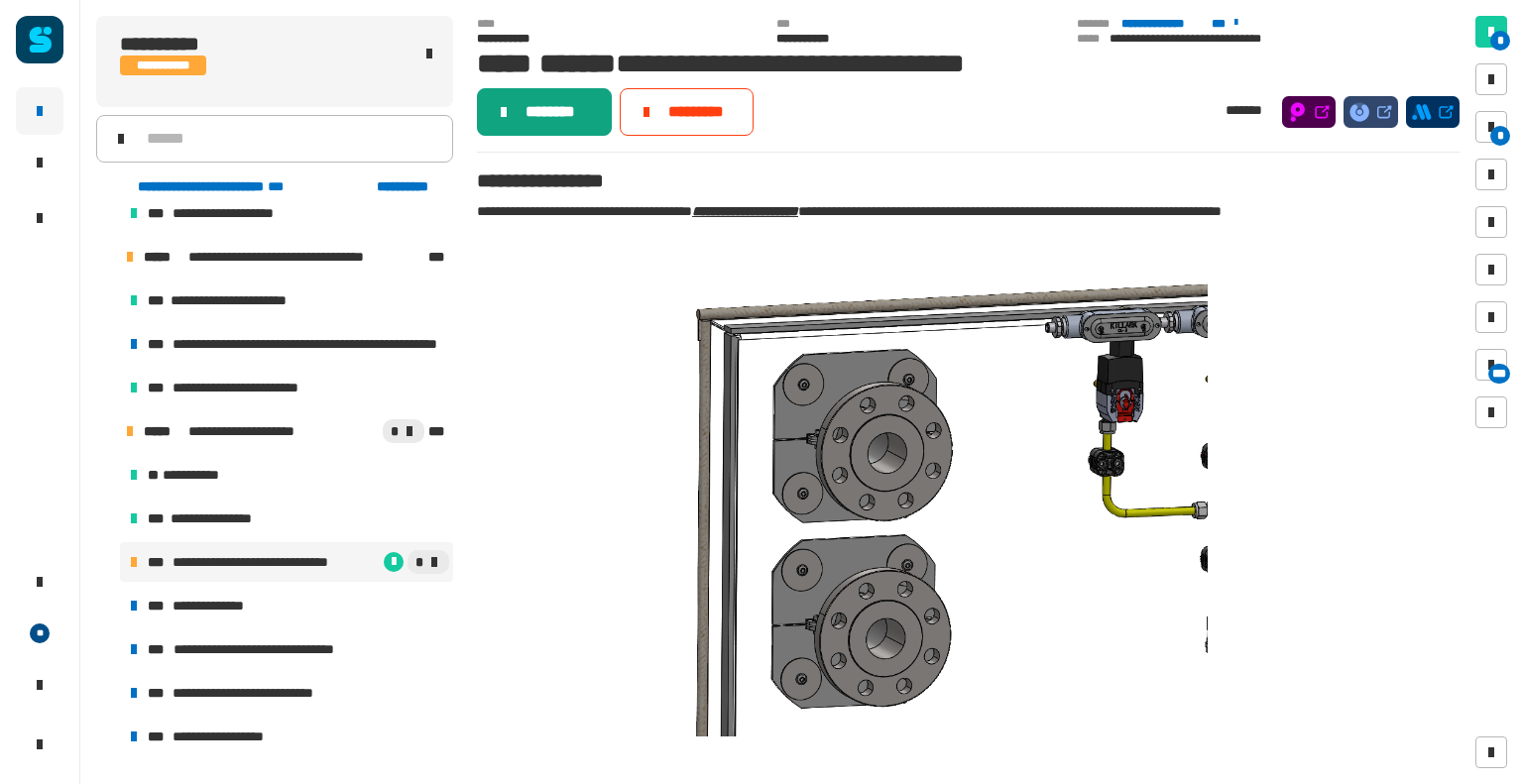 click on "********" 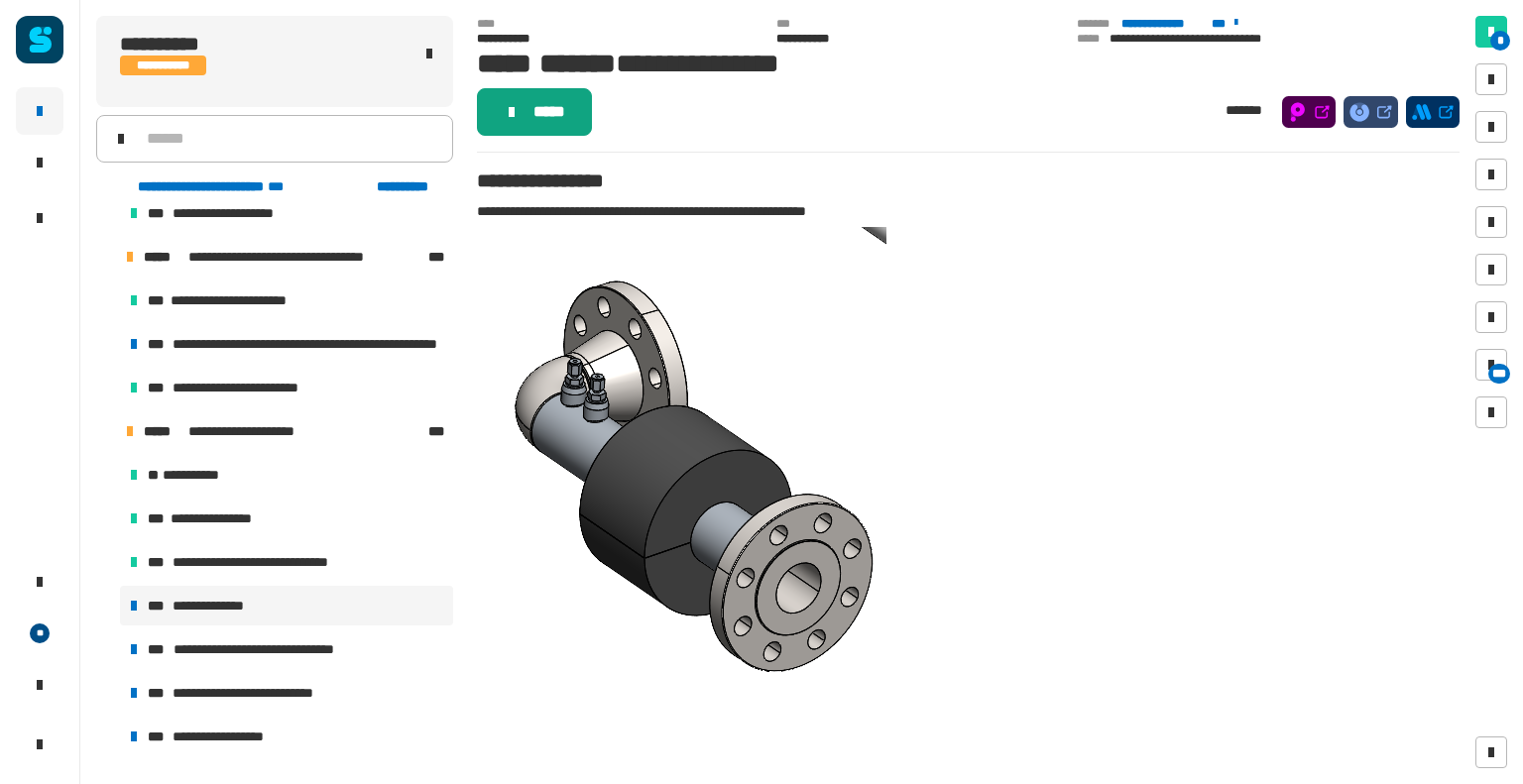 click on "*****" 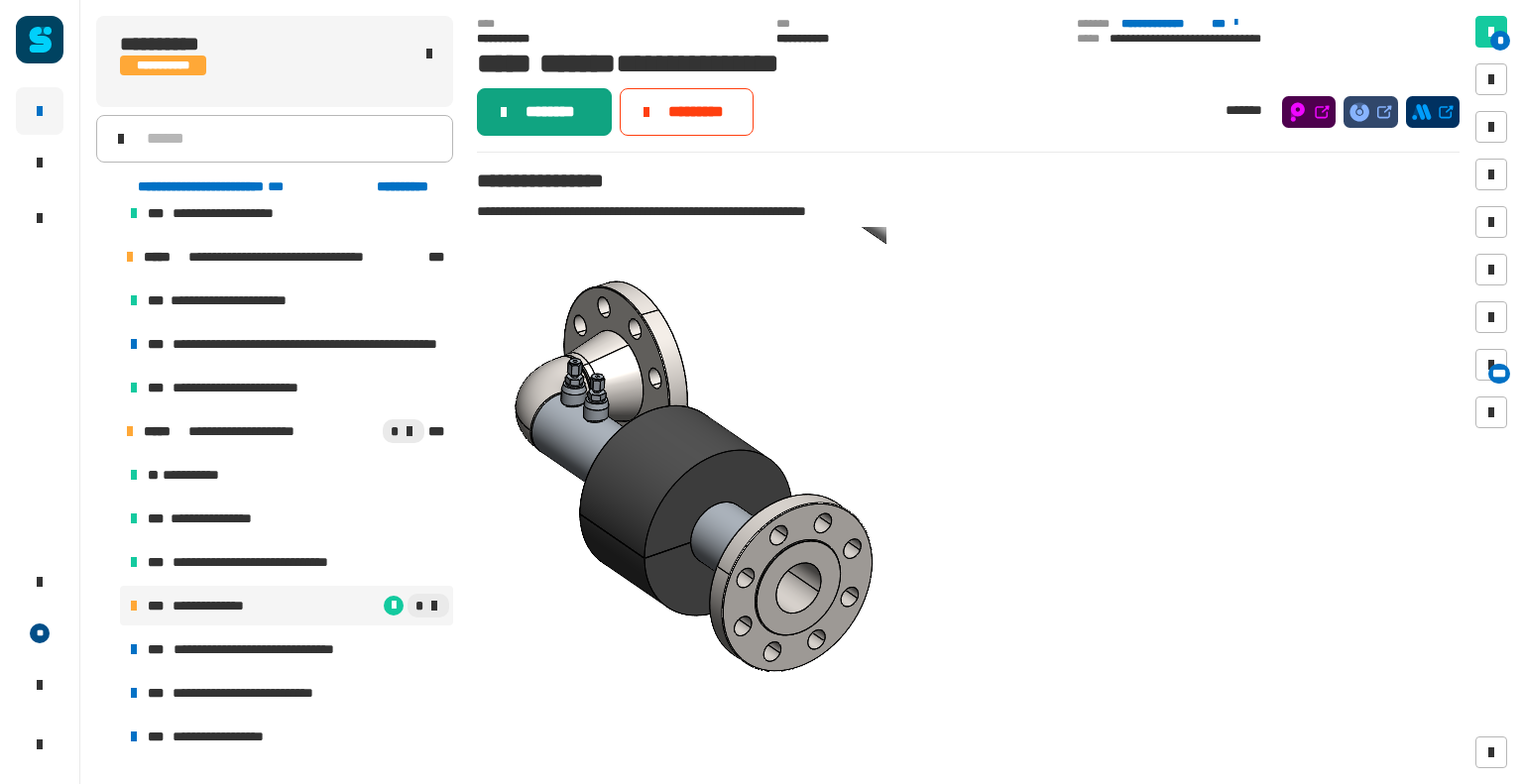 click on "********" 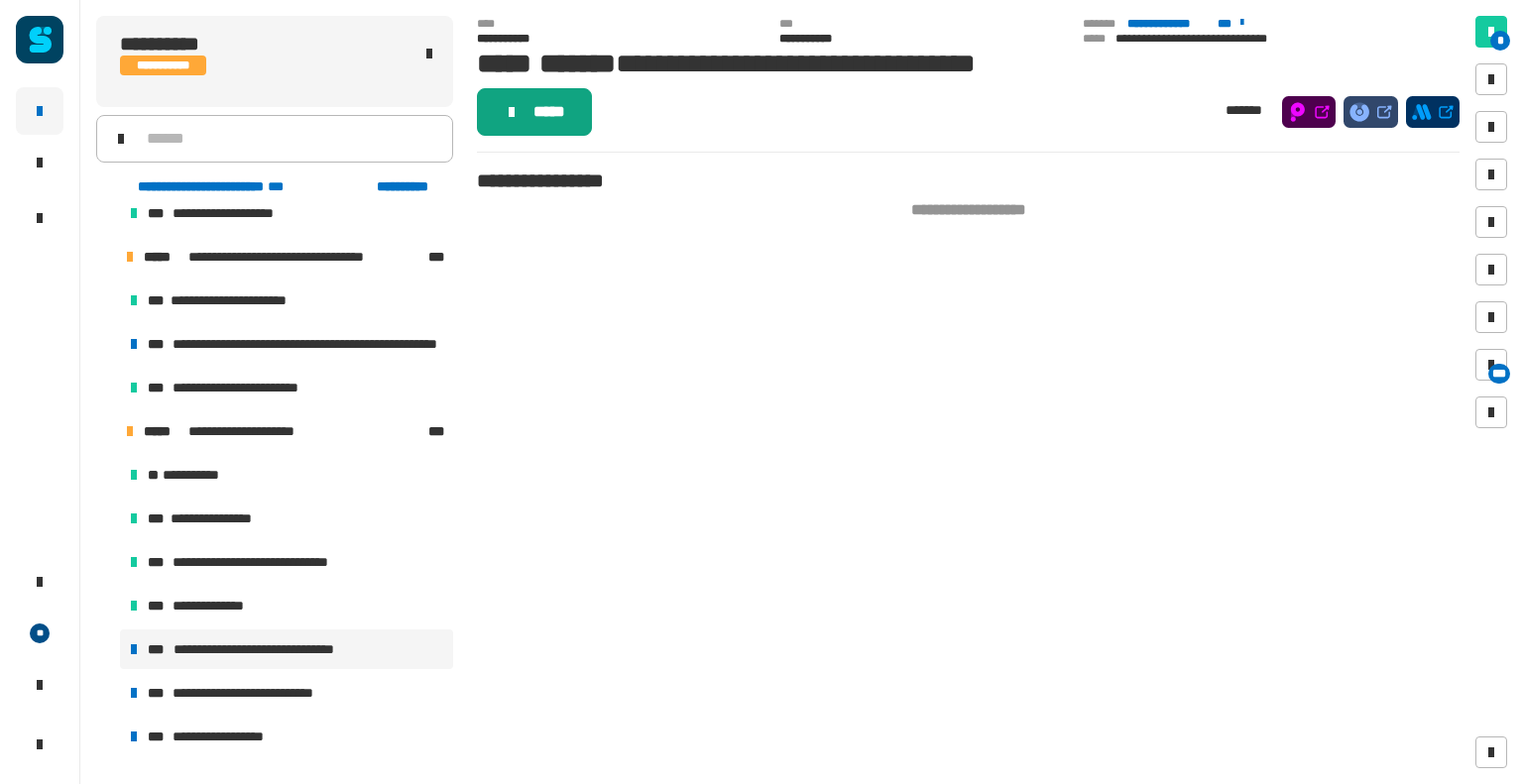 click on "*****" 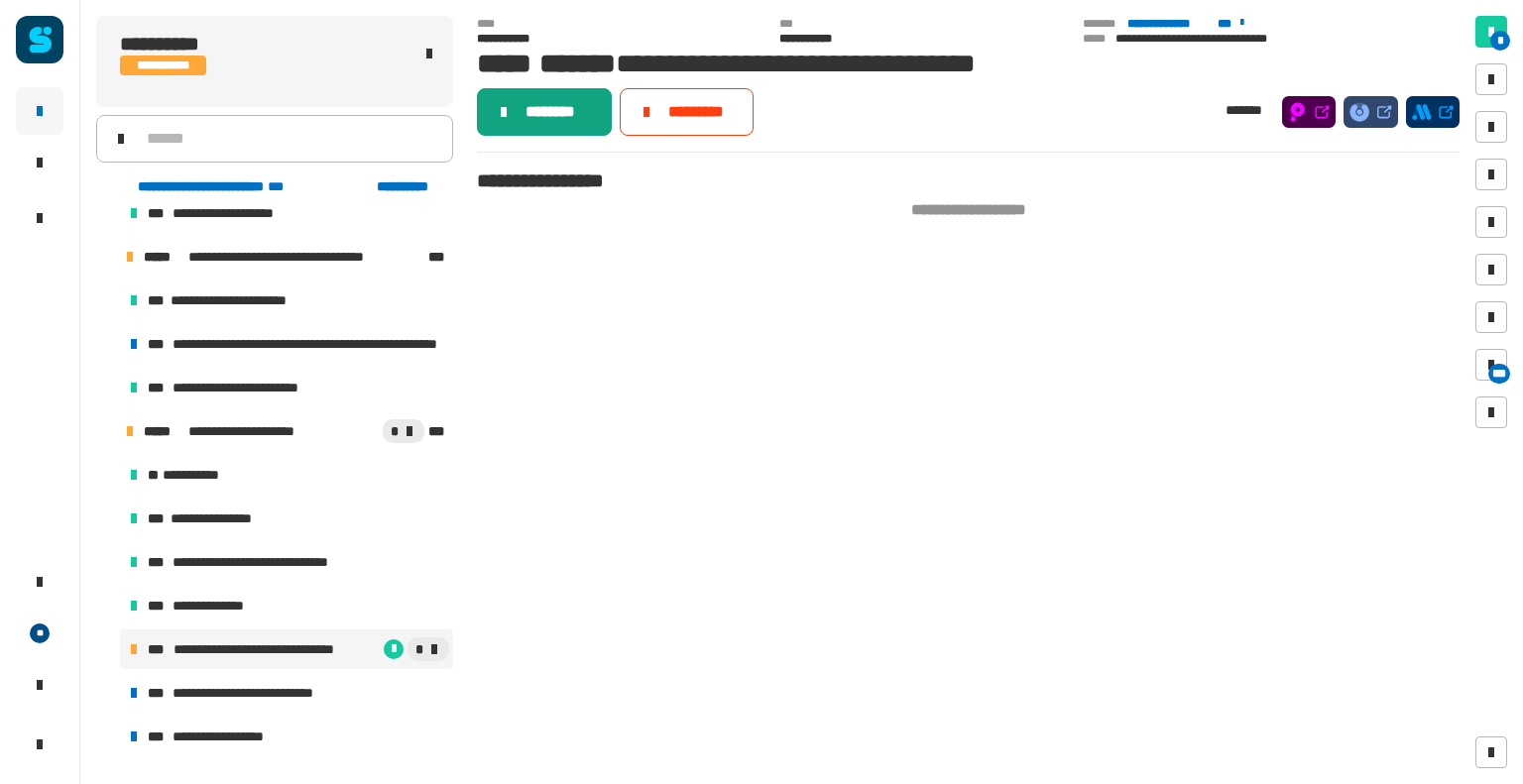 click on "********" 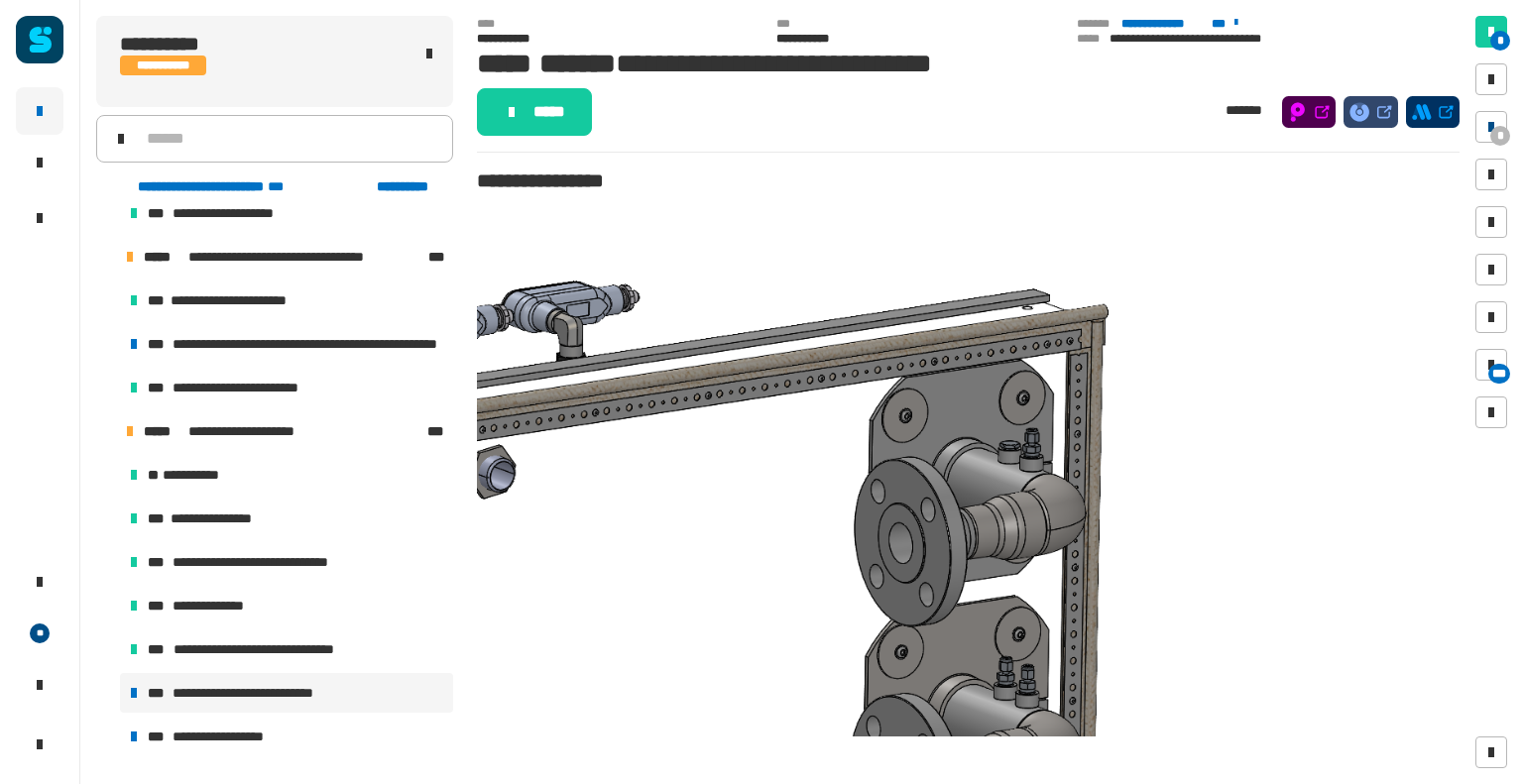 click on "*" at bounding box center [1500, 136] 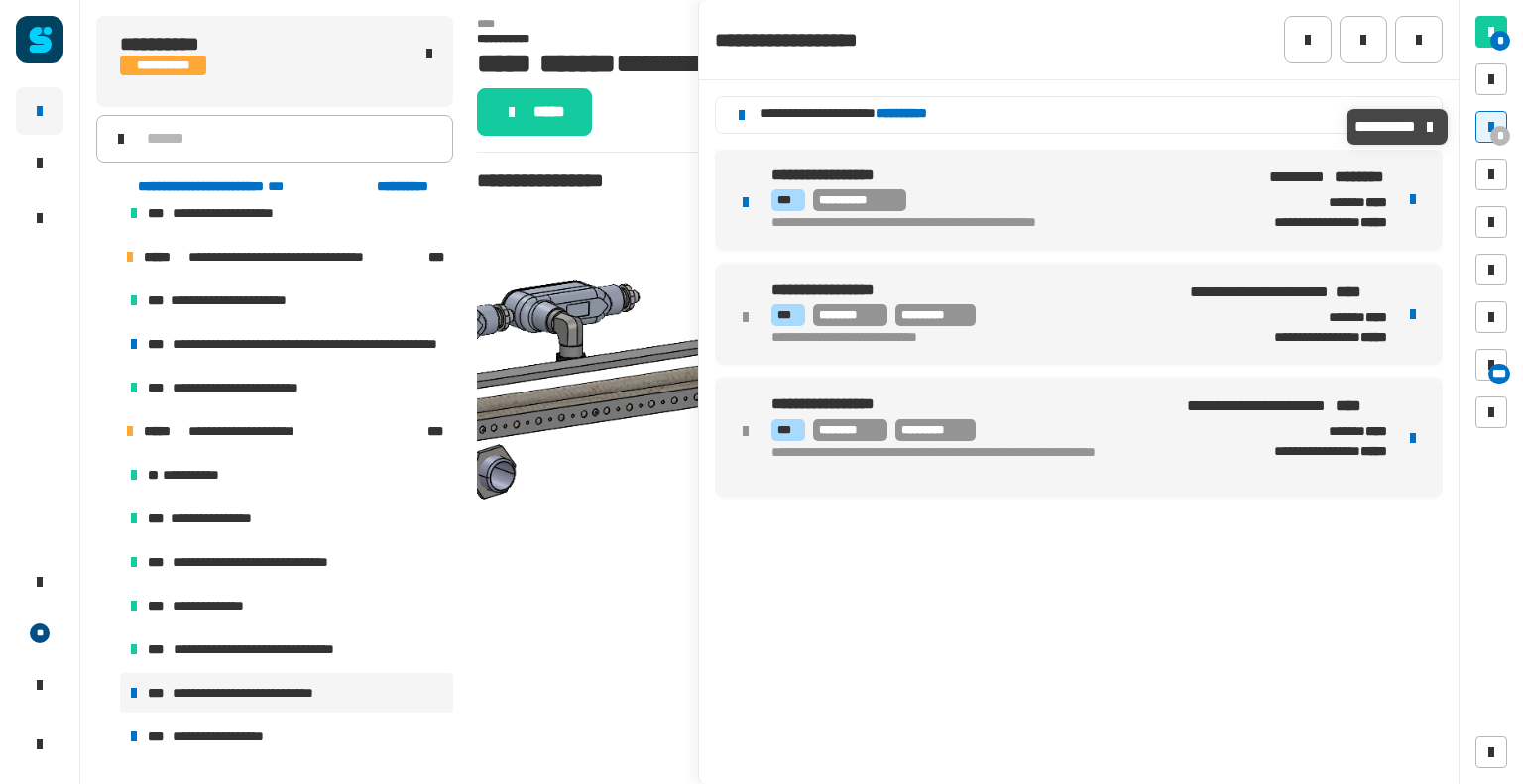 click on "**********" 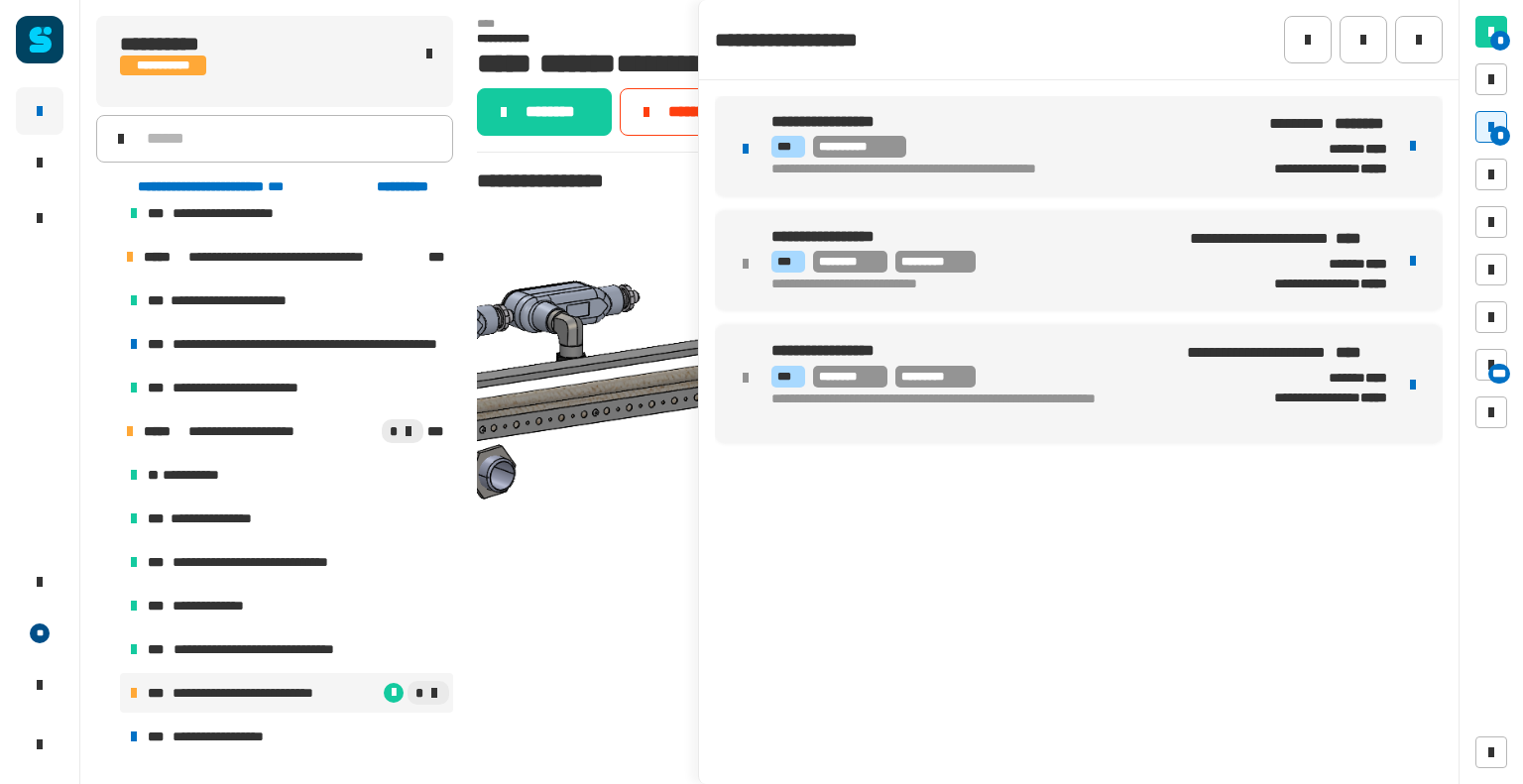 click on "**********" at bounding box center (1079, 146) 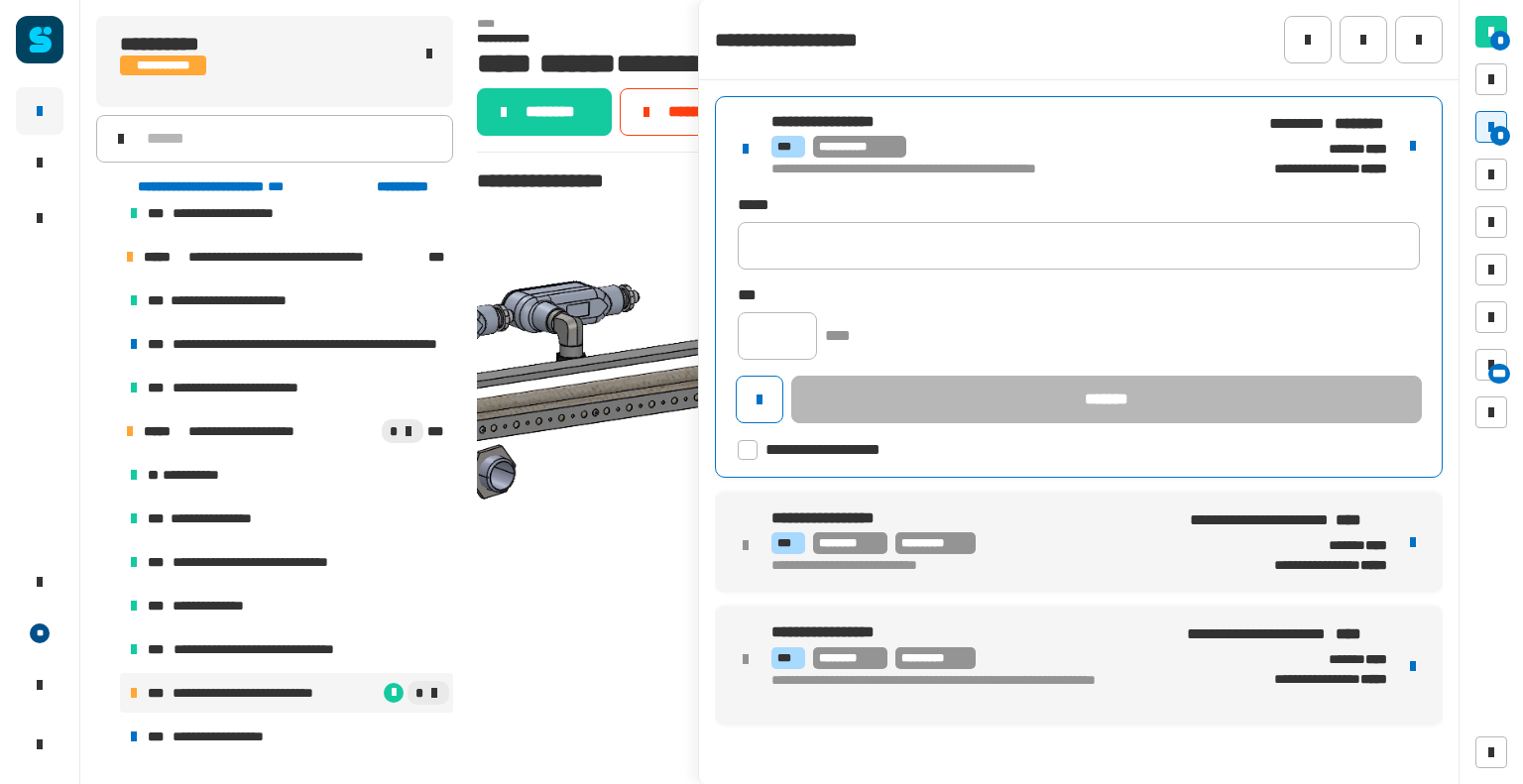 click 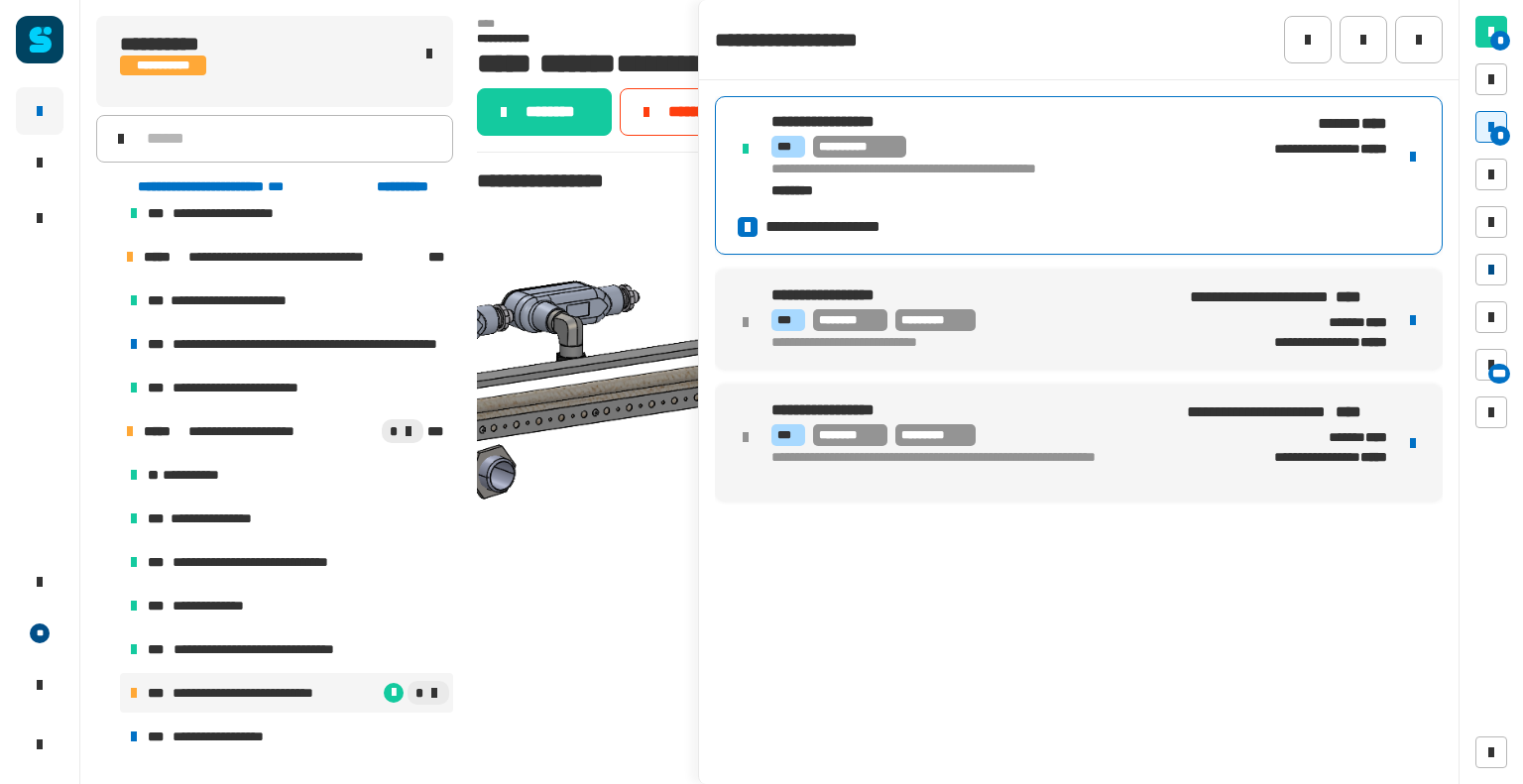 click at bounding box center (1491, 270) 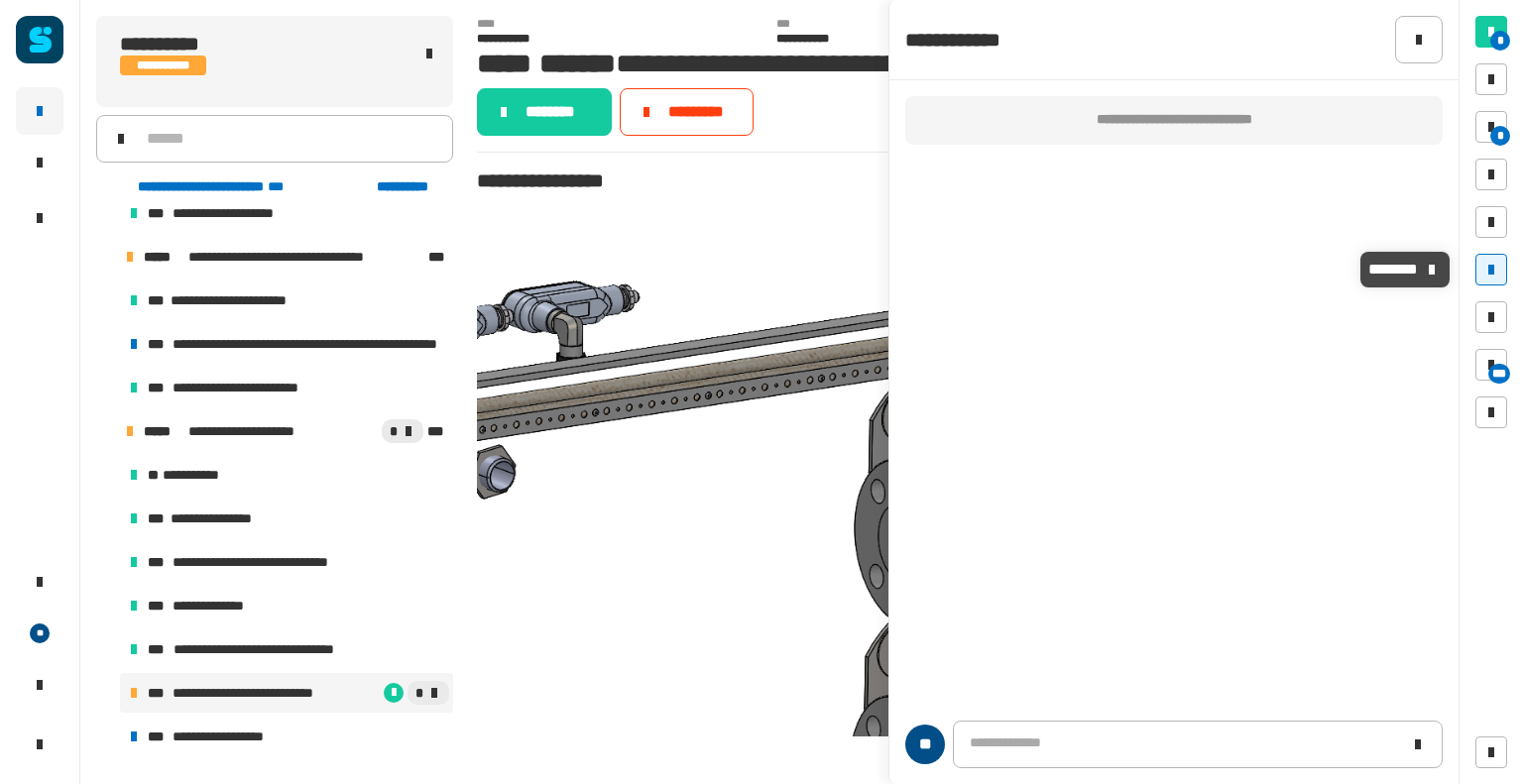 type 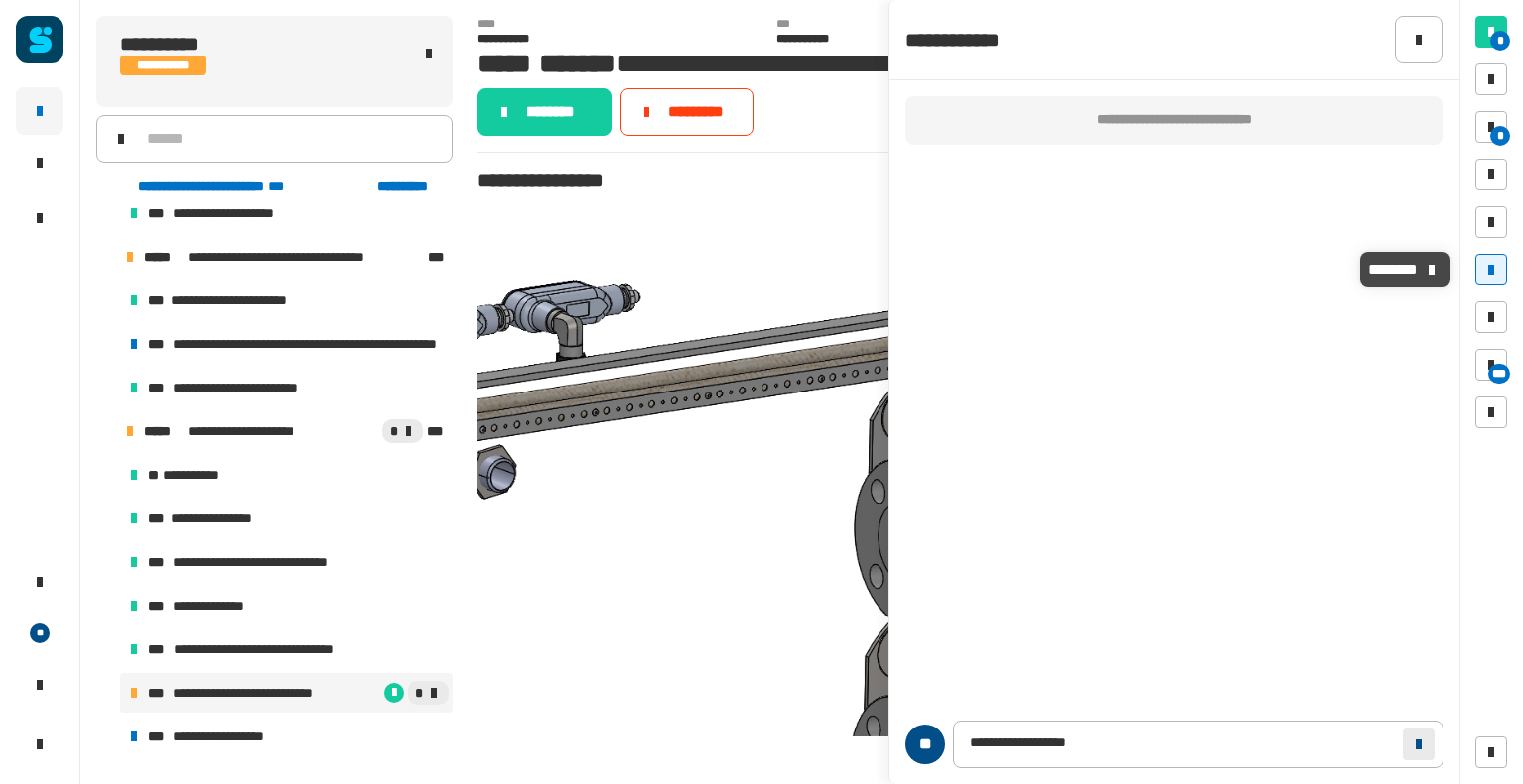 click 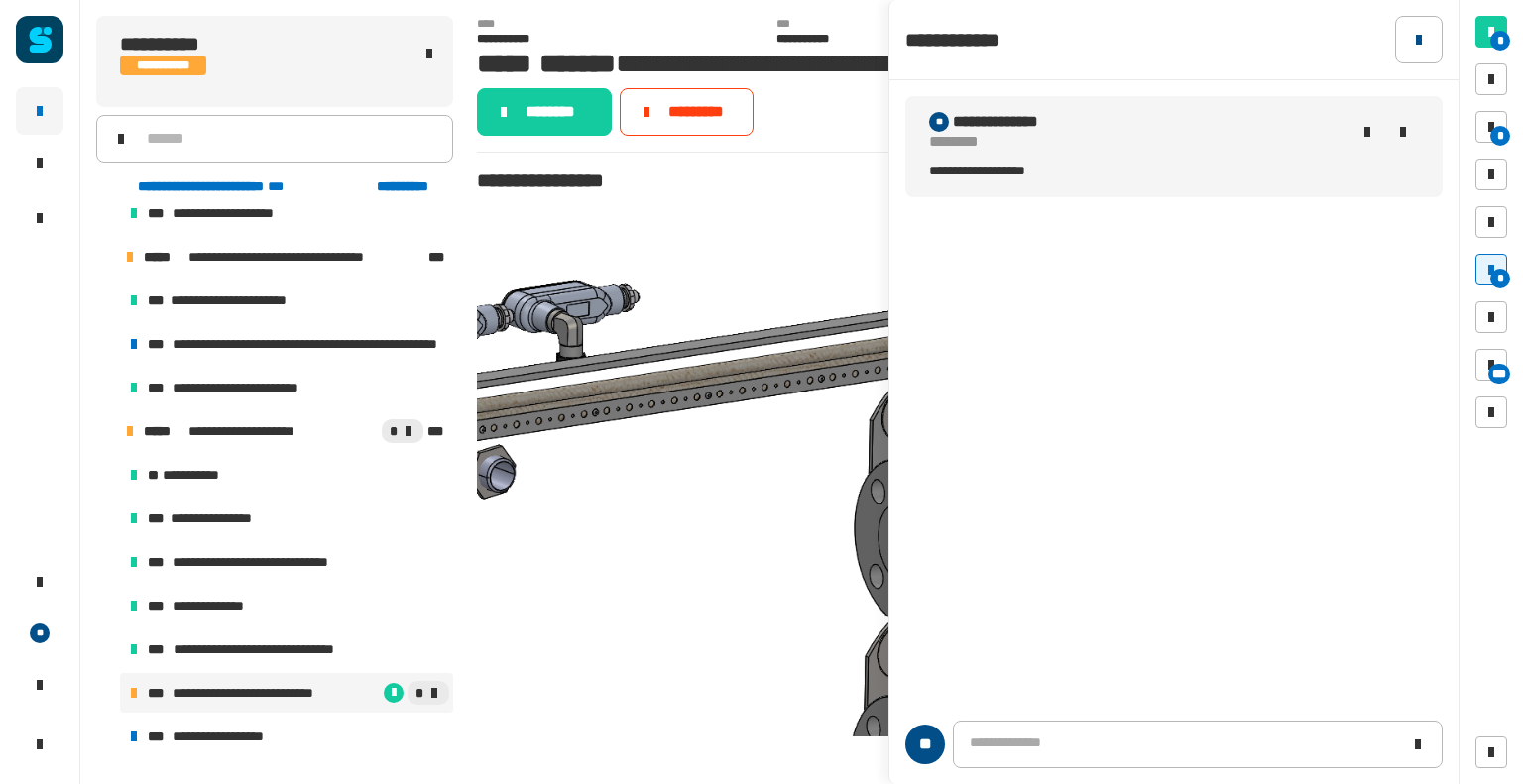 click 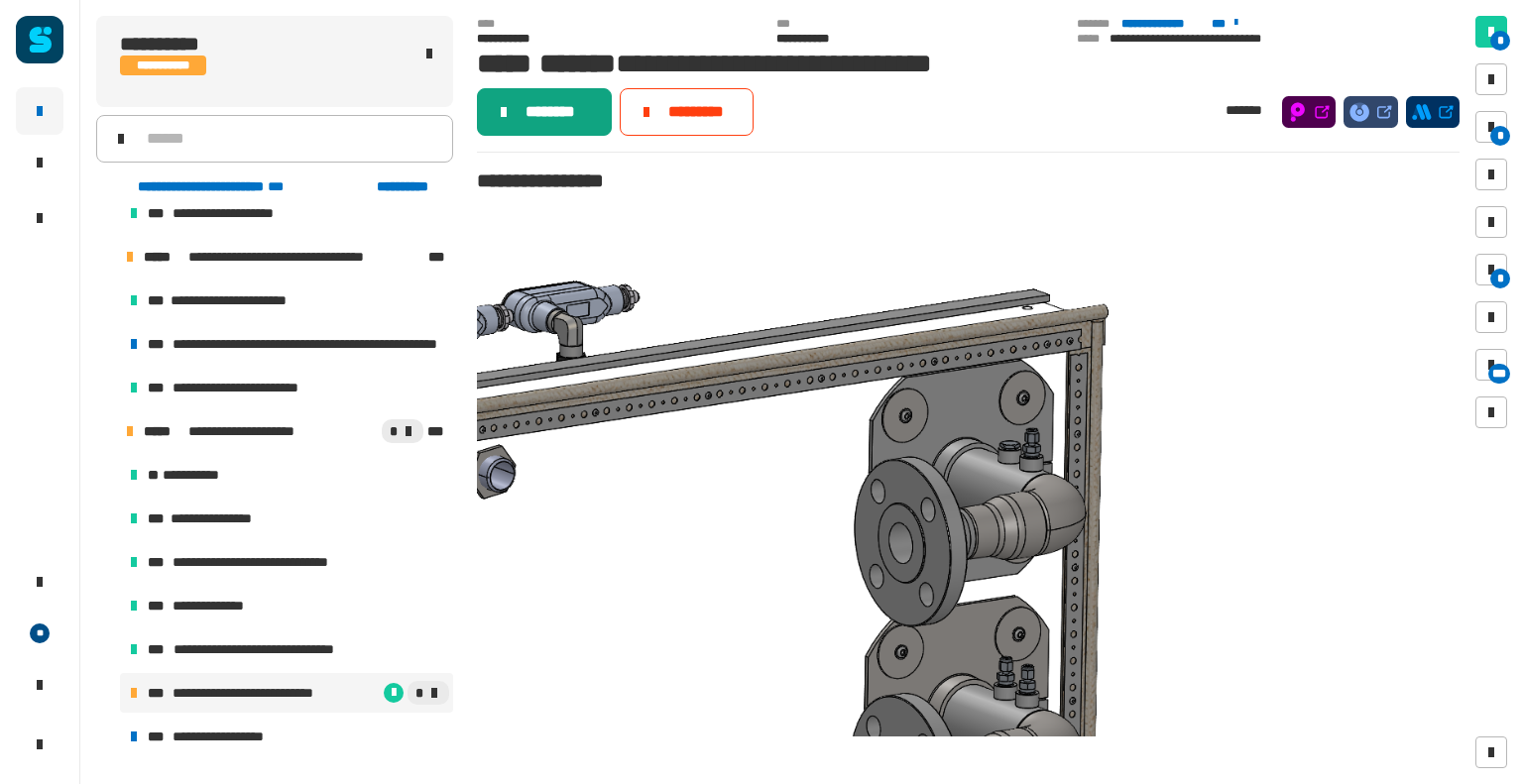 click on "********" 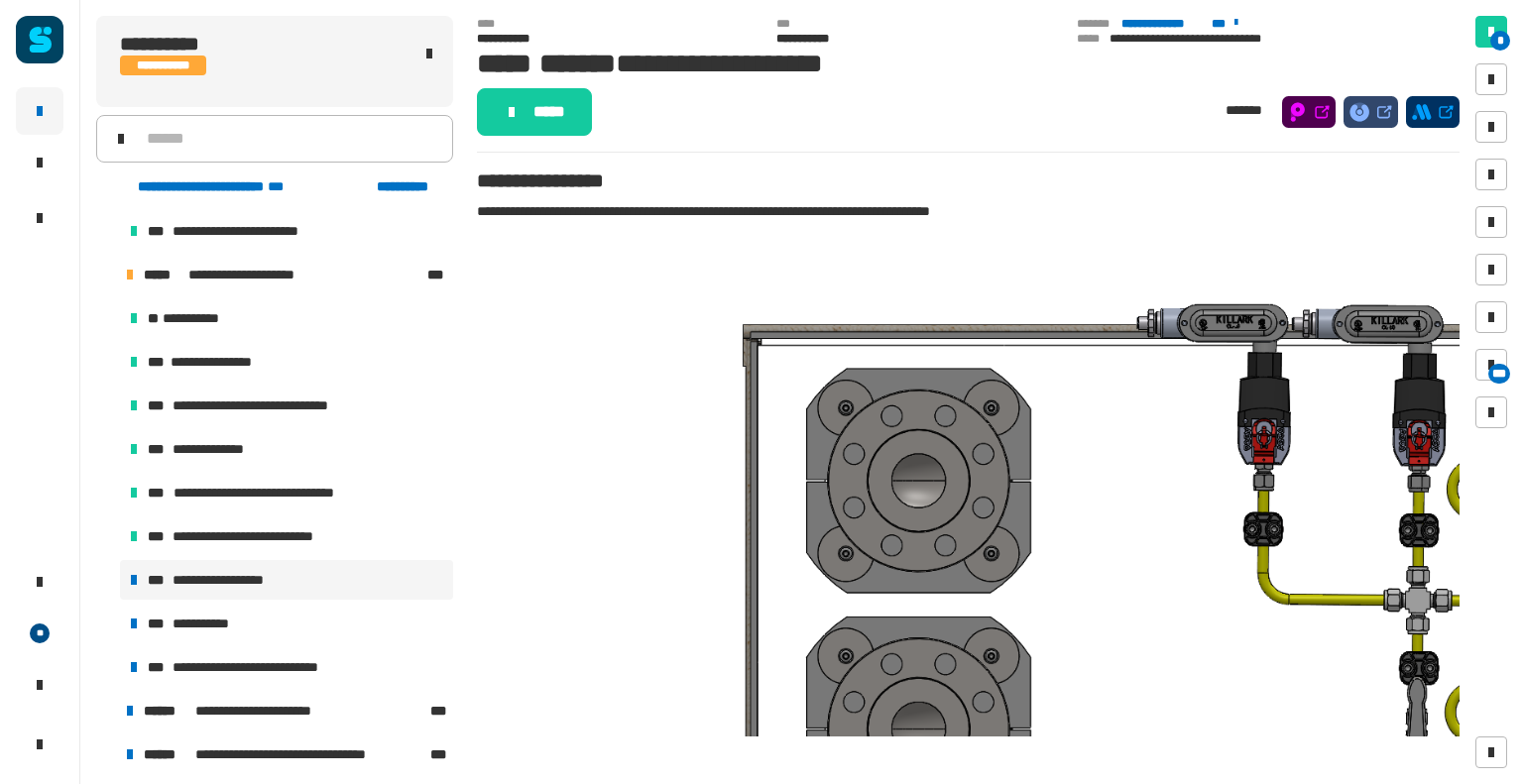 scroll, scrollTop: 1400, scrollLeft: 0, axis: vertical 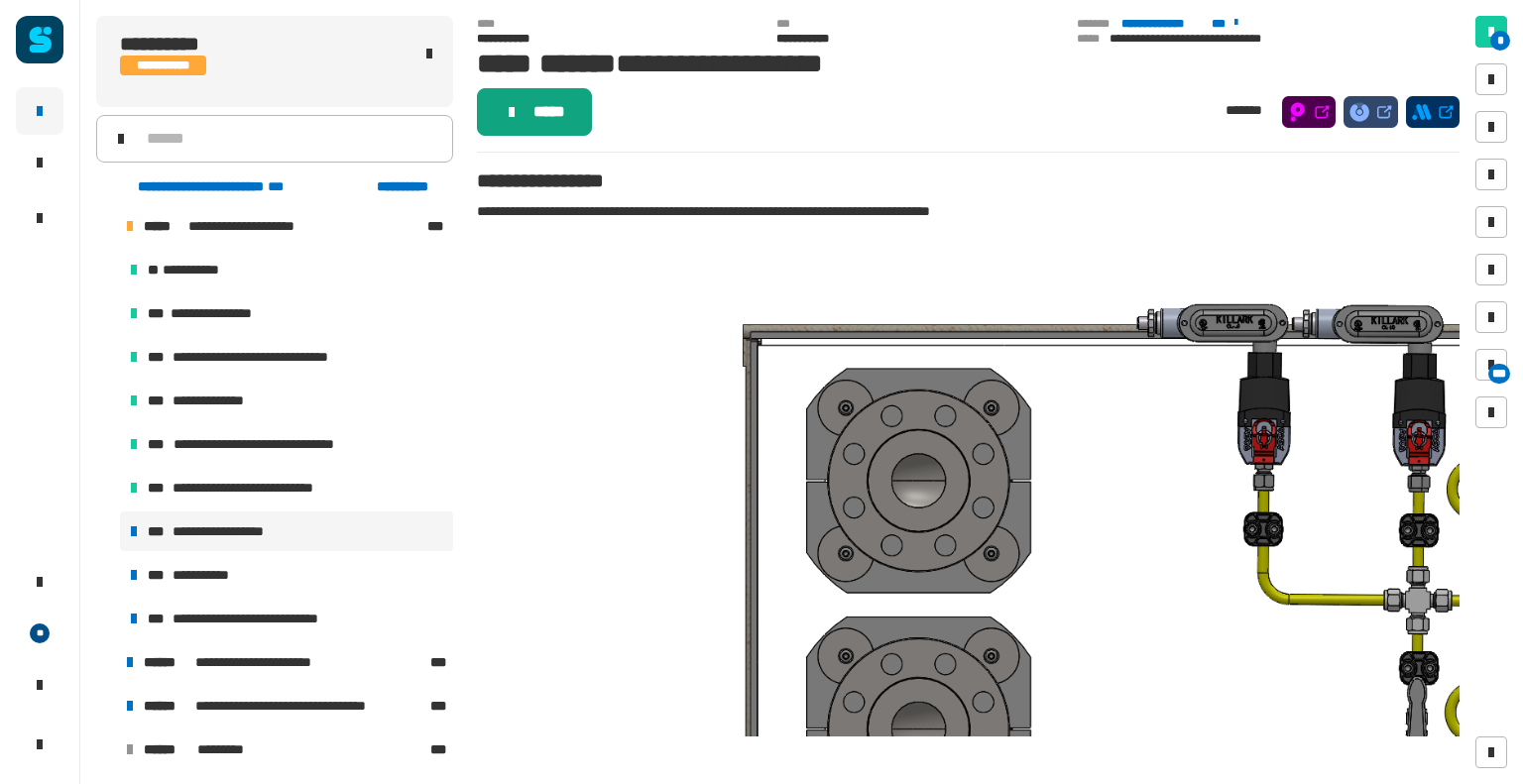 click on "*****" 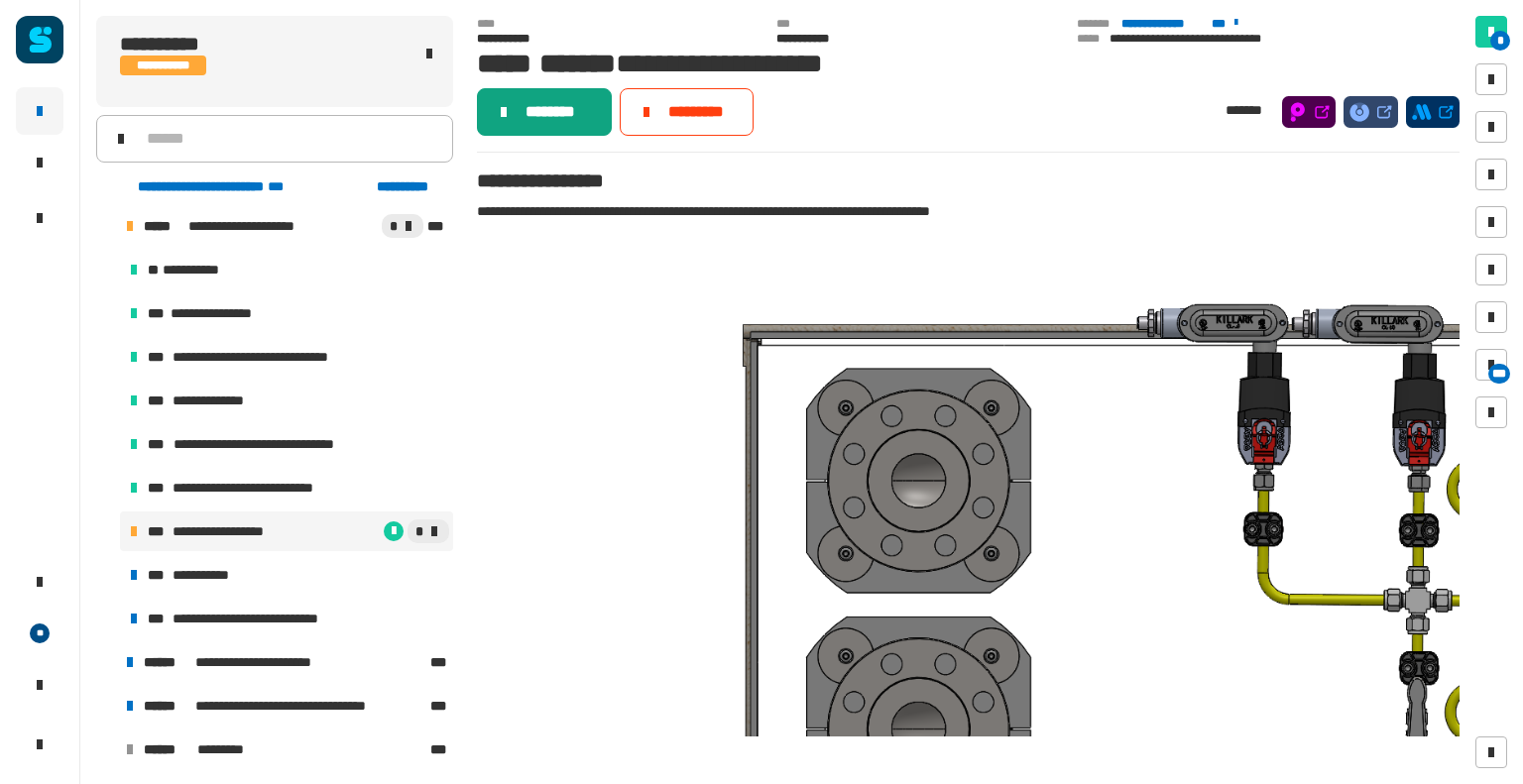 click on "********" 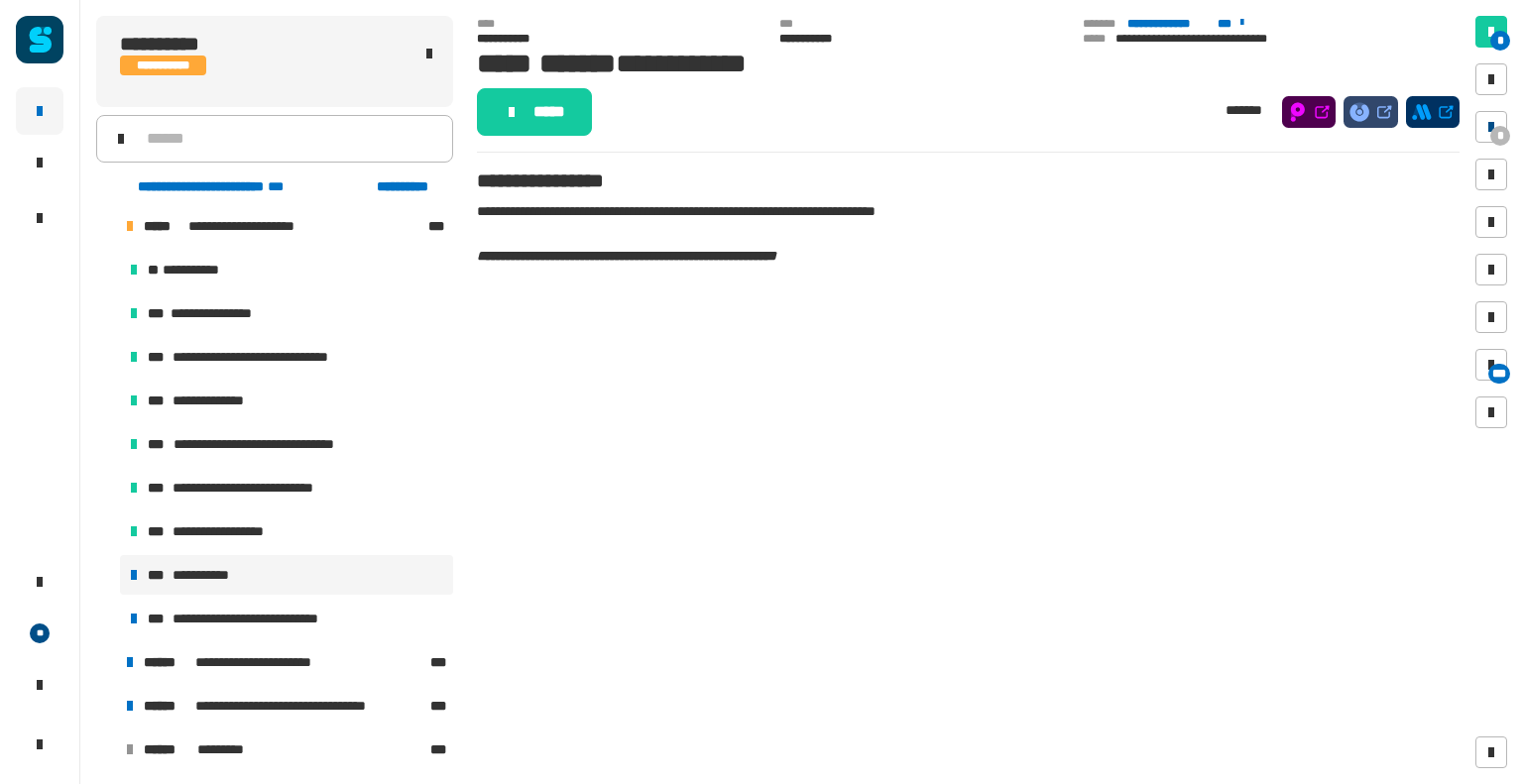 click on "*" at bounding box center (1500, 136) 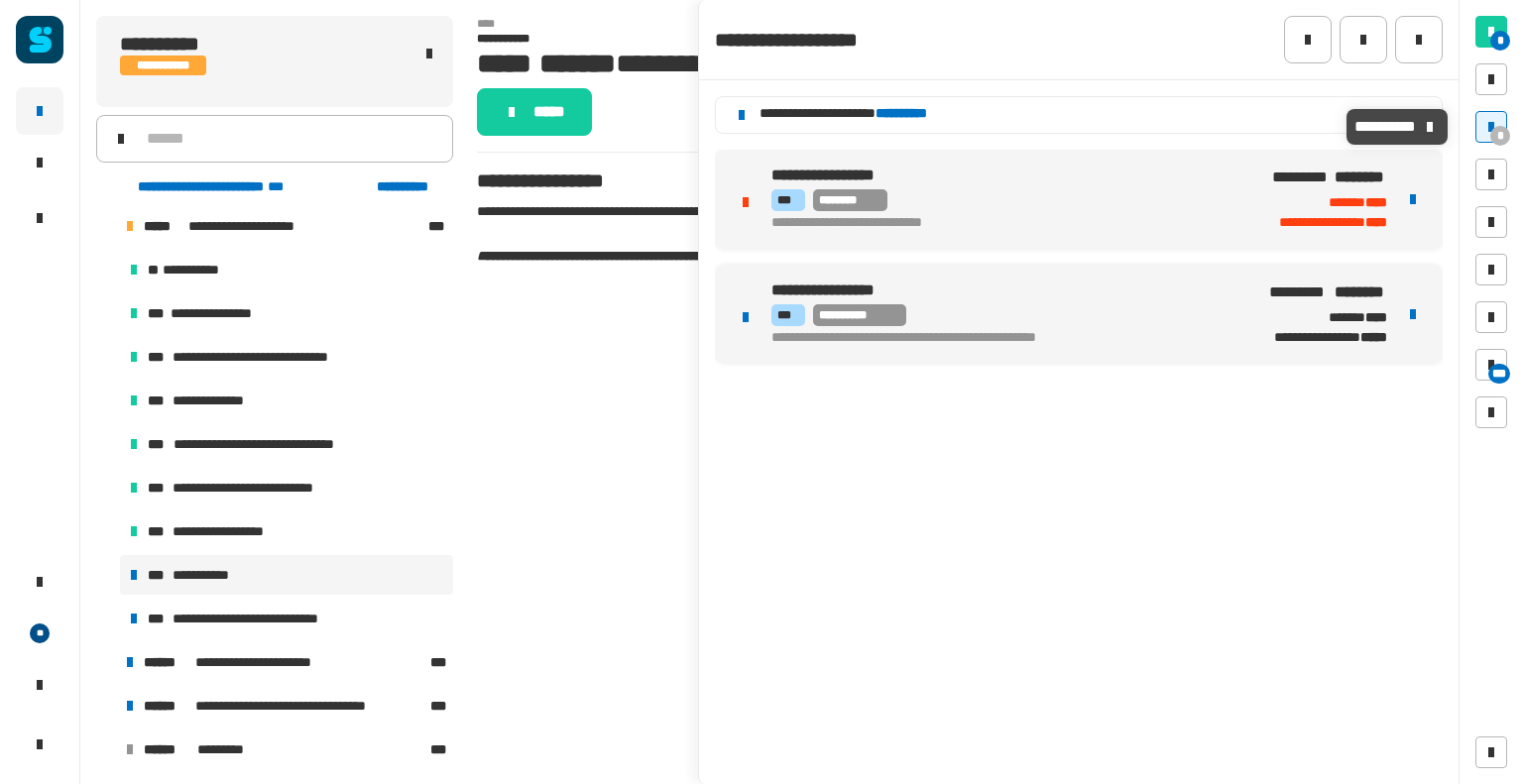 click on "**********" at bounding box center [1001, 315] 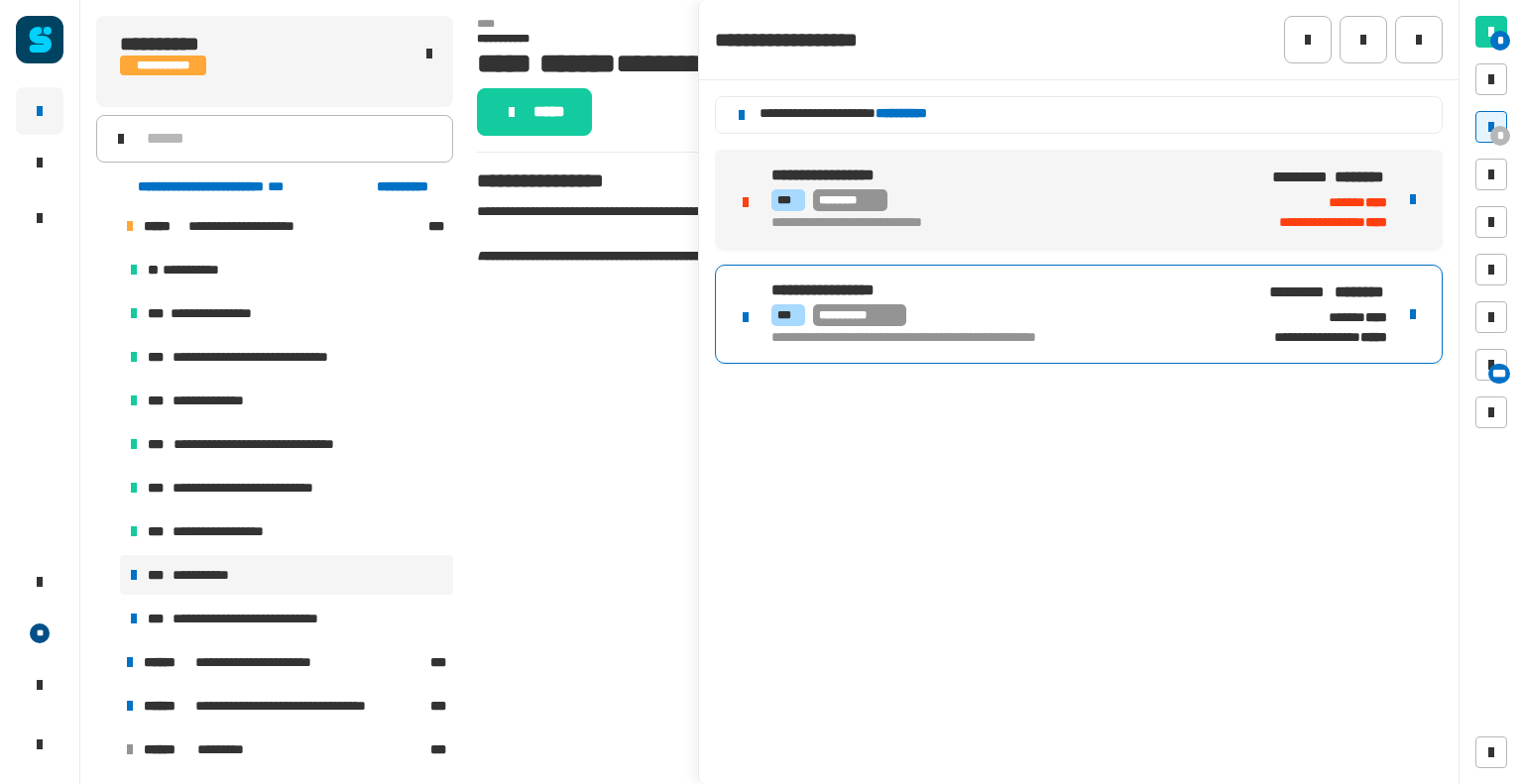 click on "**********" 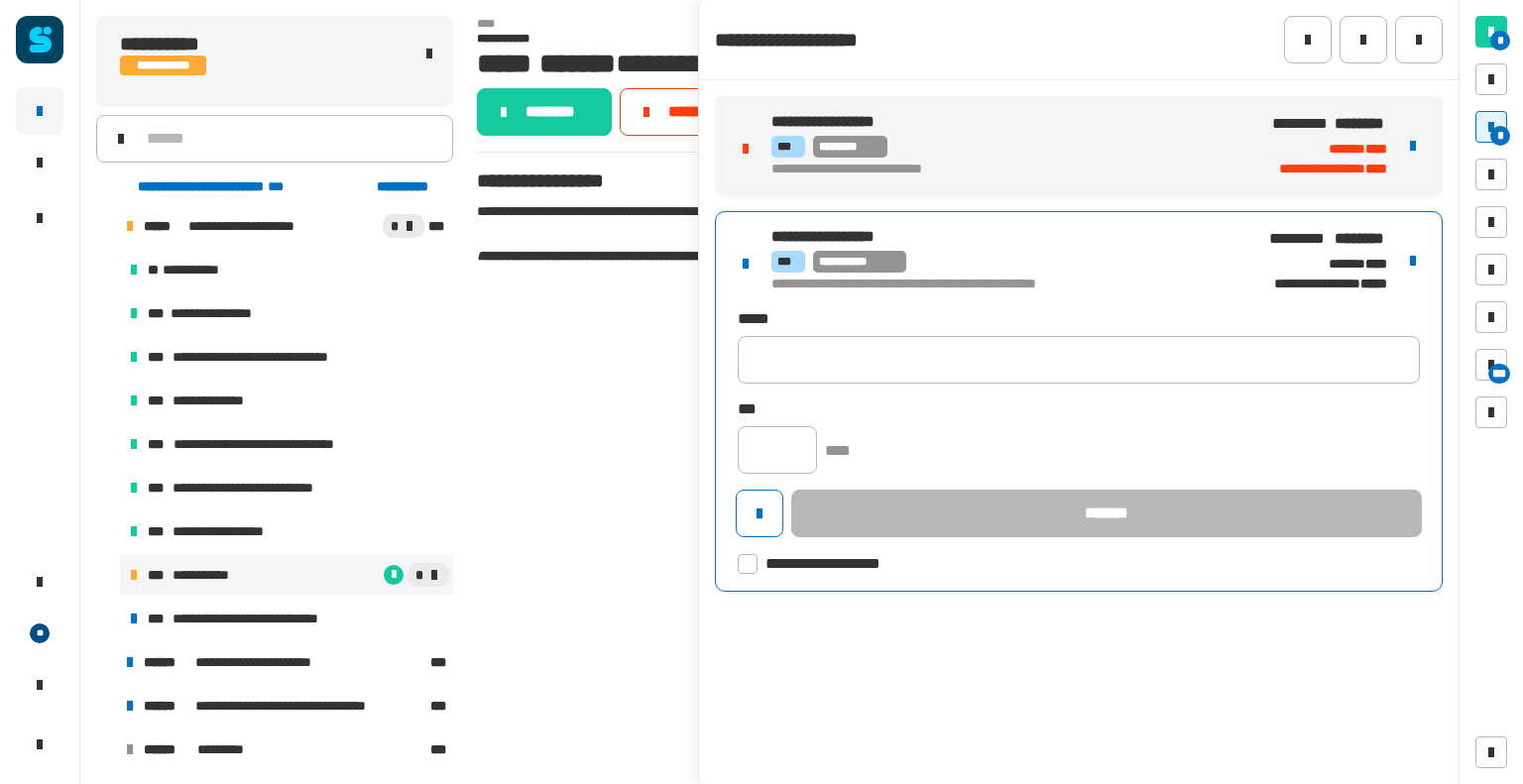 click on "**********" 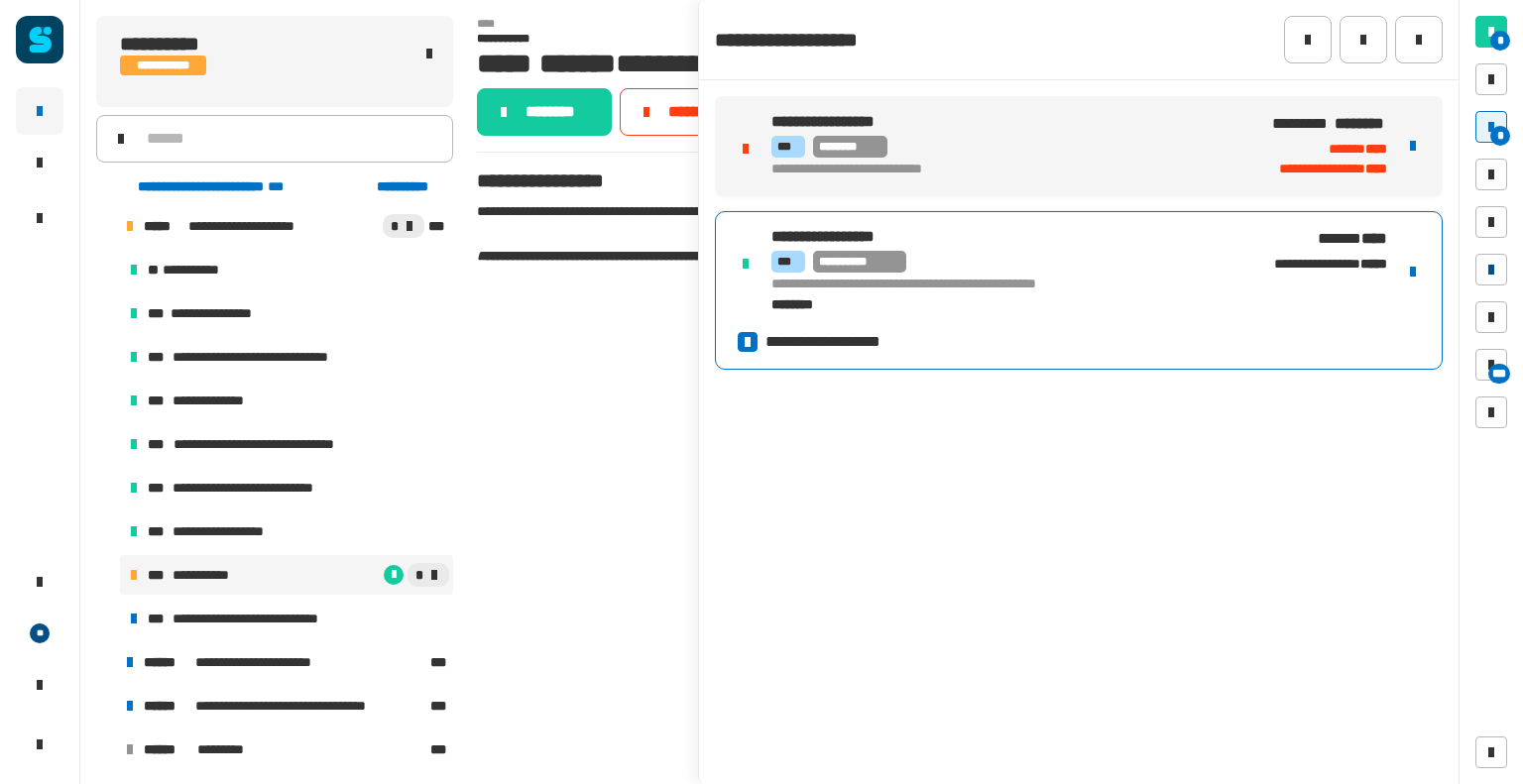 click at bounding box center (1491, 270) 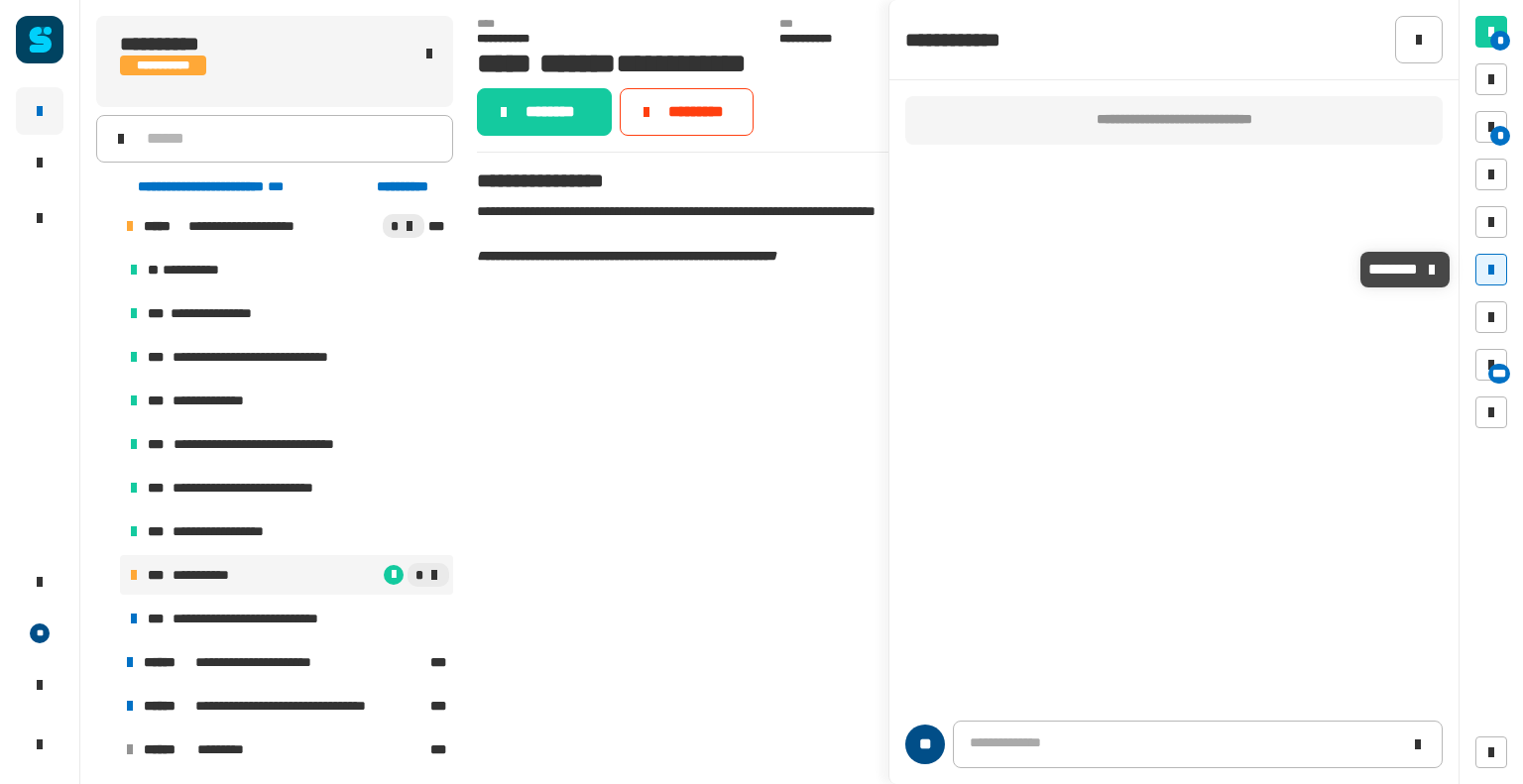 click 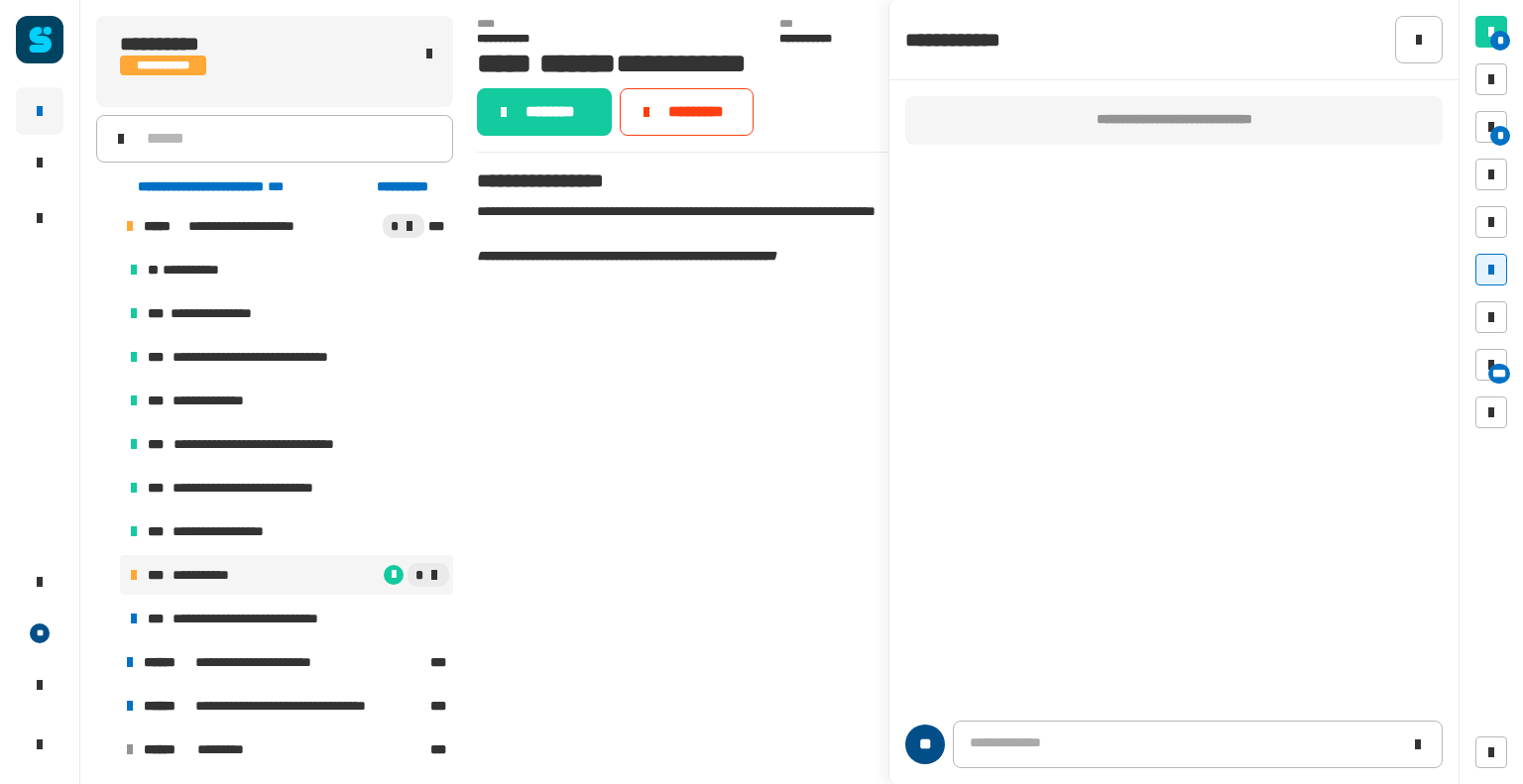 type 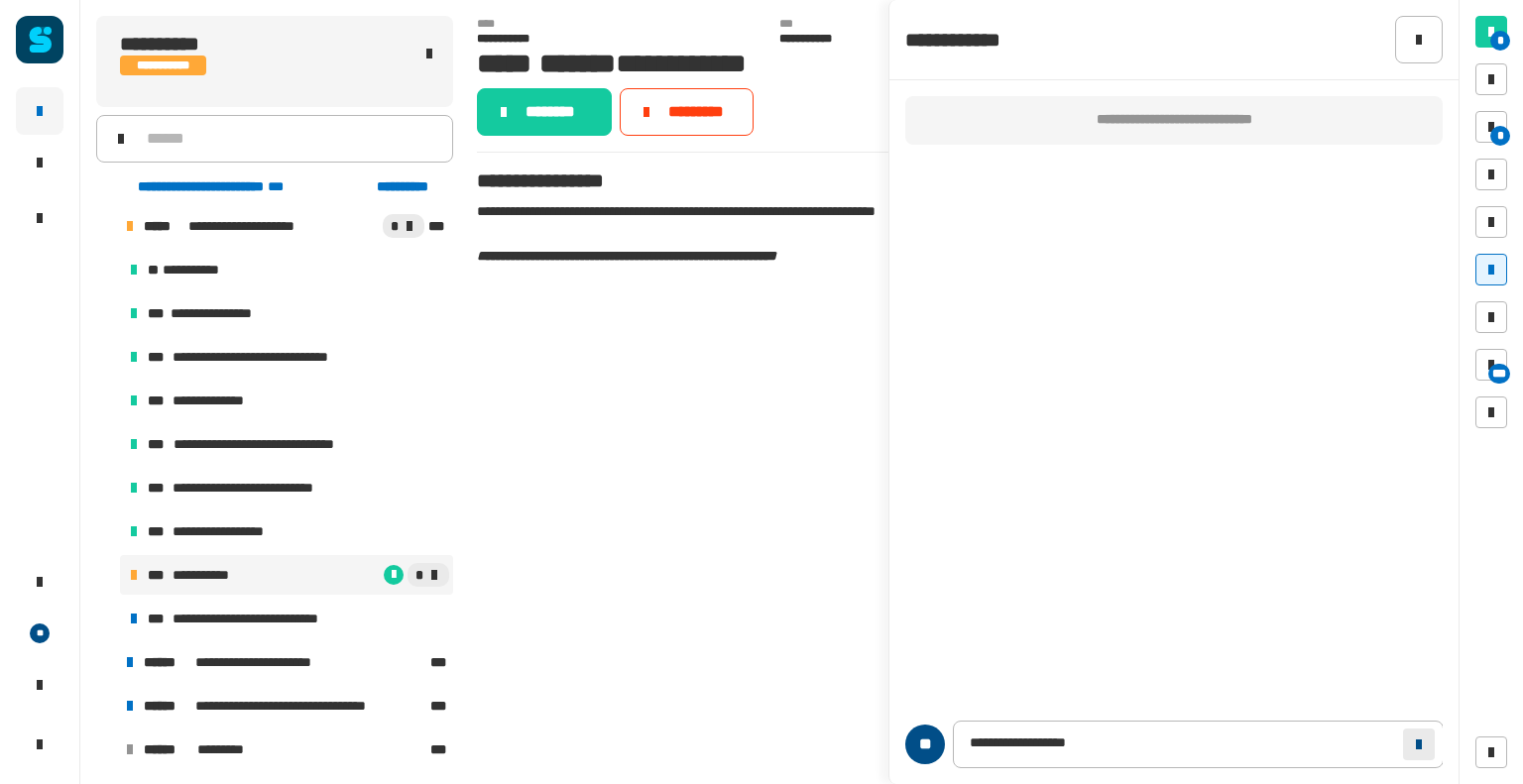 click 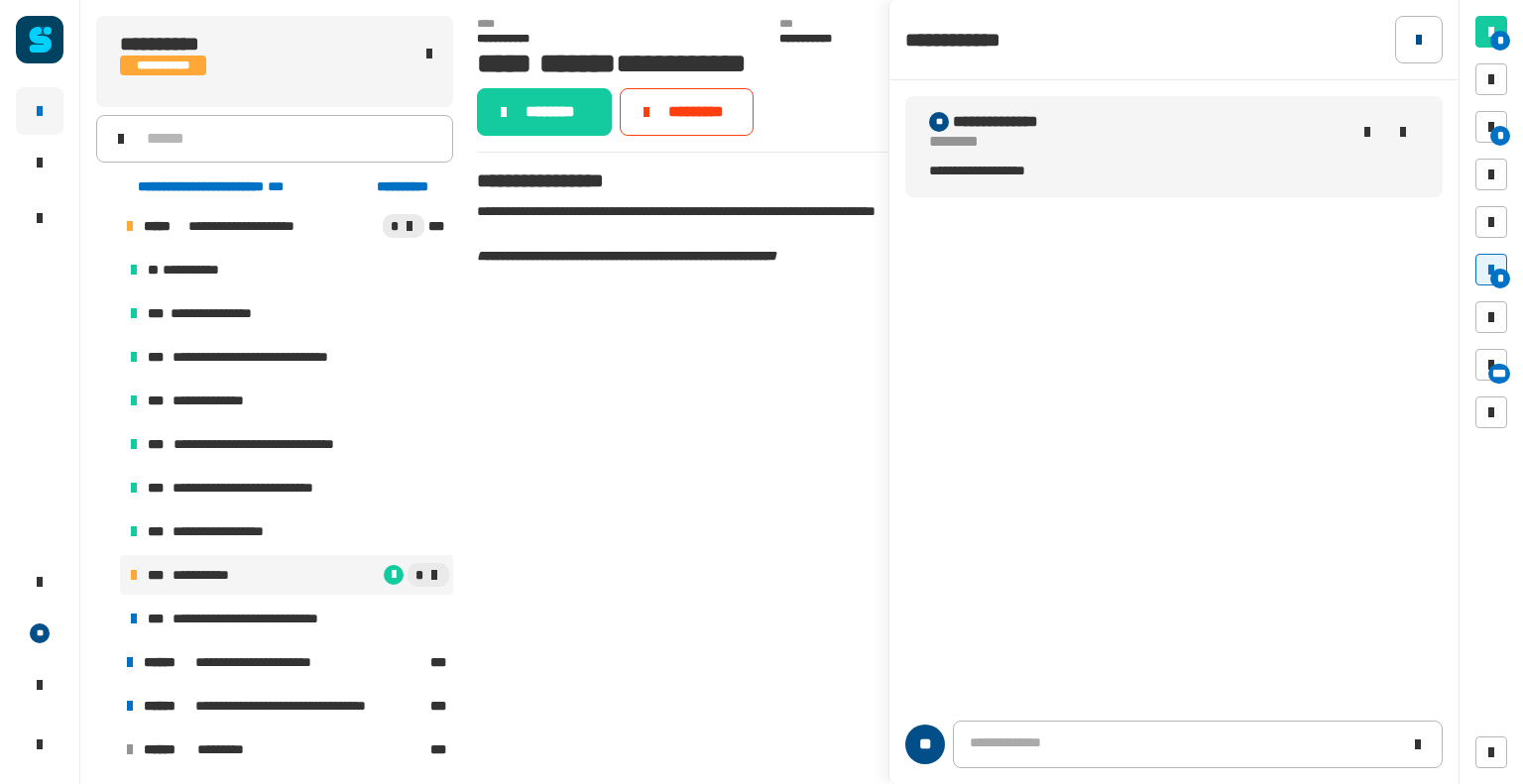 click 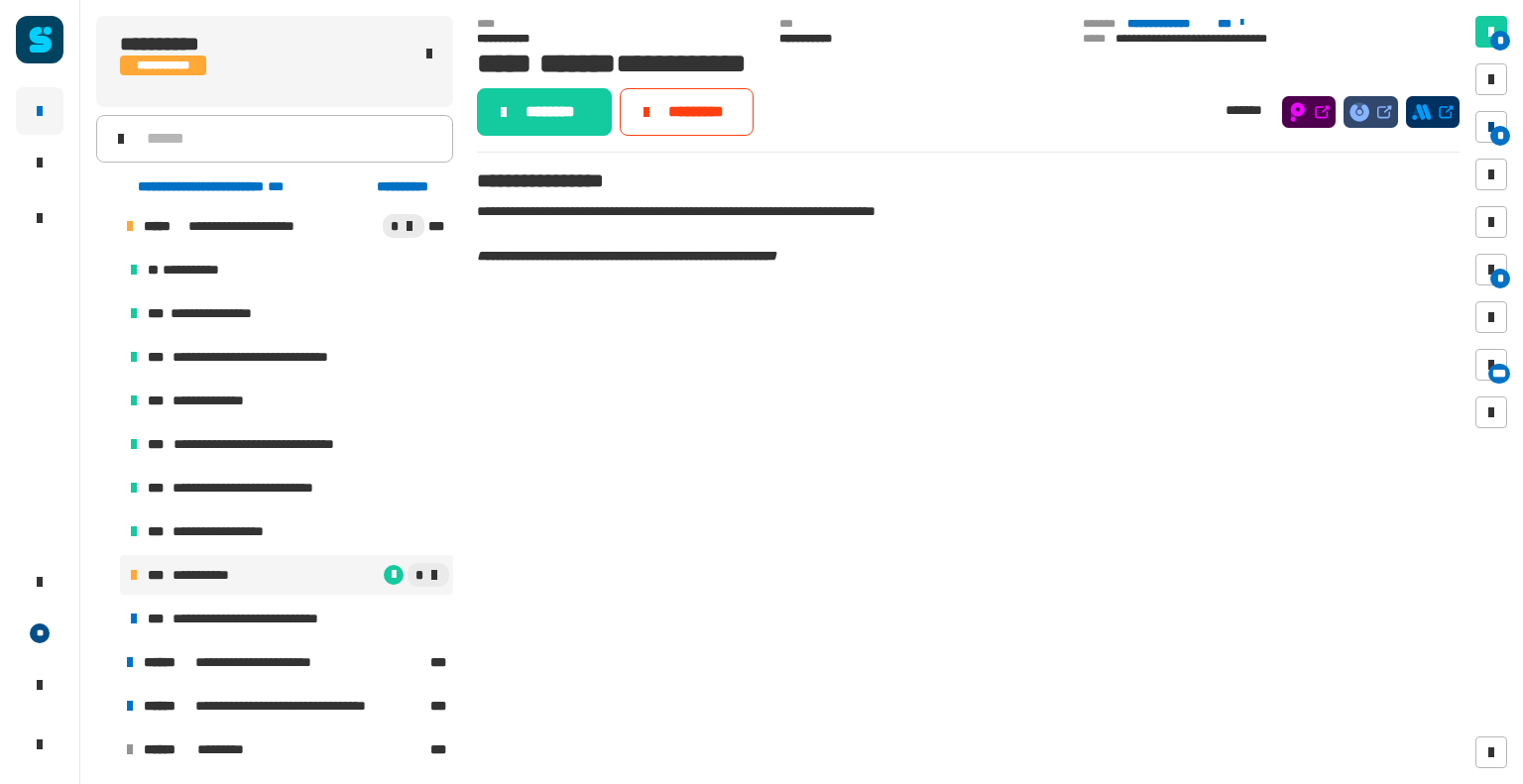 click on "*" at bounding box center (1500, 136) 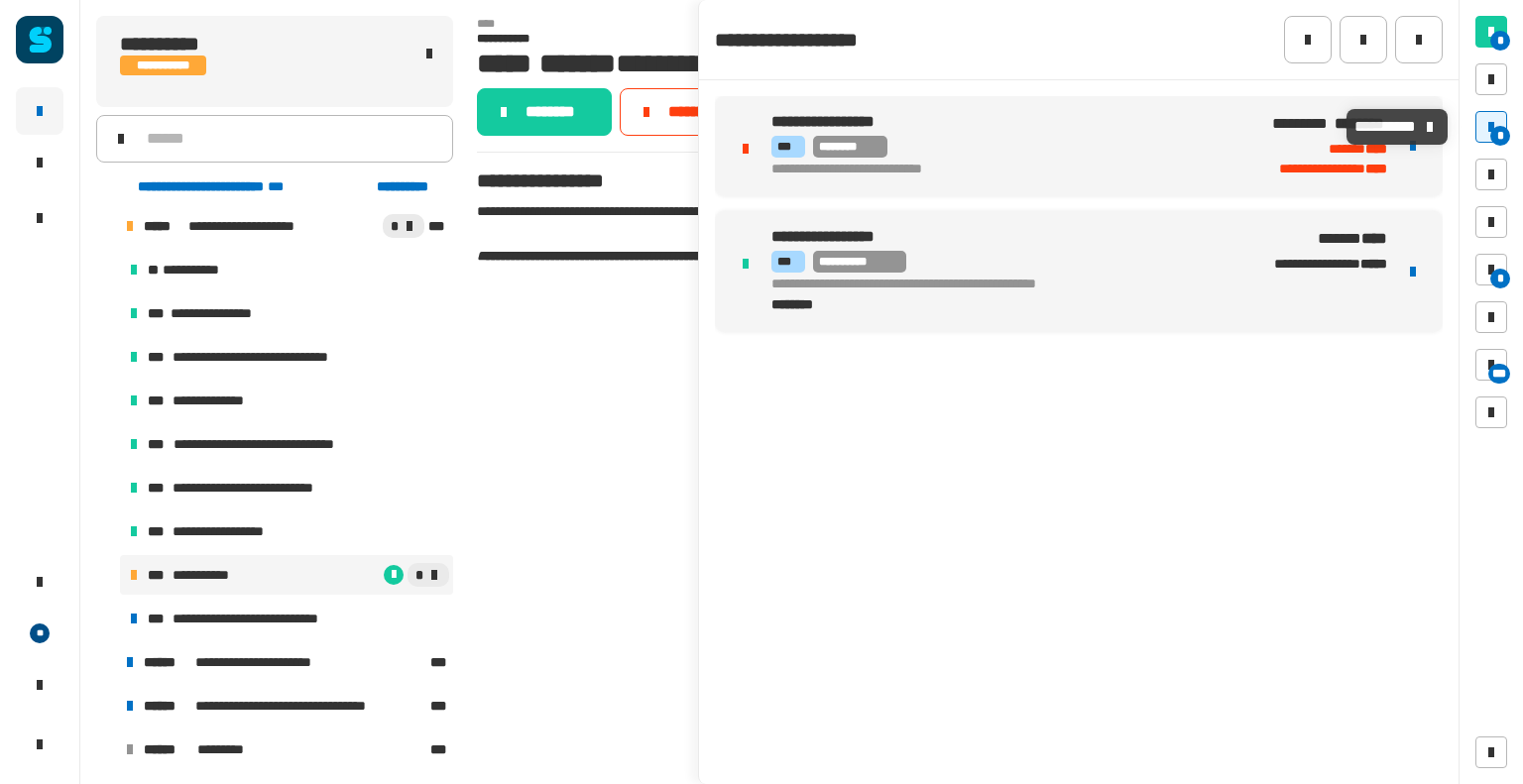 click on "**********" at bounding box center (1005, 122) 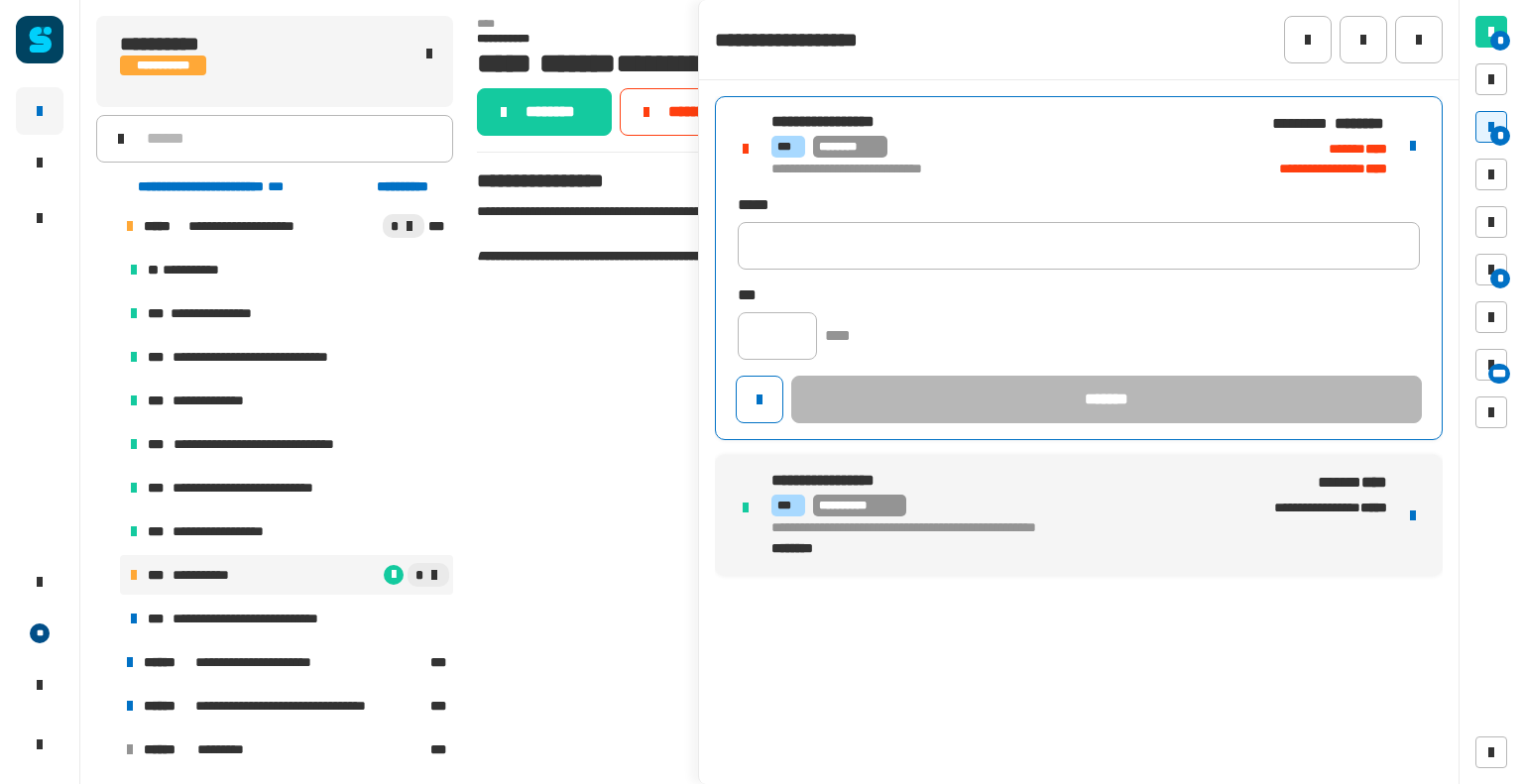 click at bounding box center (1413, 146) 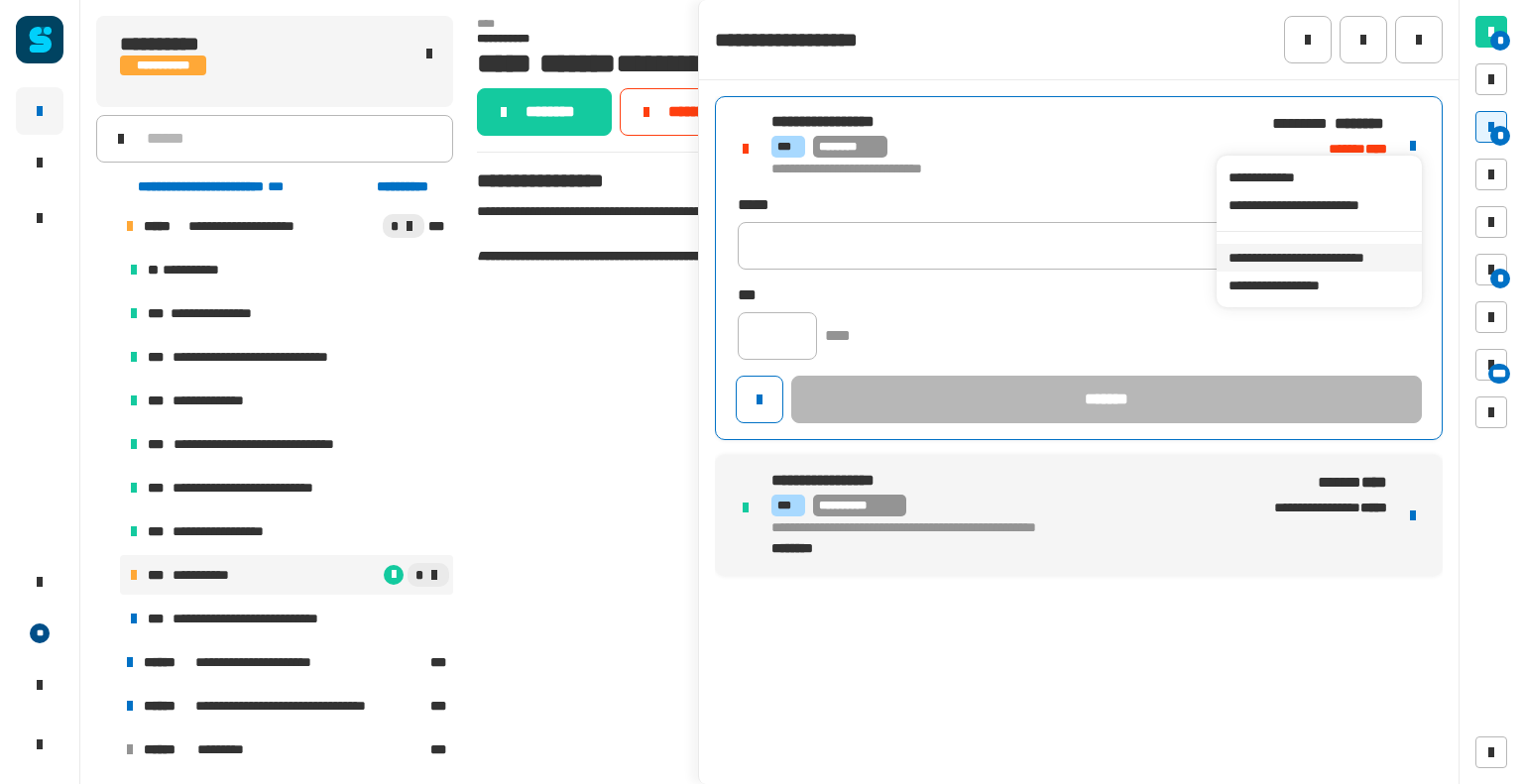 click on "**********" at bounding box center (1319, 258) 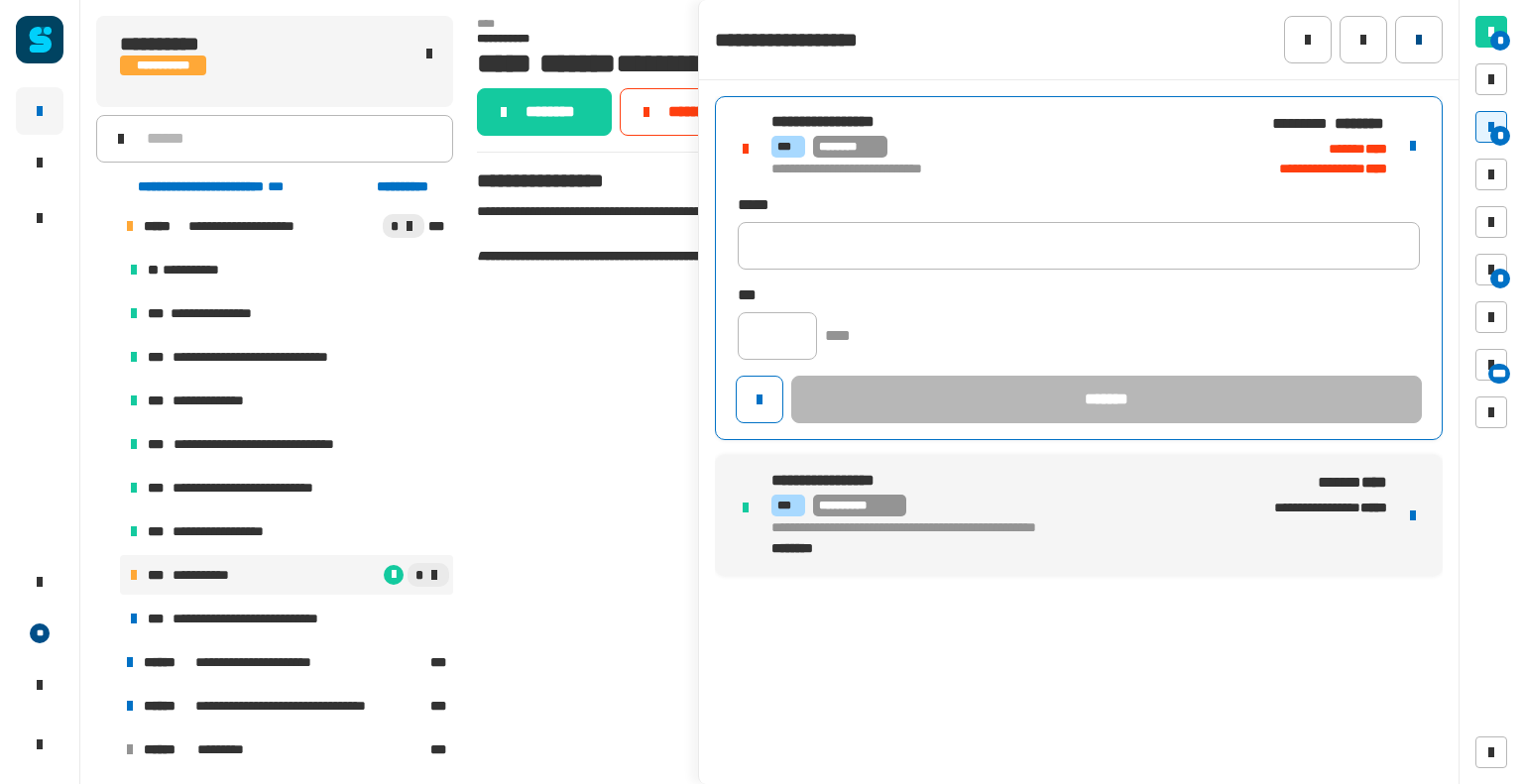 click 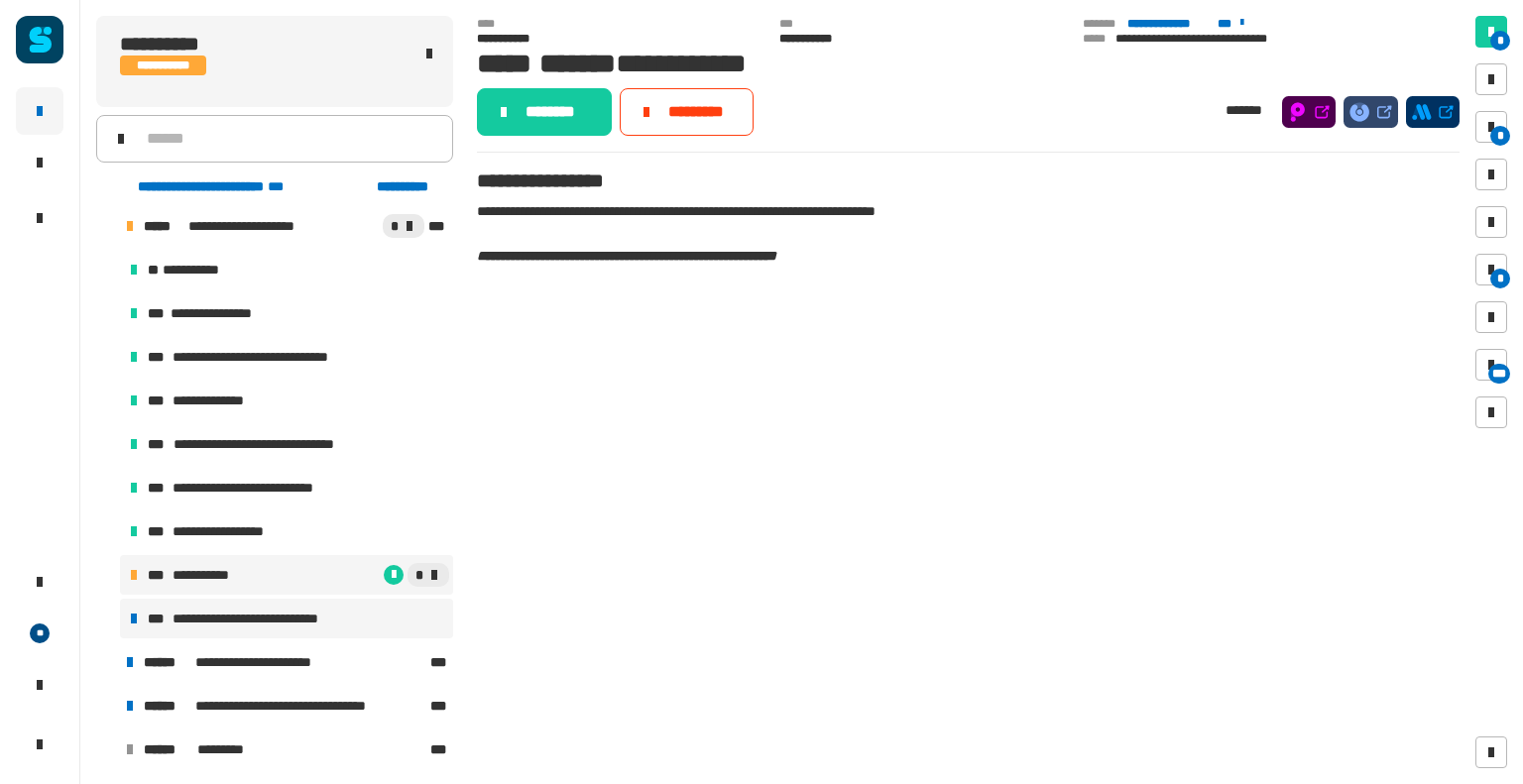 click on "**********" at bounding box center [266, 618] 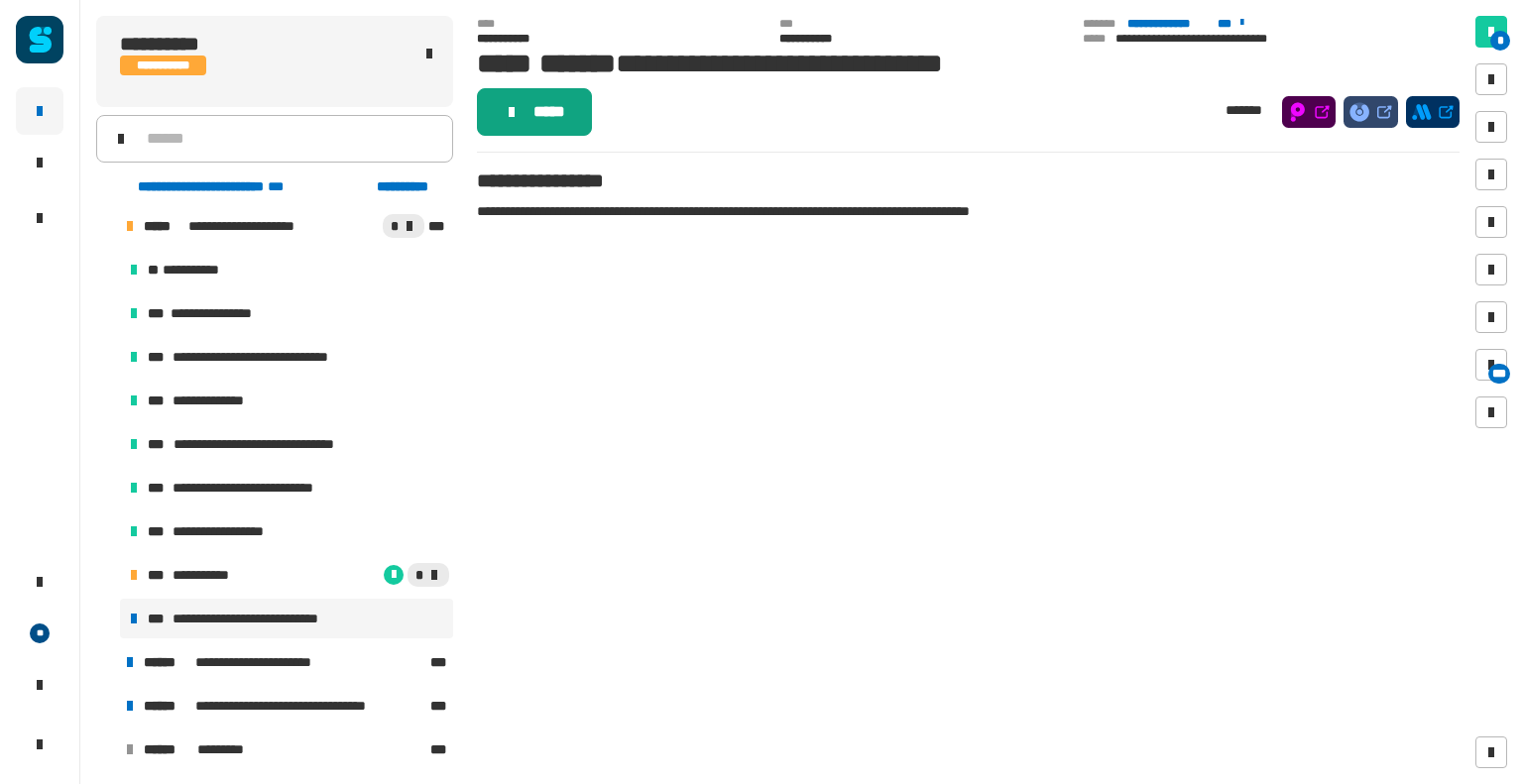 click on "*****" 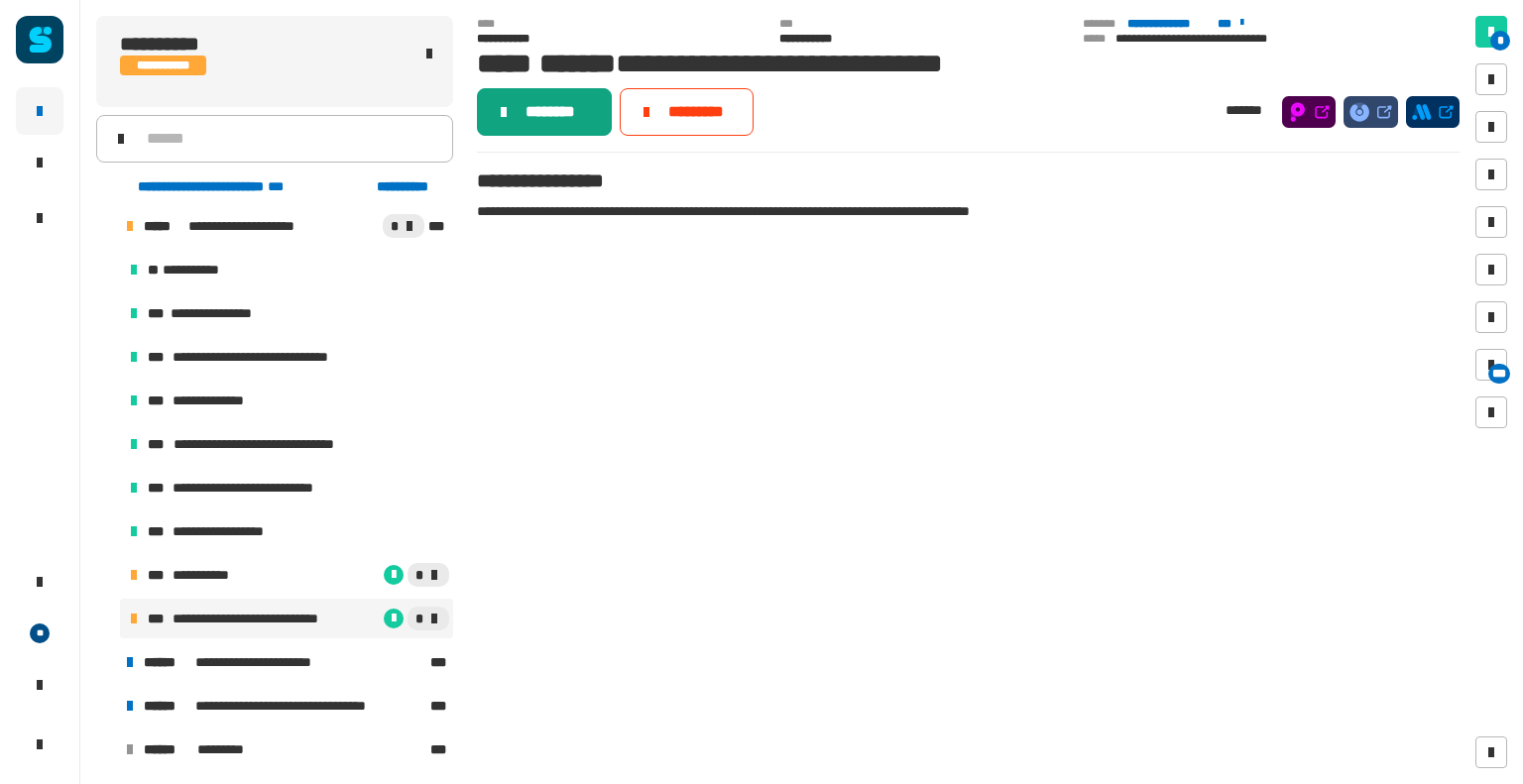 click on "********" 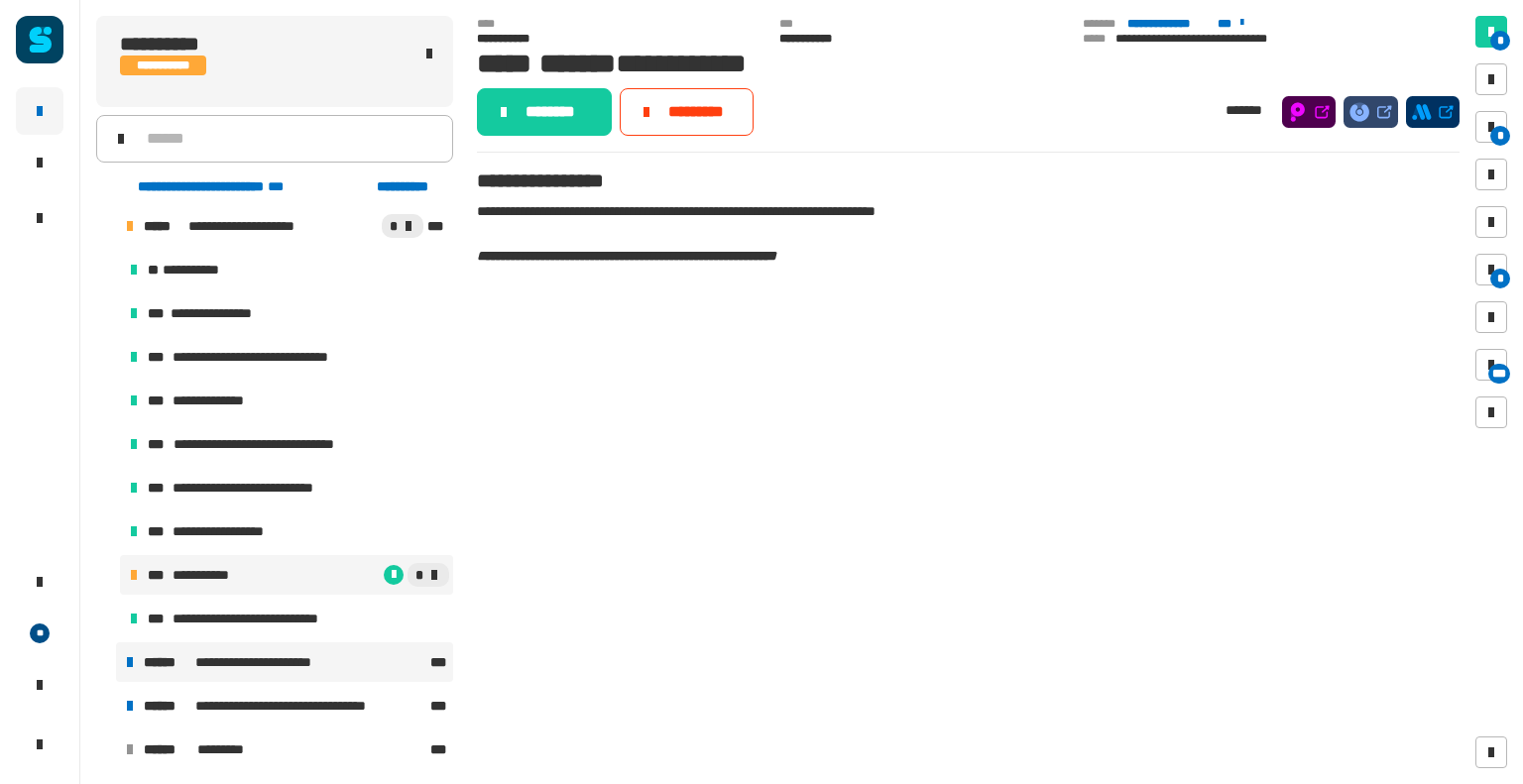 click on "**********" at bounding box center (269, 662) 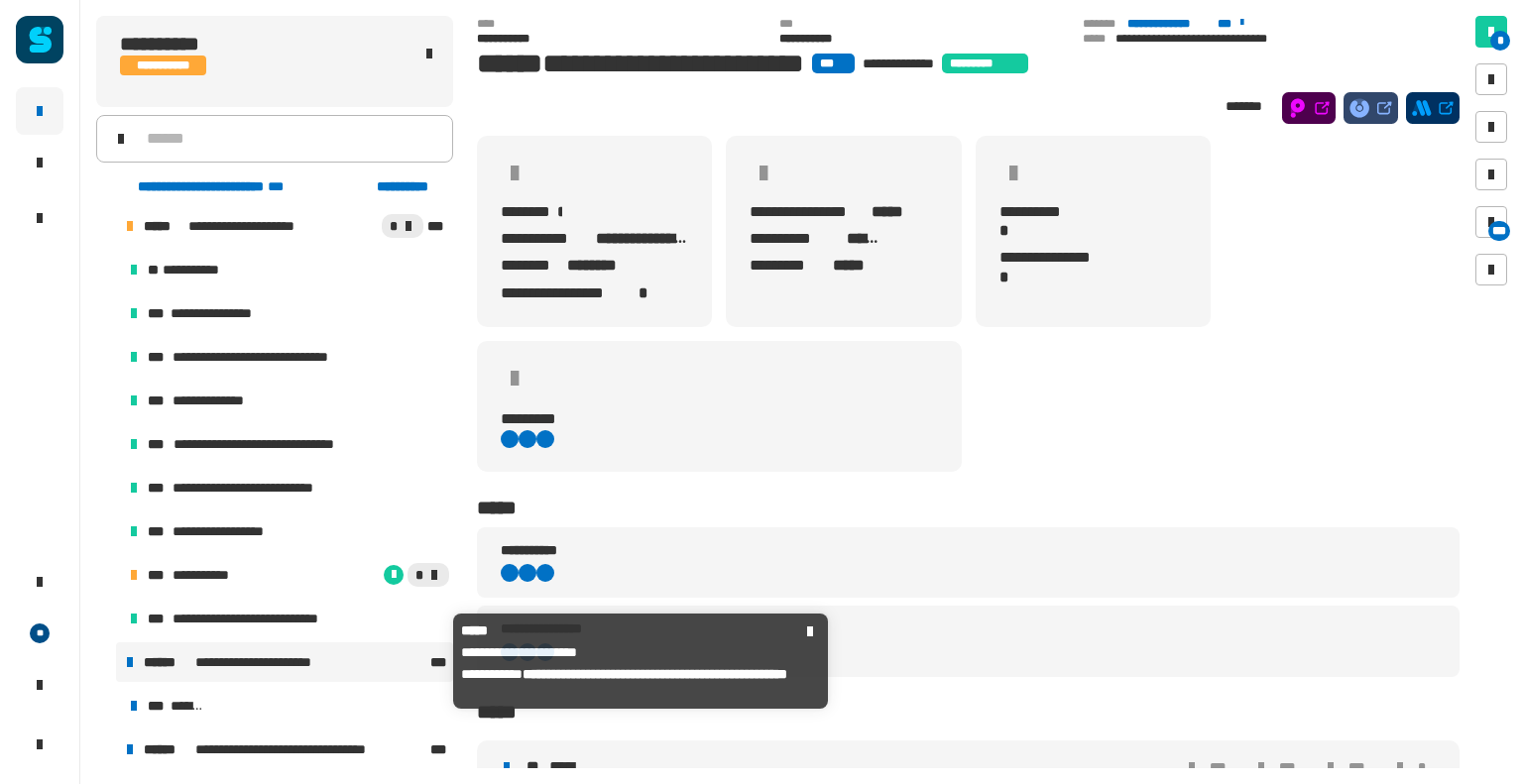 scroll, scrollTop: 1443, scrollLeft: 0, axis: vertical 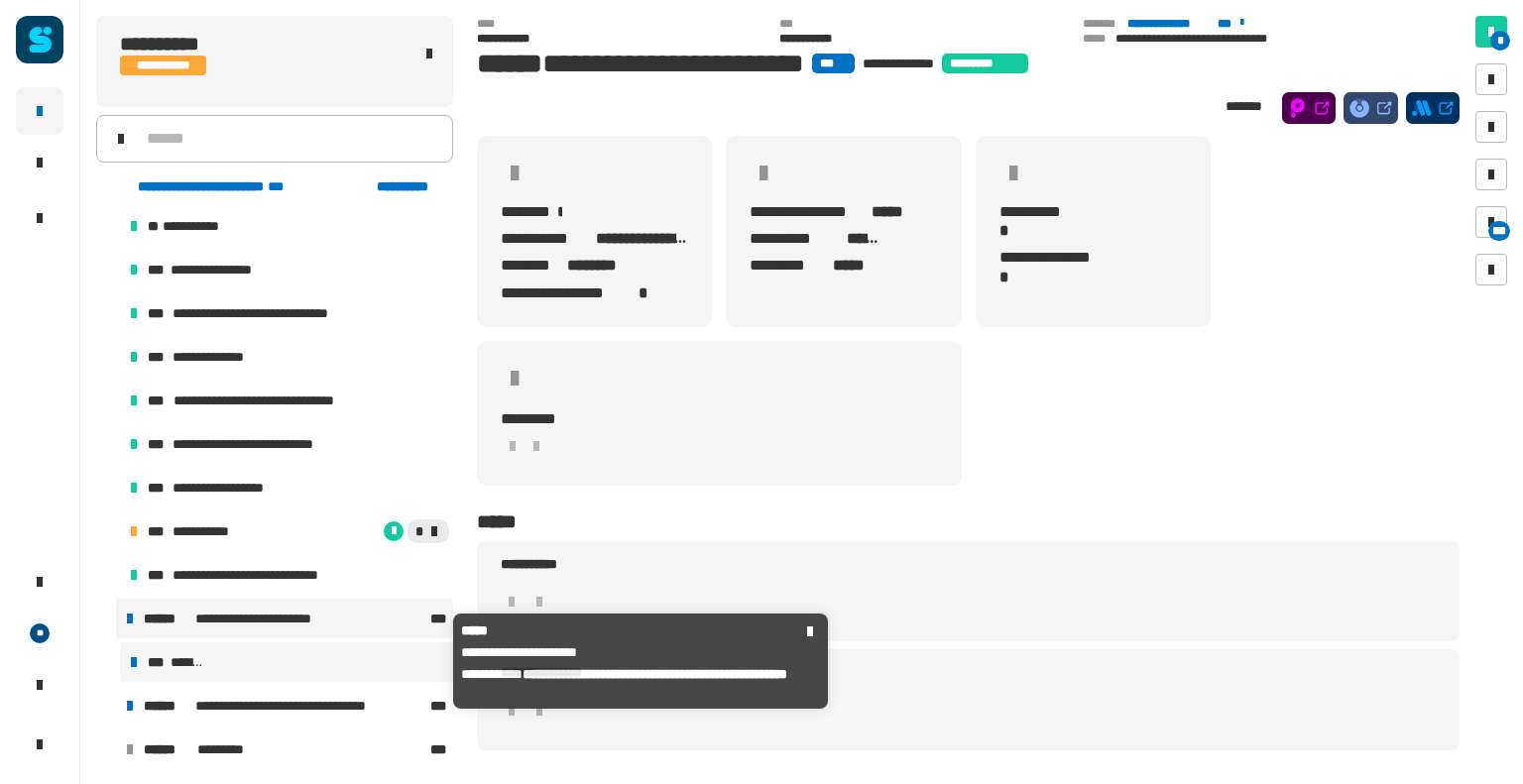click on "*** *******" at bounding box center [287, 662] 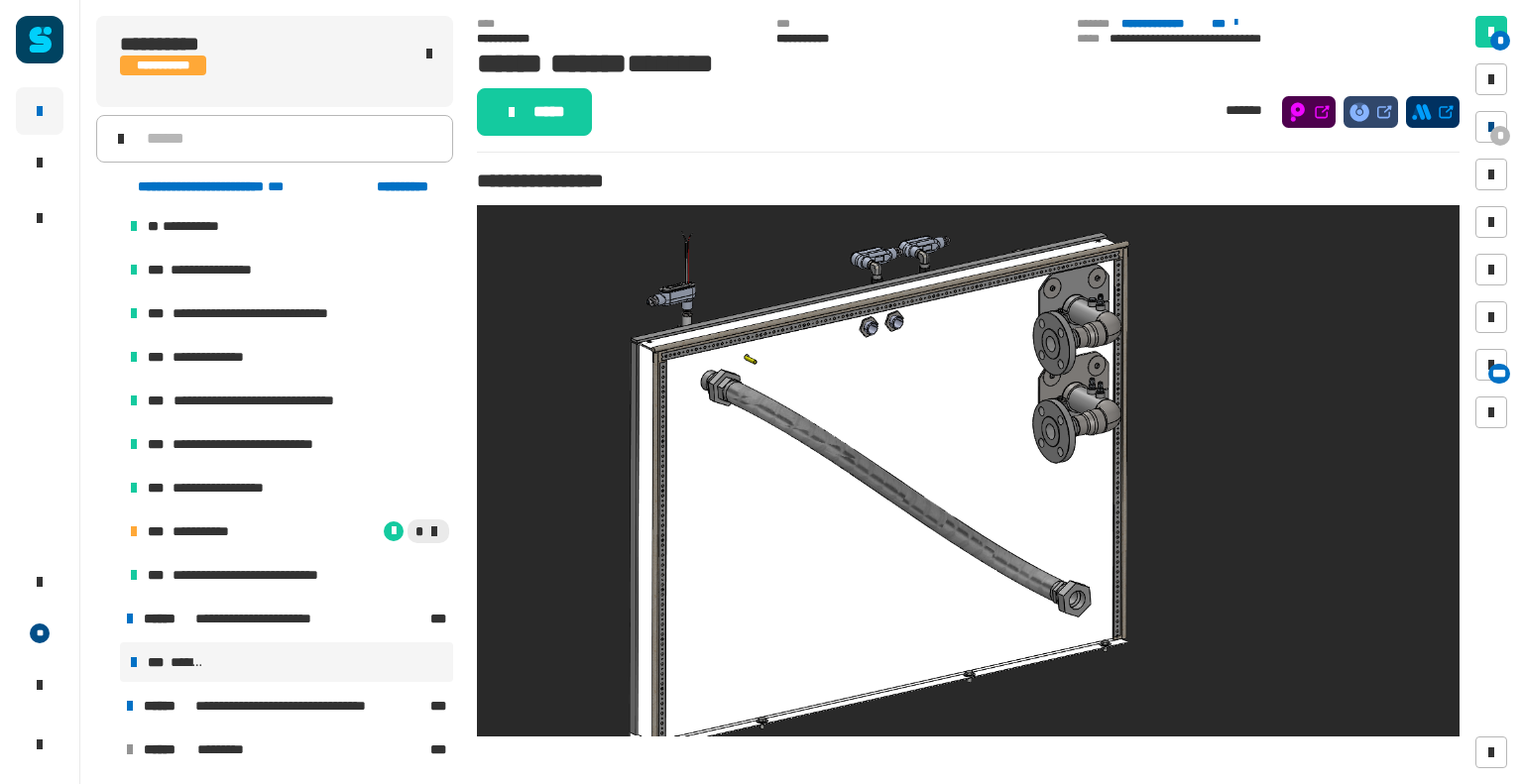 click on "*" at bounding box center (1500, 136) 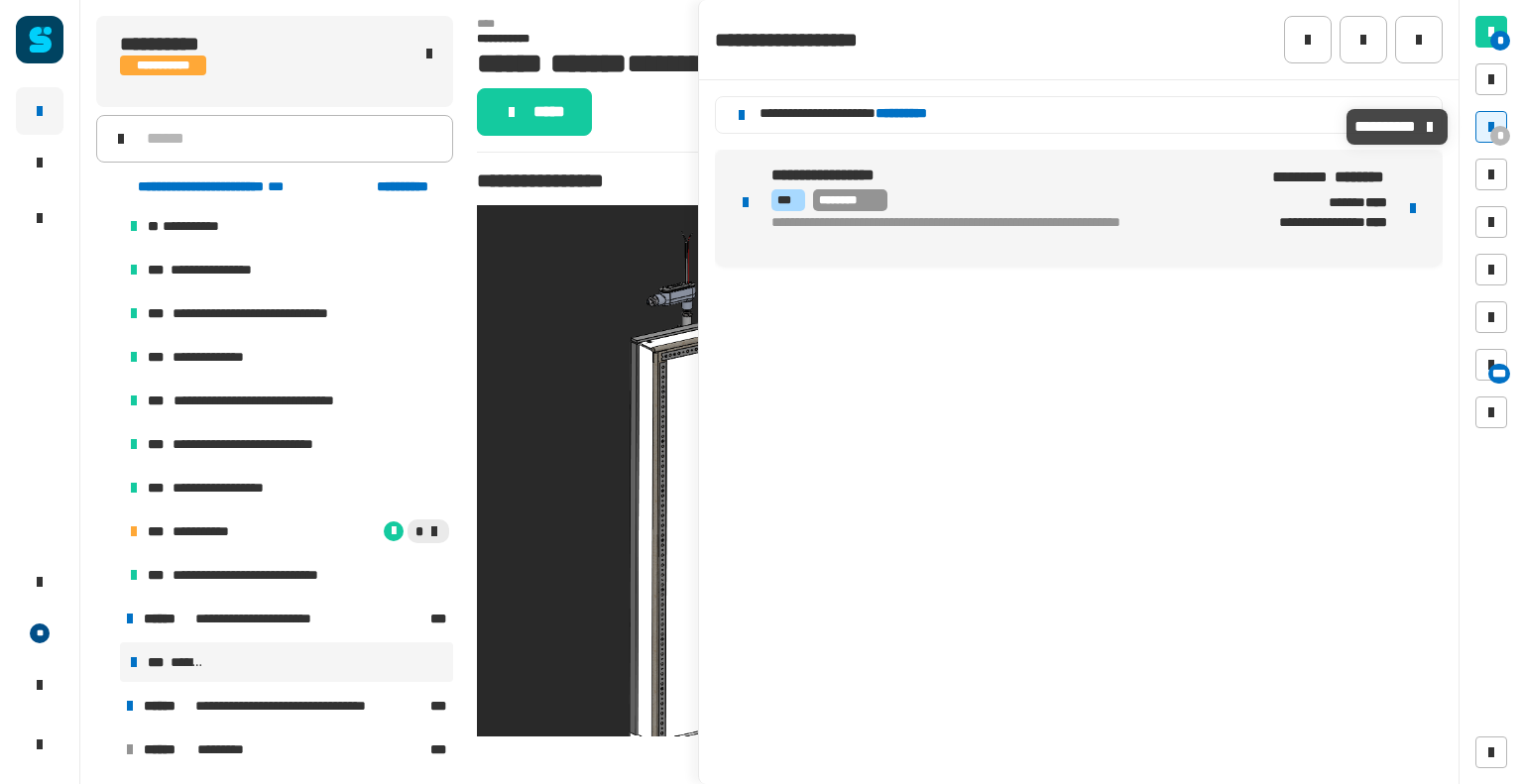 click on "**********" 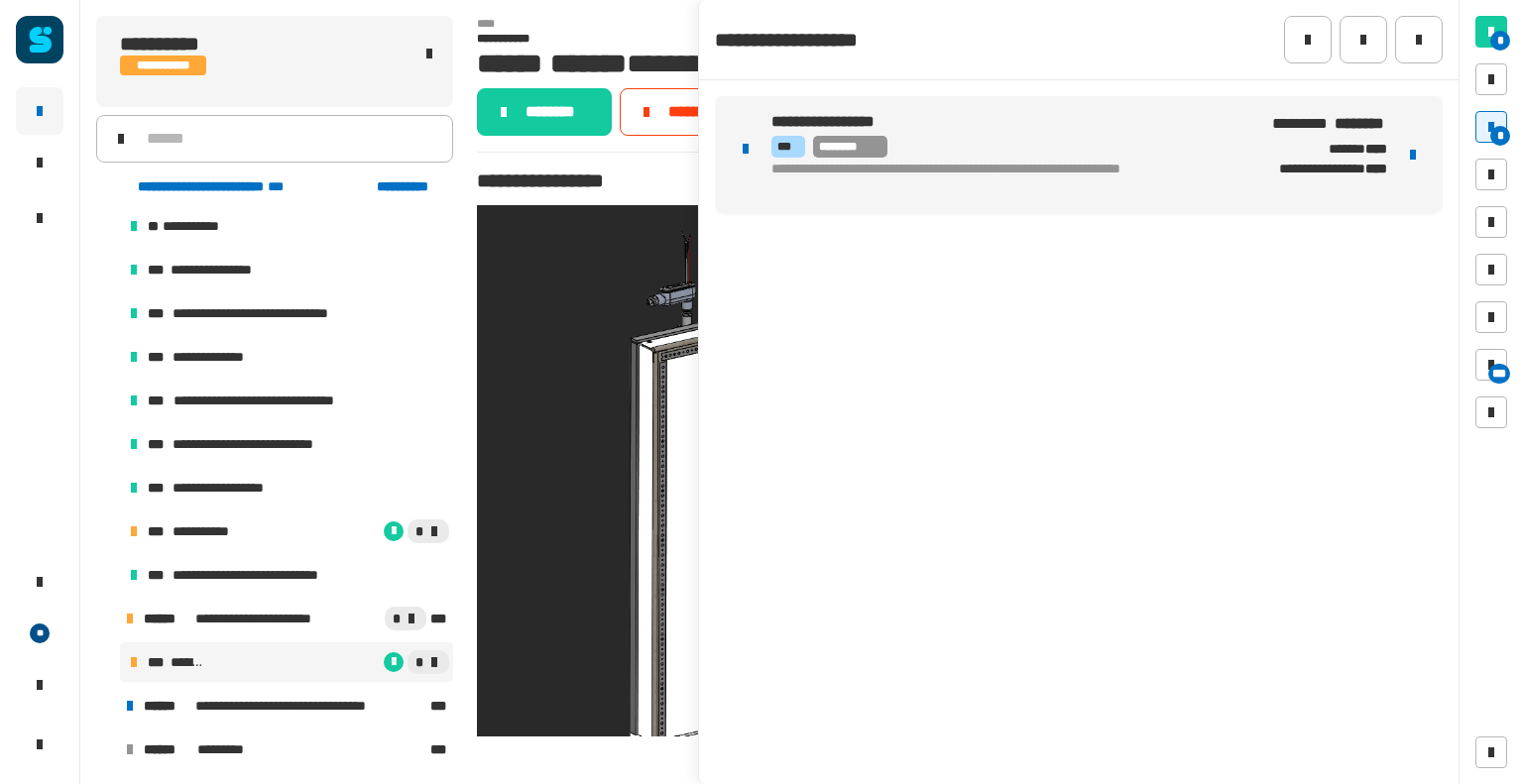 click on "**********" at bounding box center (1079, 155) 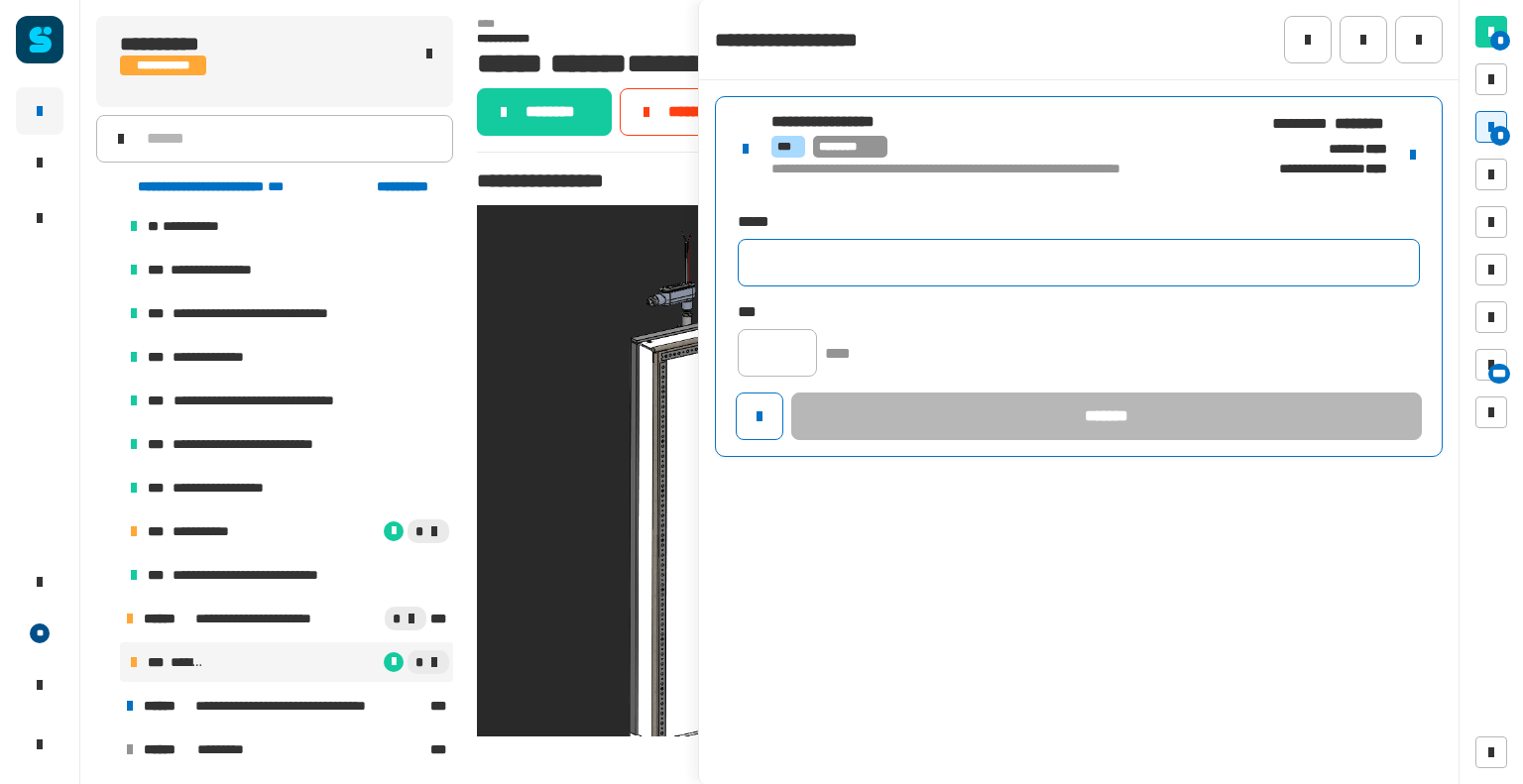 click 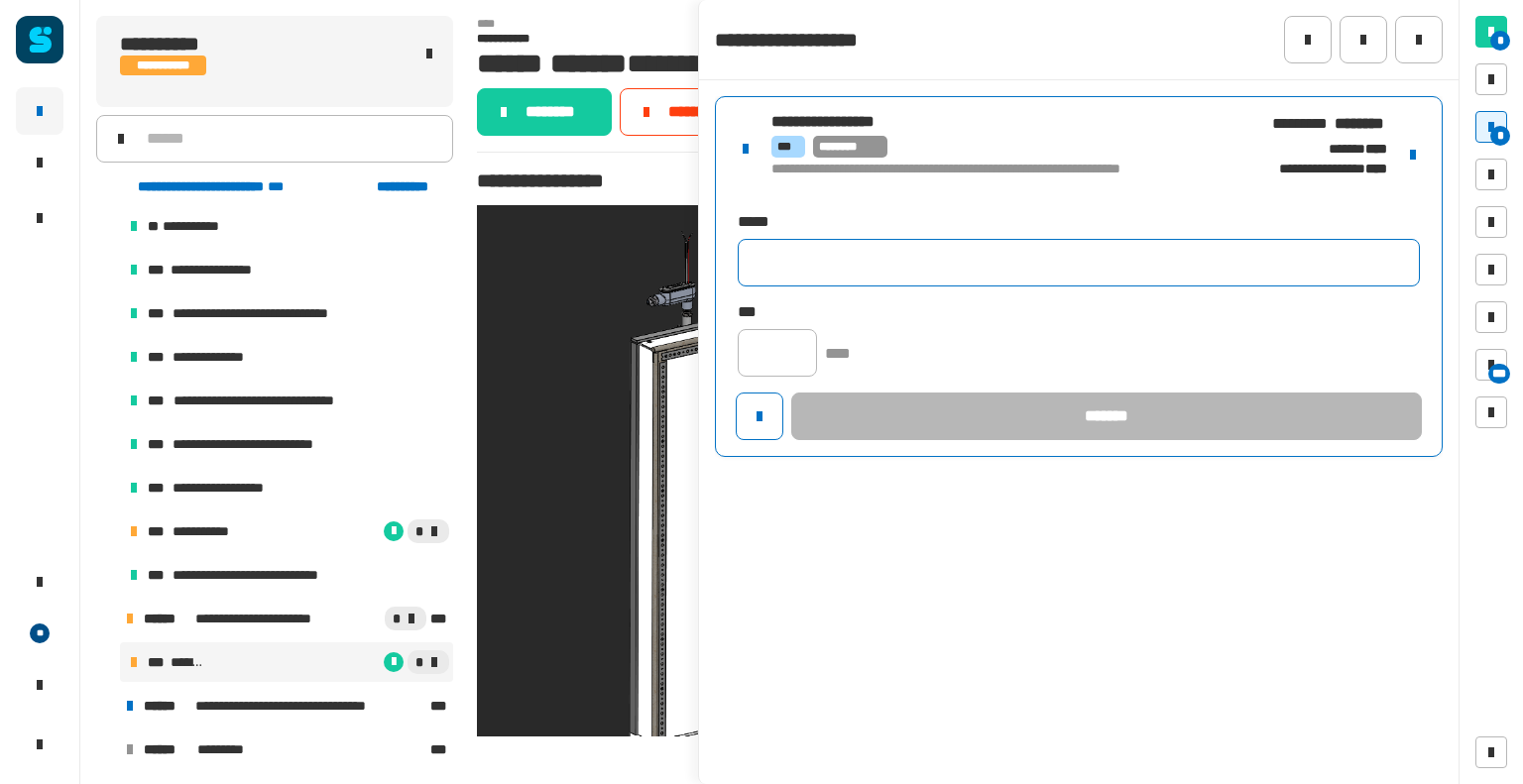 click 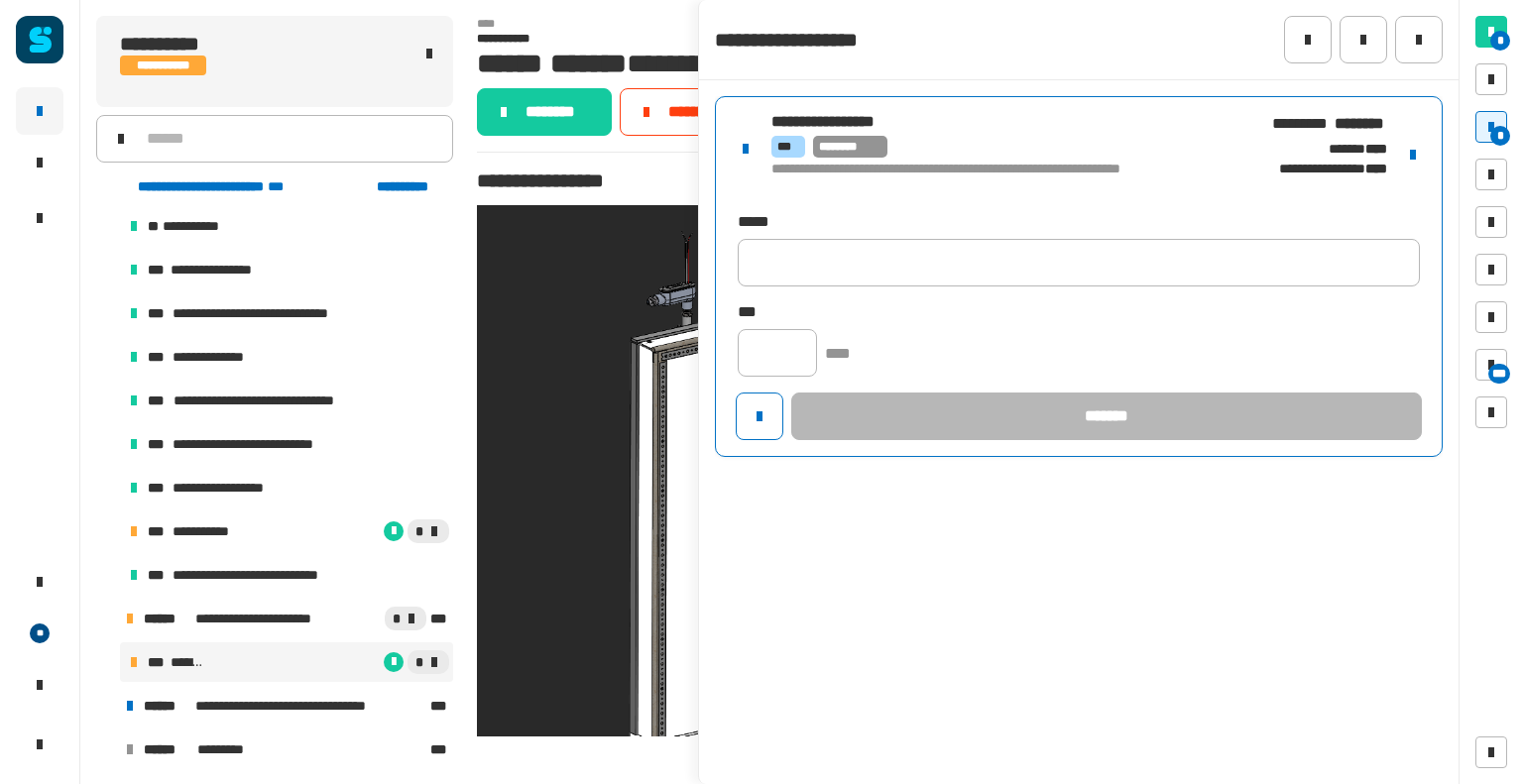 click at bounding box center [1413, 155] 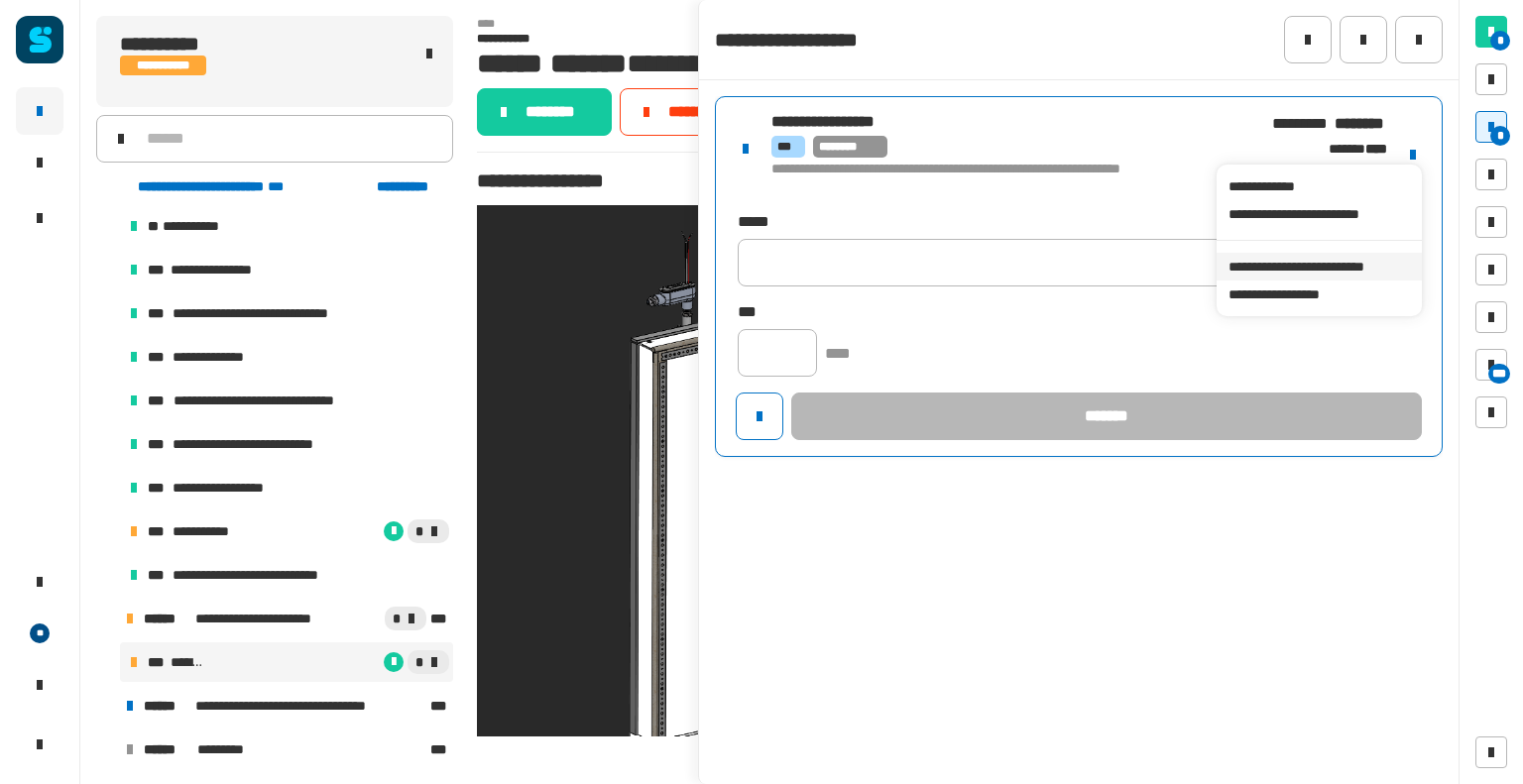click on "**********" at bounding box center [1319, 267] 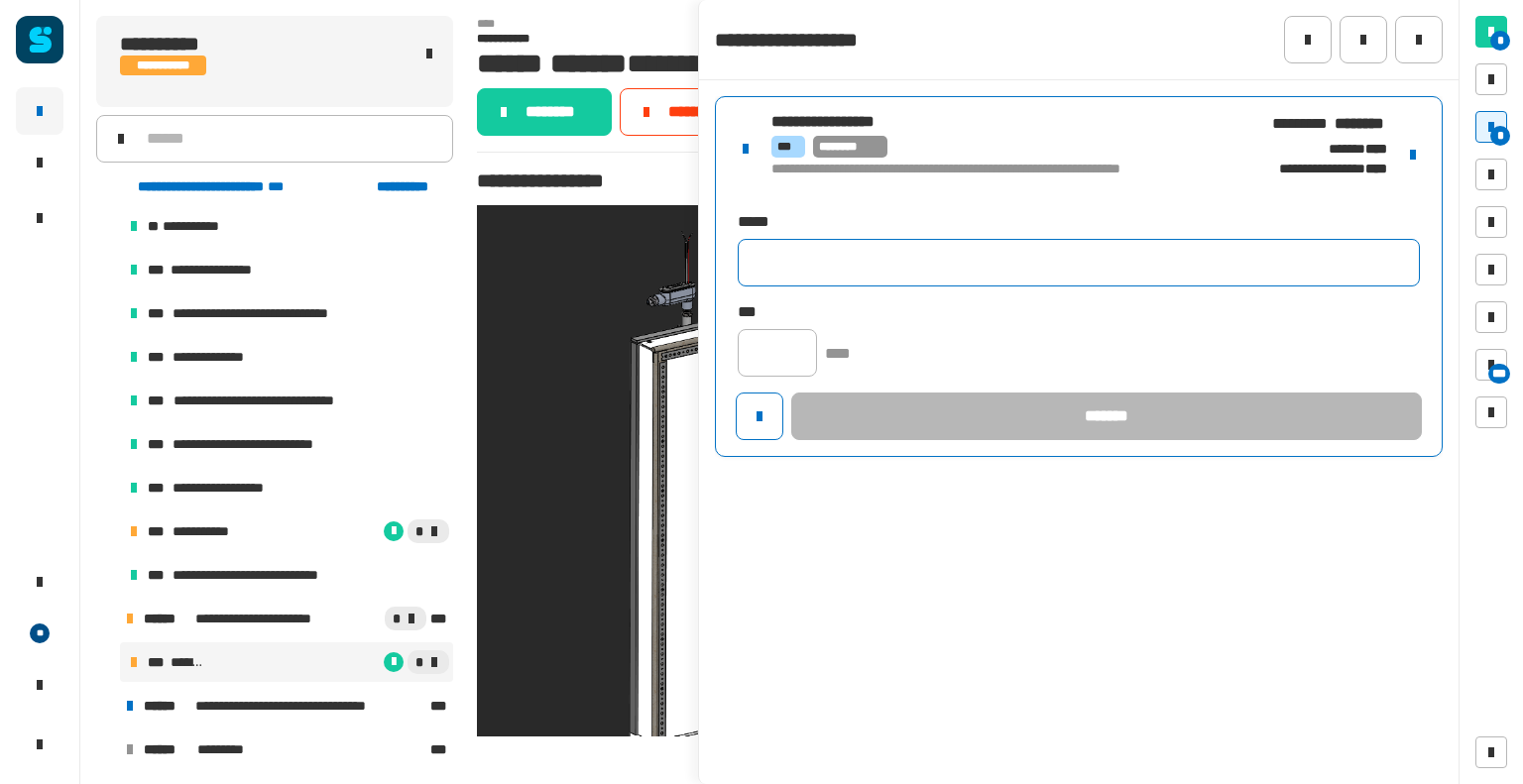 click 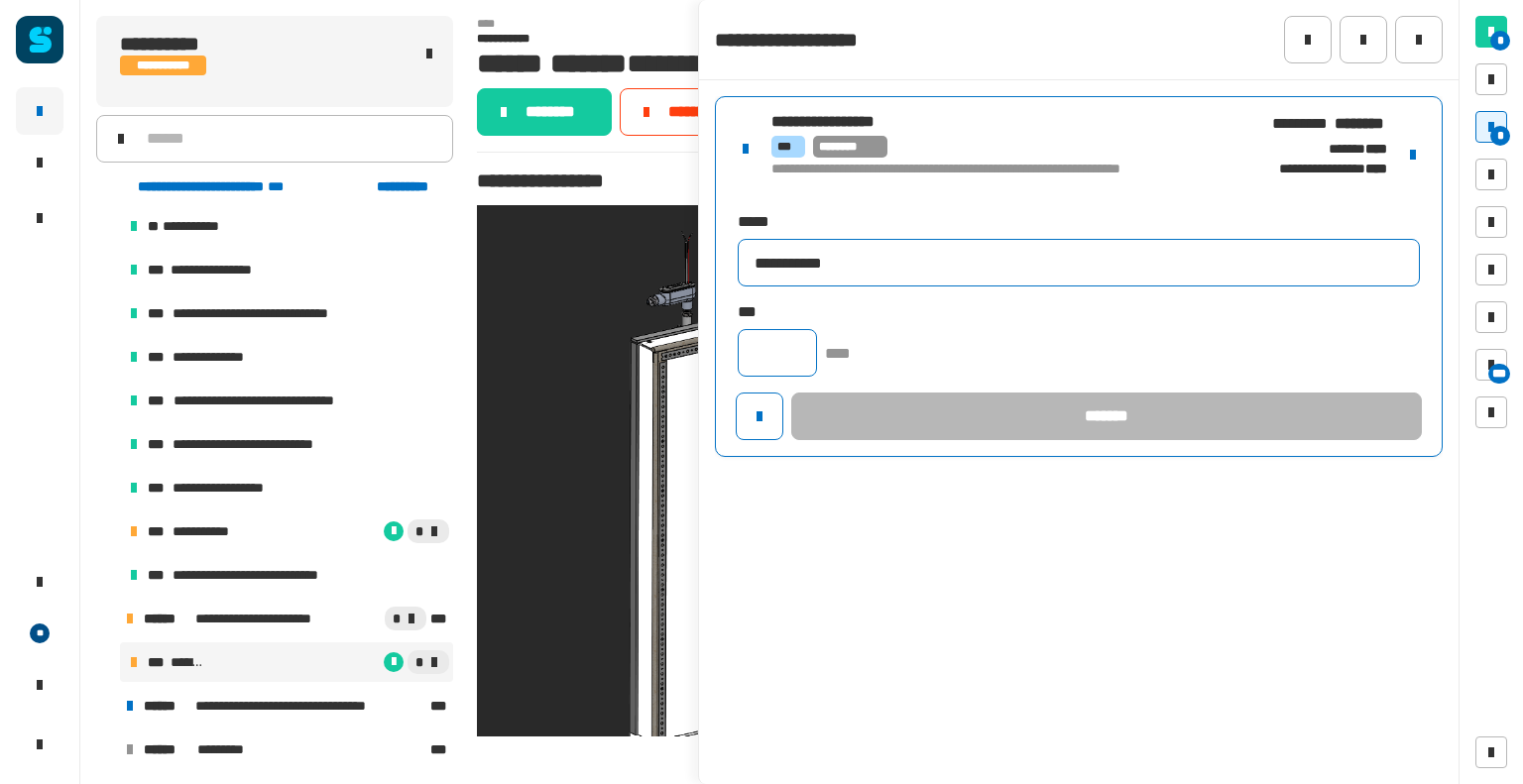 type on "**********" 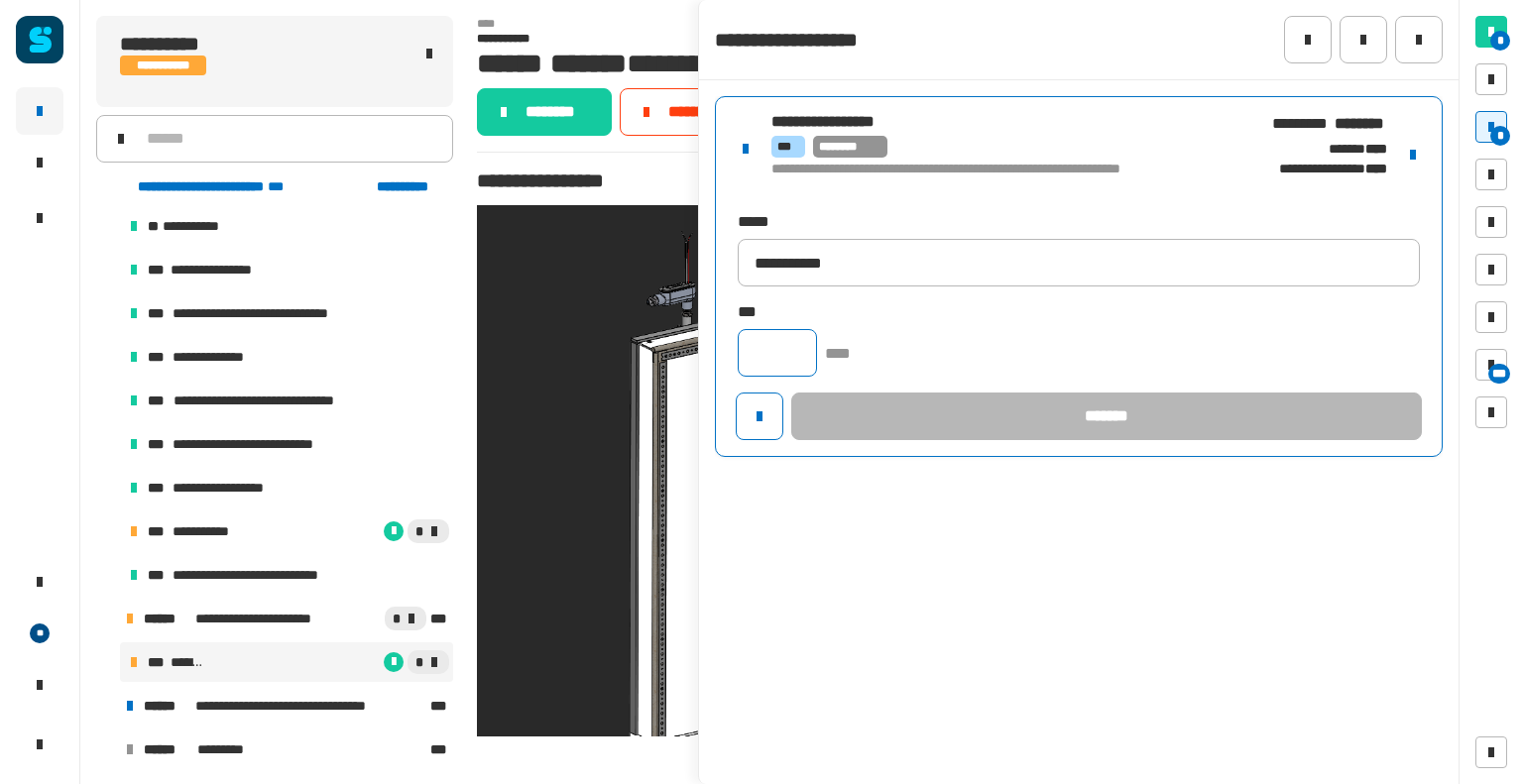 click 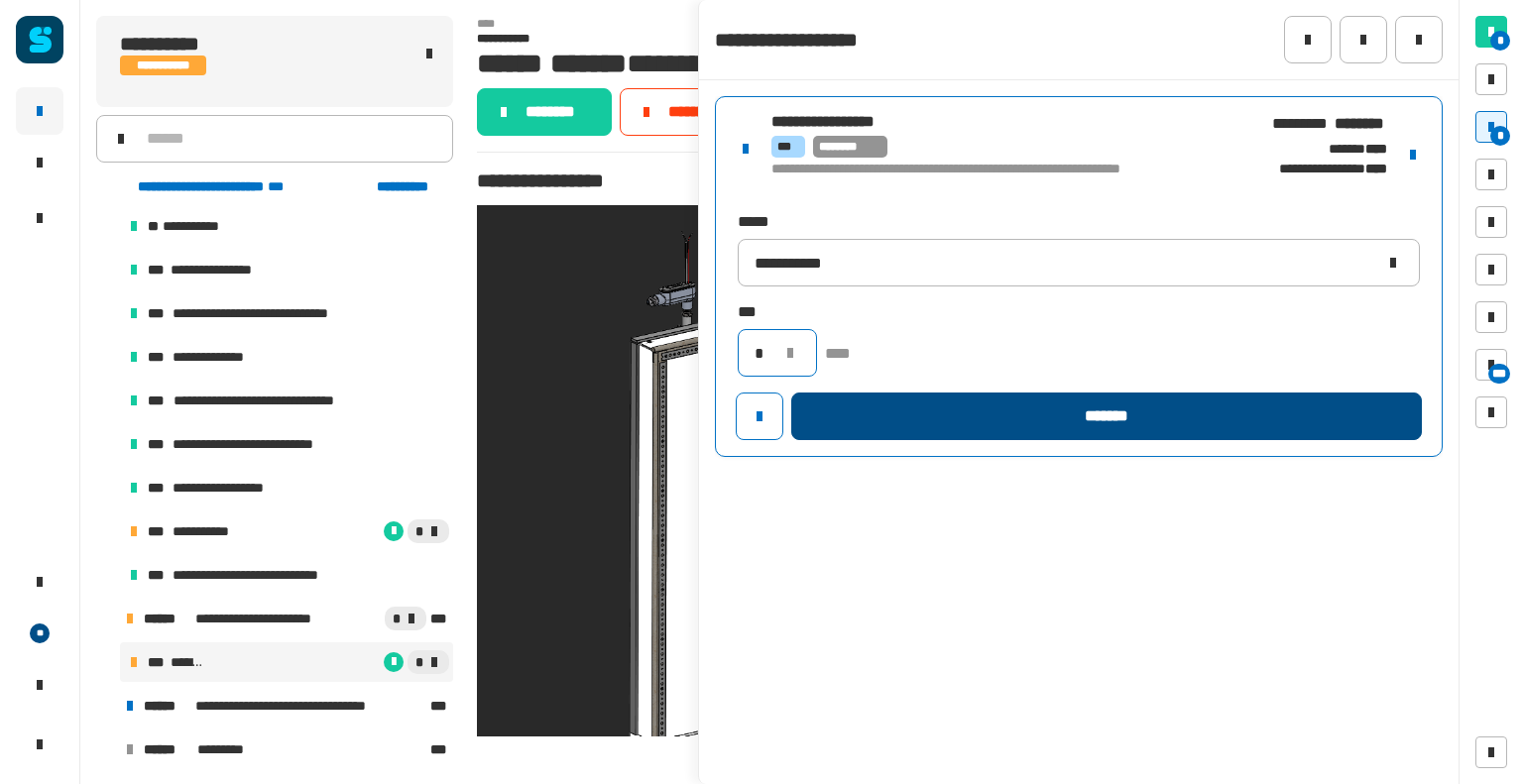 type on "*" 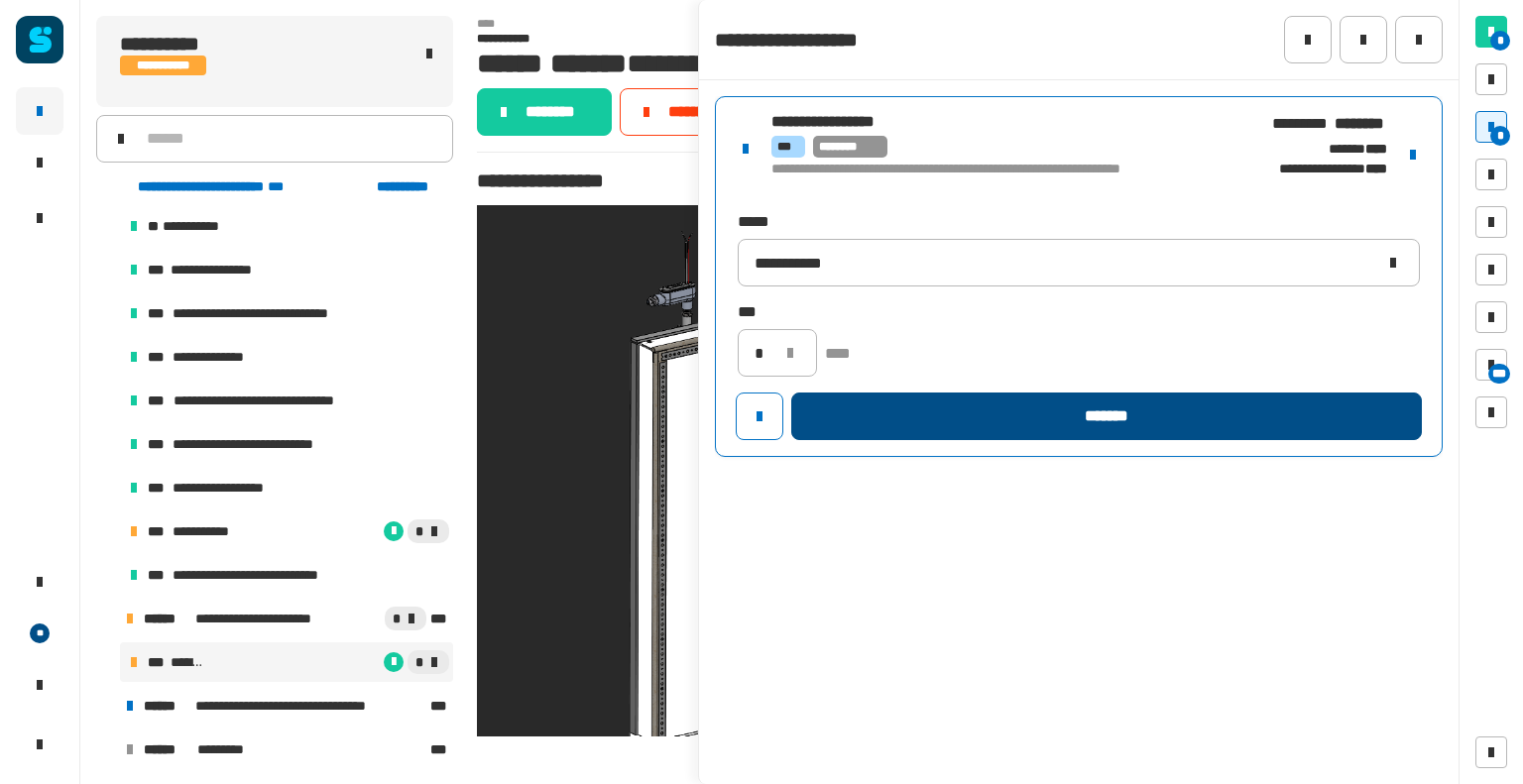 click on "*******" 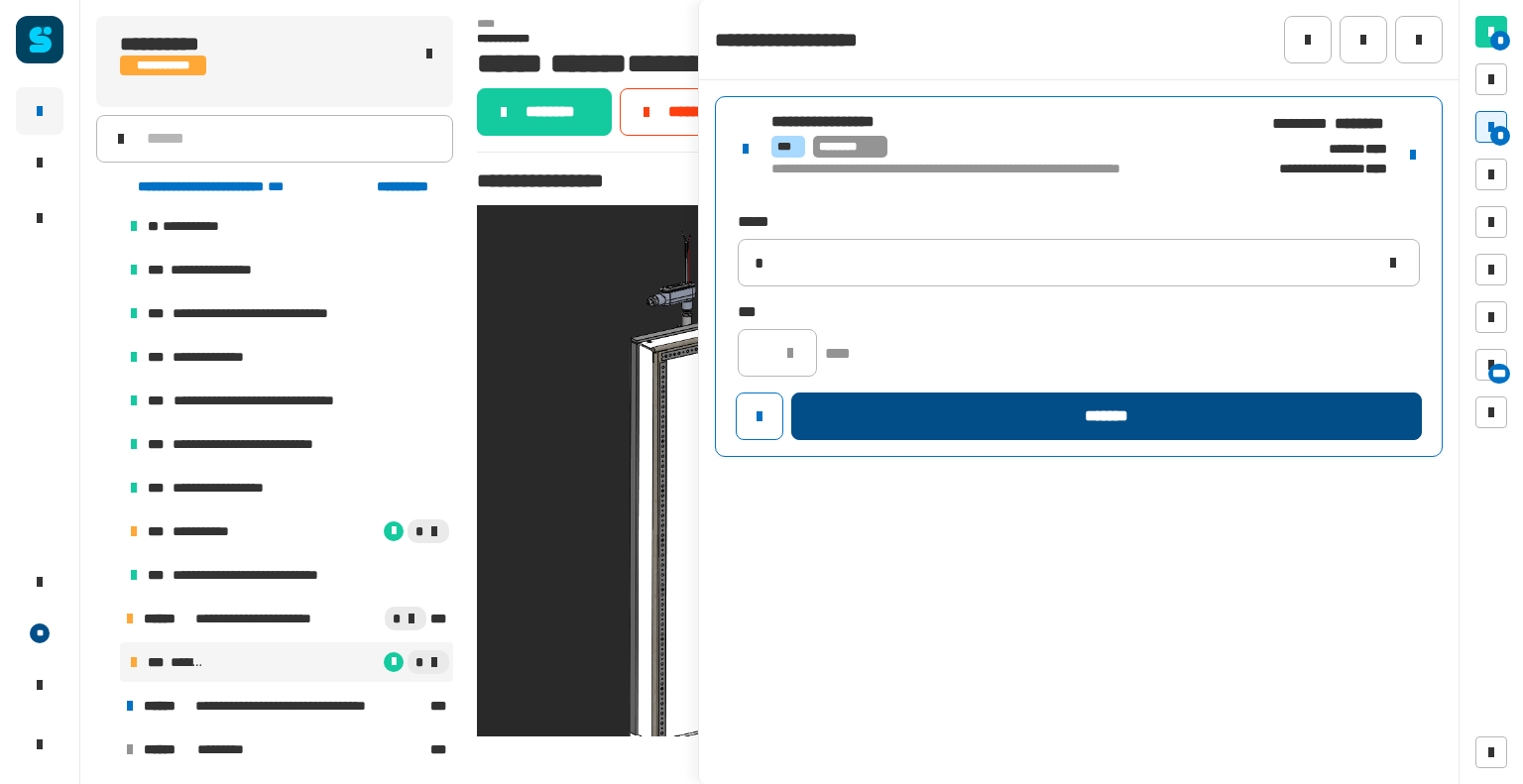 type 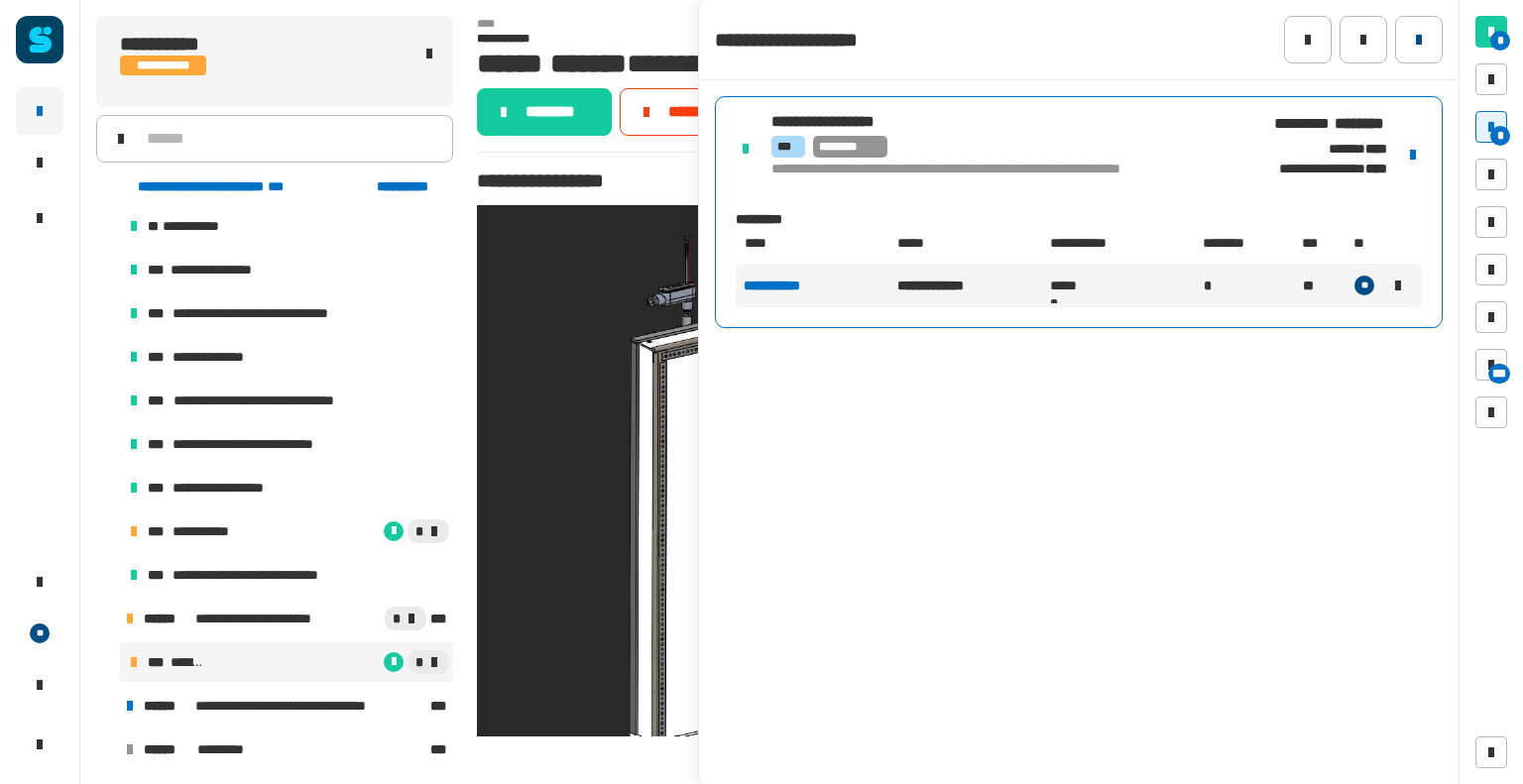 click 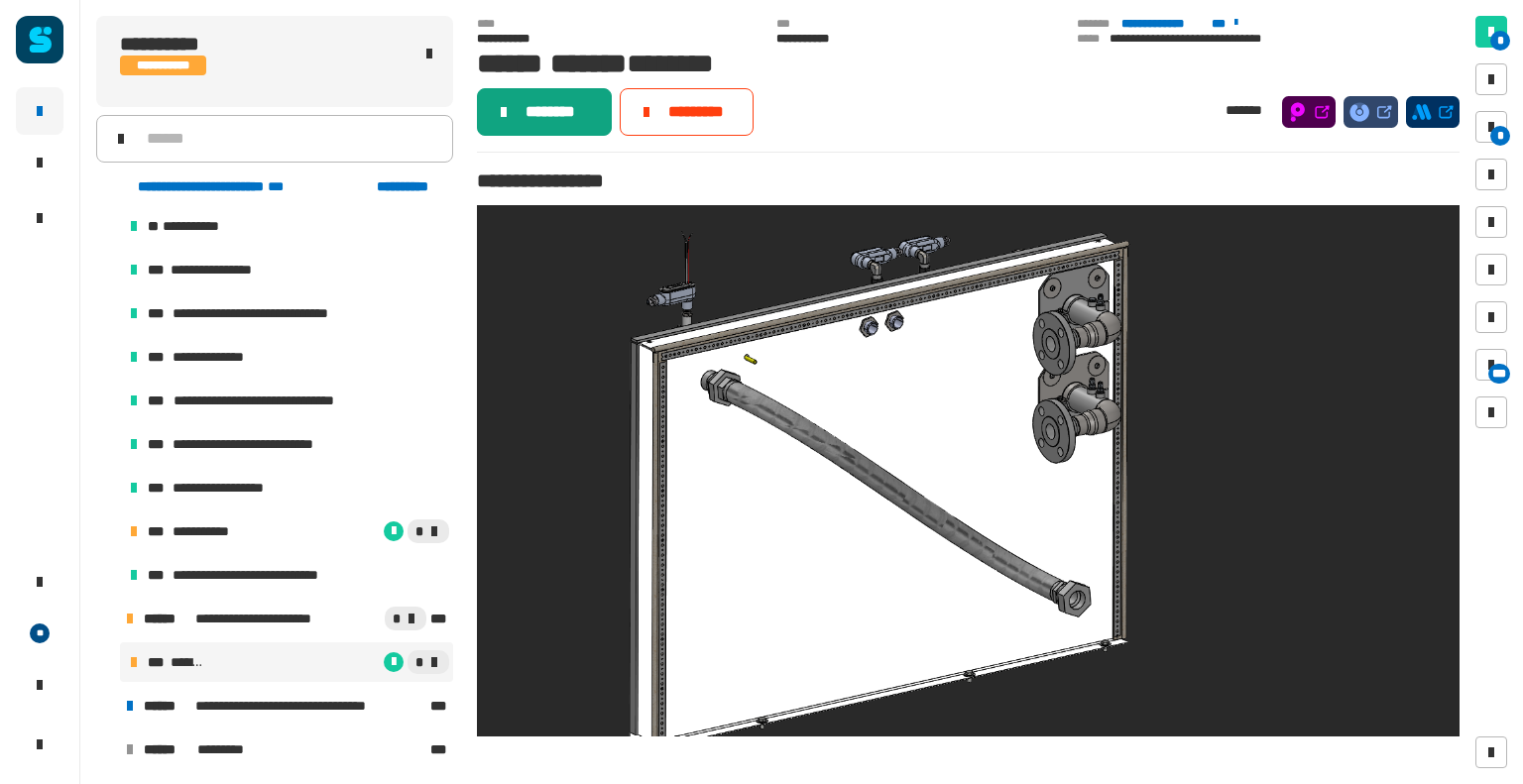 click on "********" 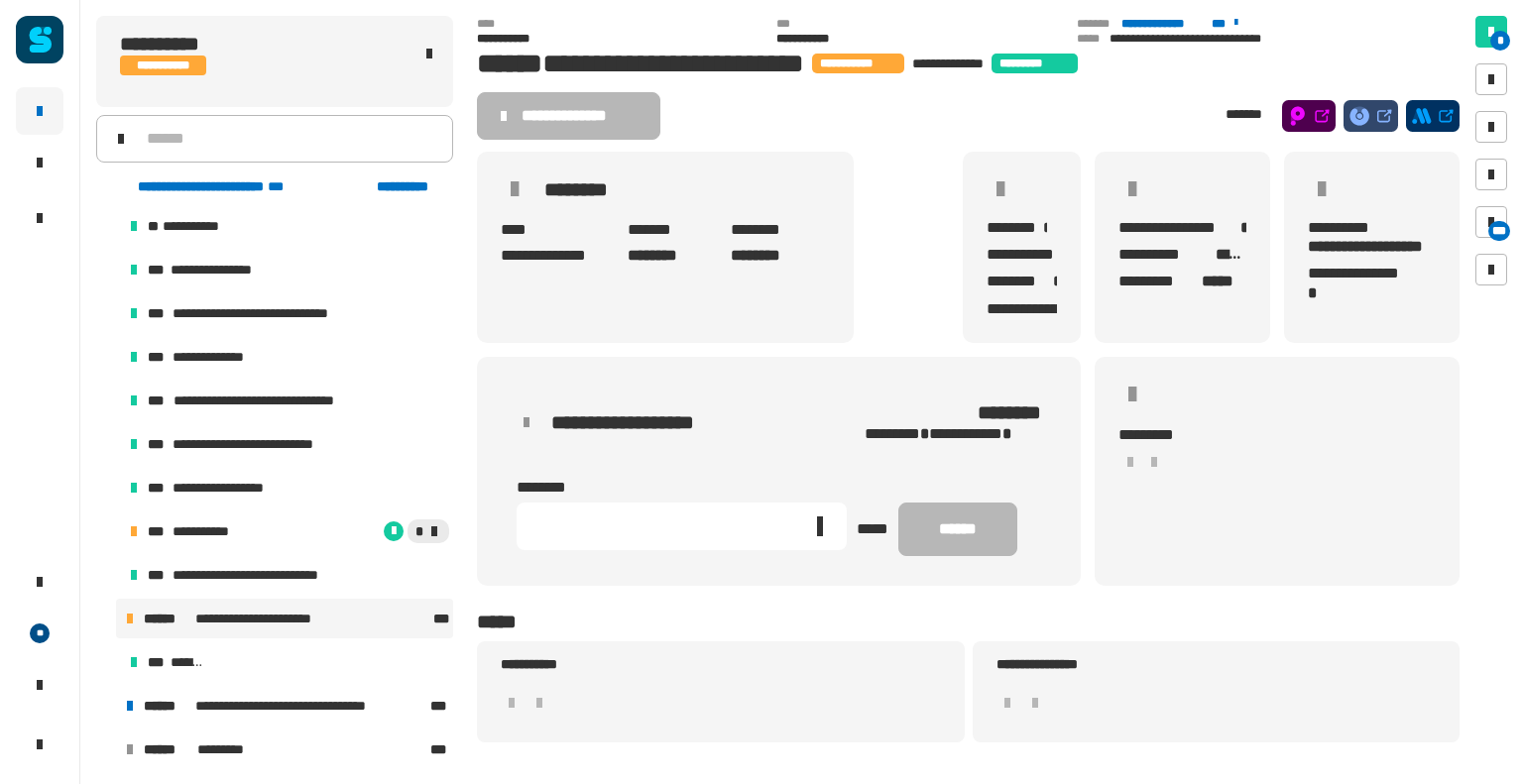 click 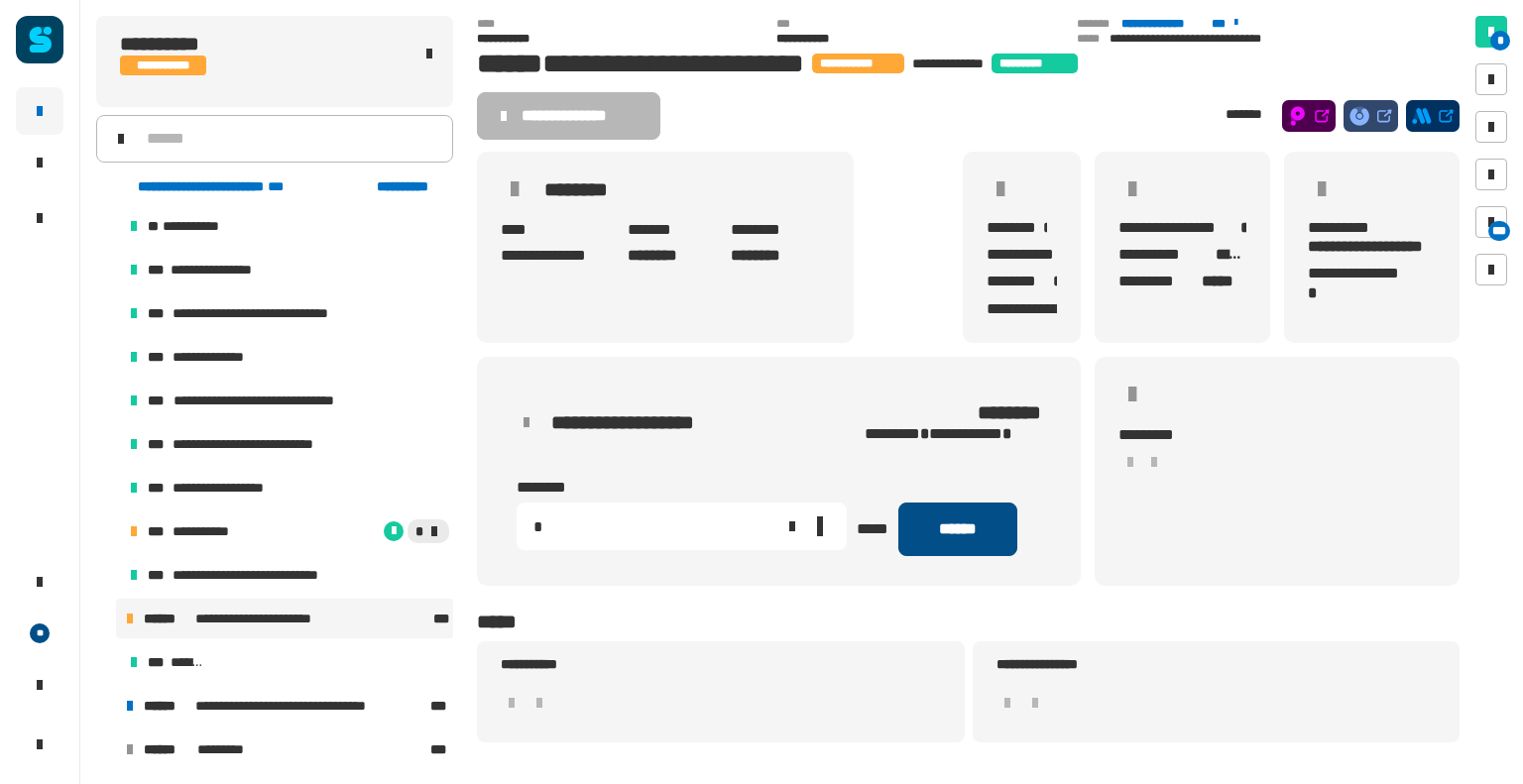 type on "*" 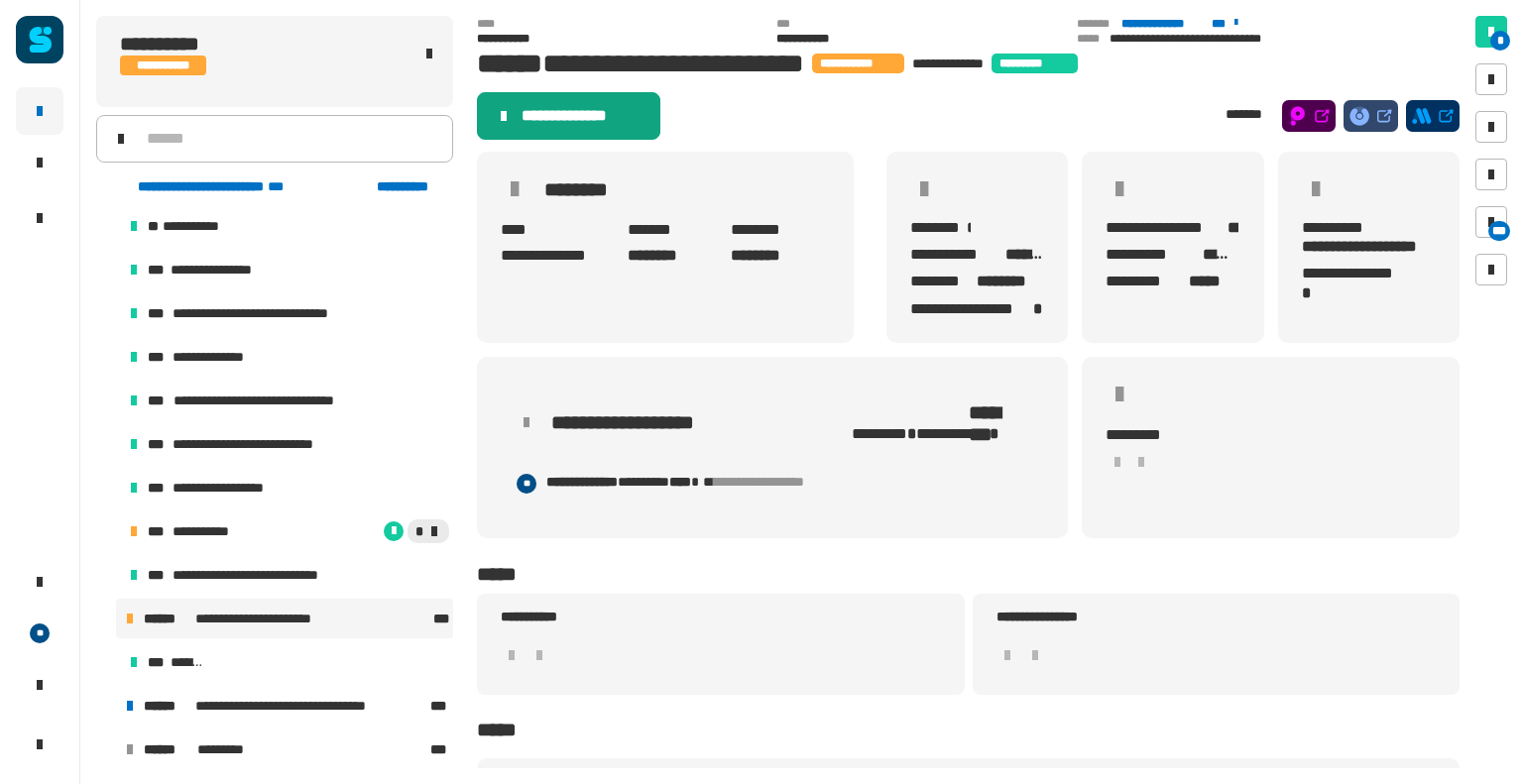 click on "**********" 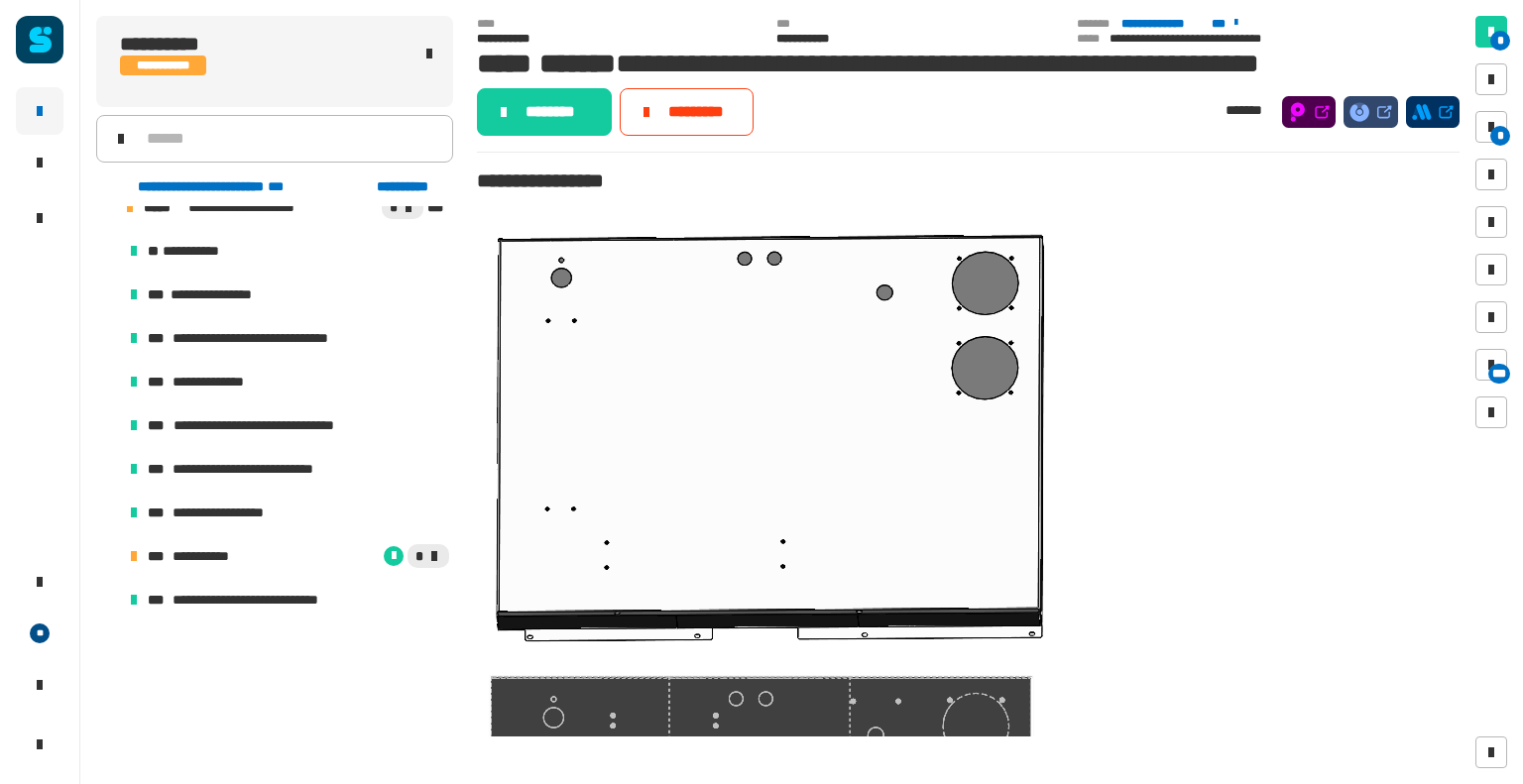 scroll, scrollTop: 1443, scrollLeft: 0, axis: vertical 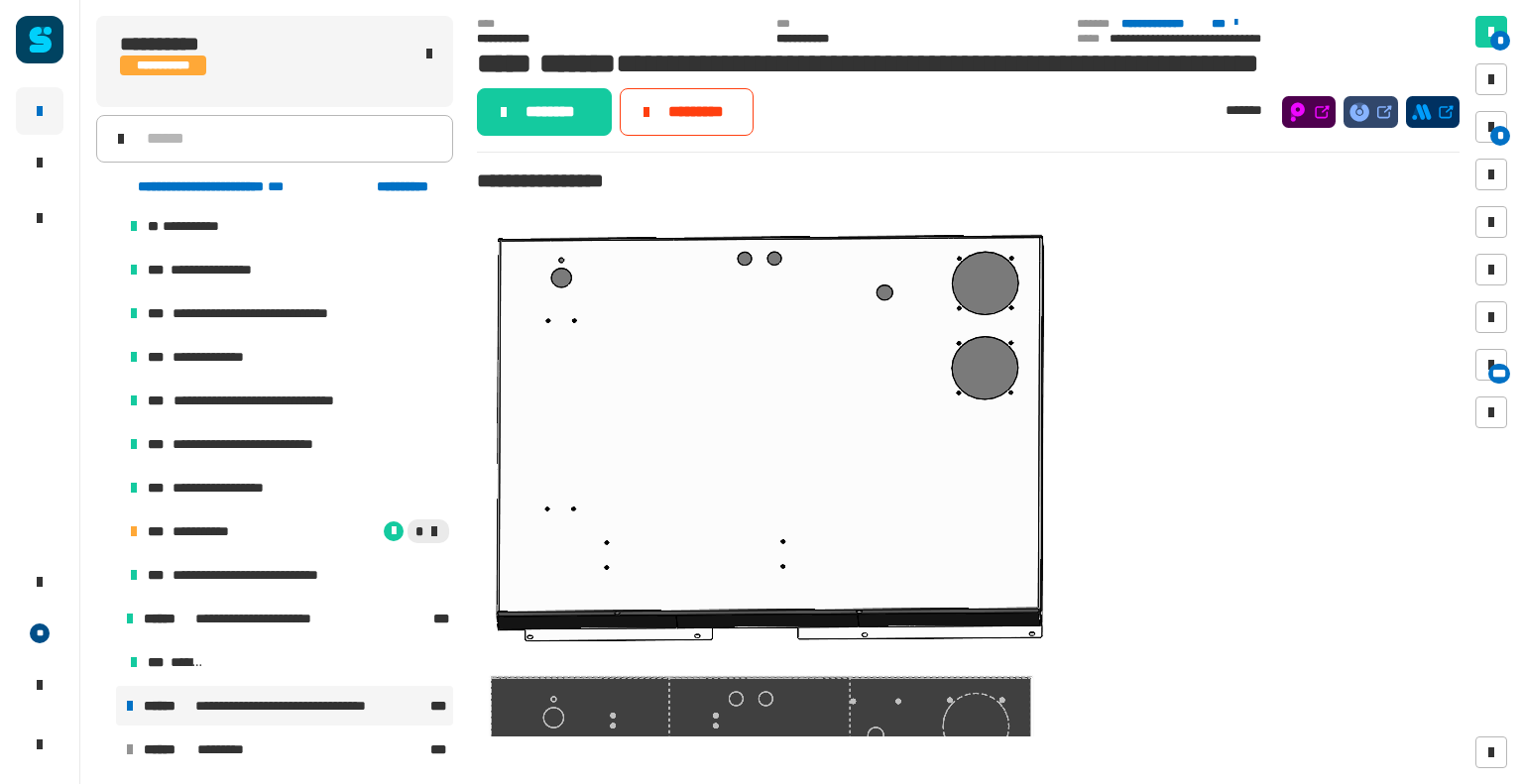 click on "**********" at bounding box center [291, 706] 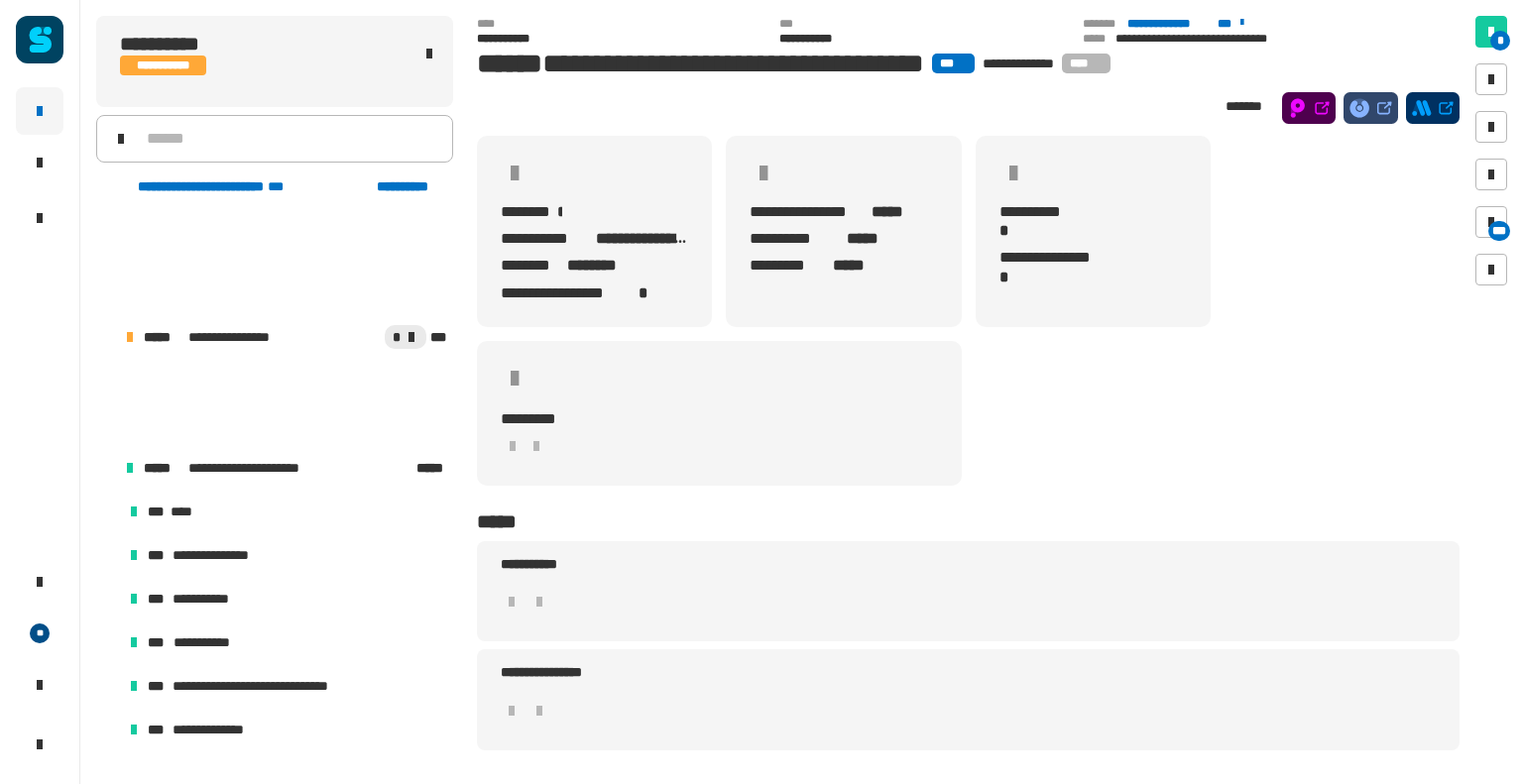scroll, scrollTop: 0, scrollLeft: 0, axis: both 